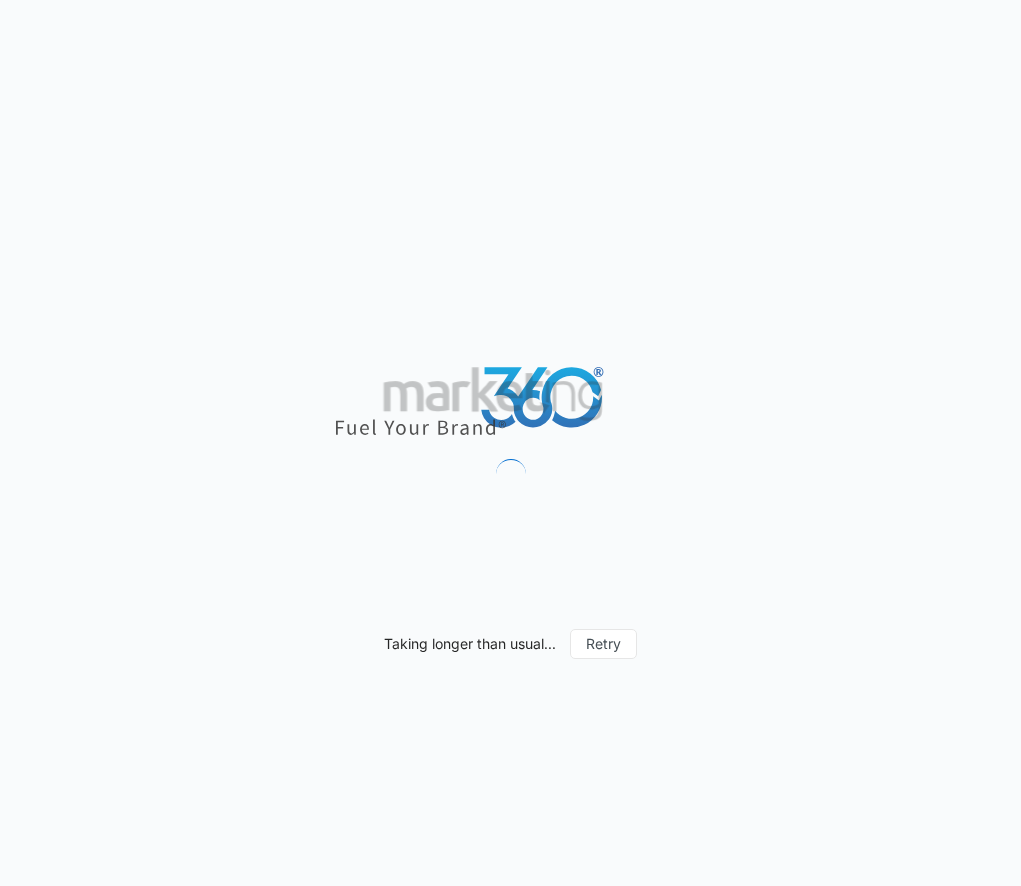 scroll, scrollTop: 0, scrollLeft: 0, axis: both 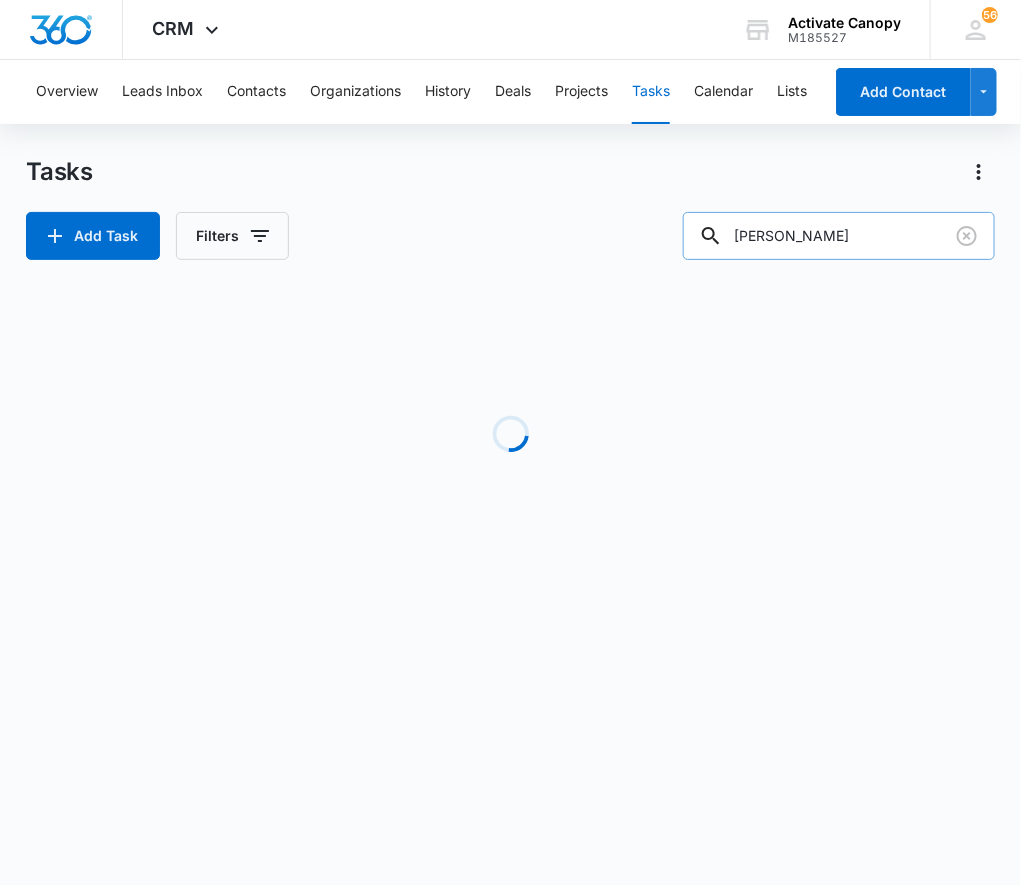 click on "[PERSON_NAME]" at bounding box center [839, 236] 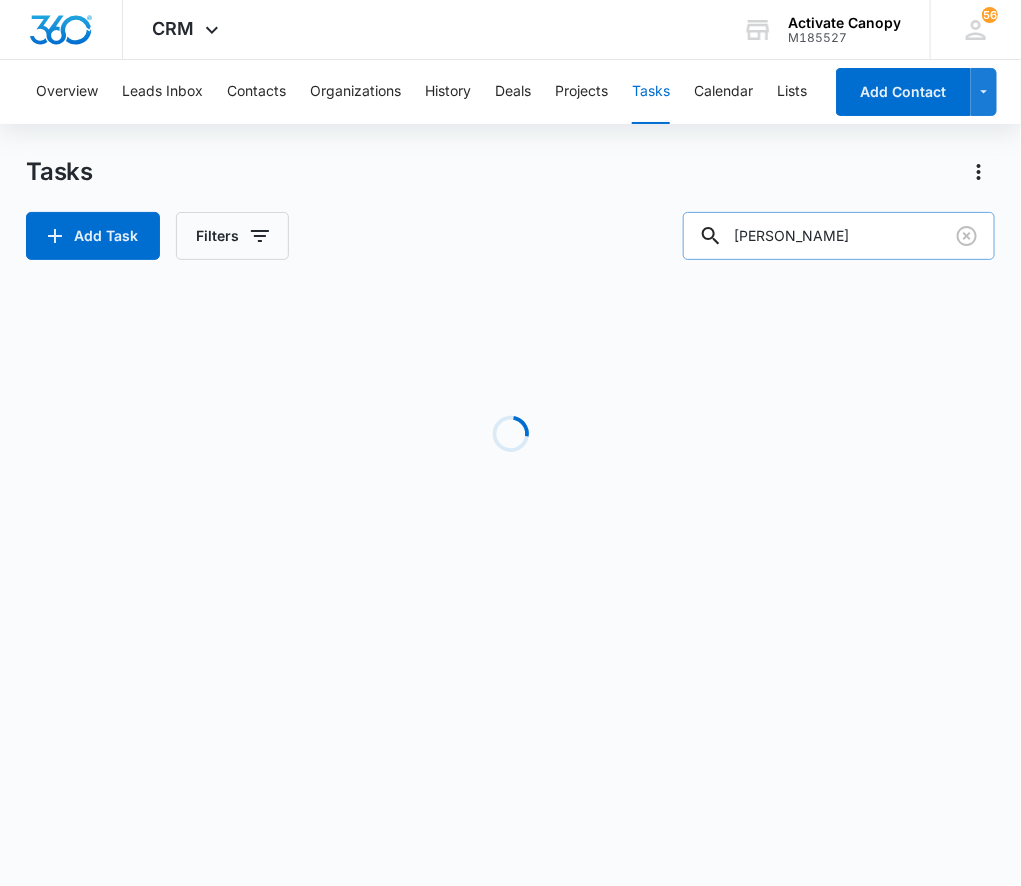 click on "[PERSON_NAME]" at bounding box center (839, 236) 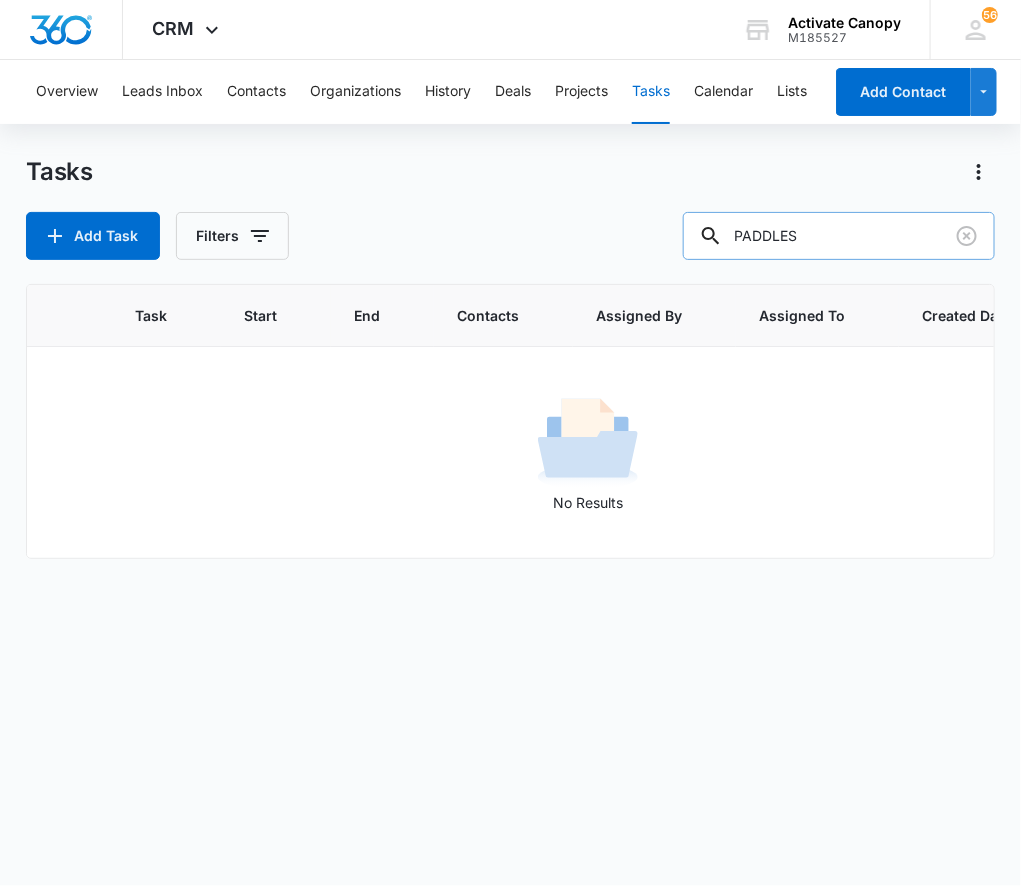 click on "PADDLES" at bounding box center [839, 236] 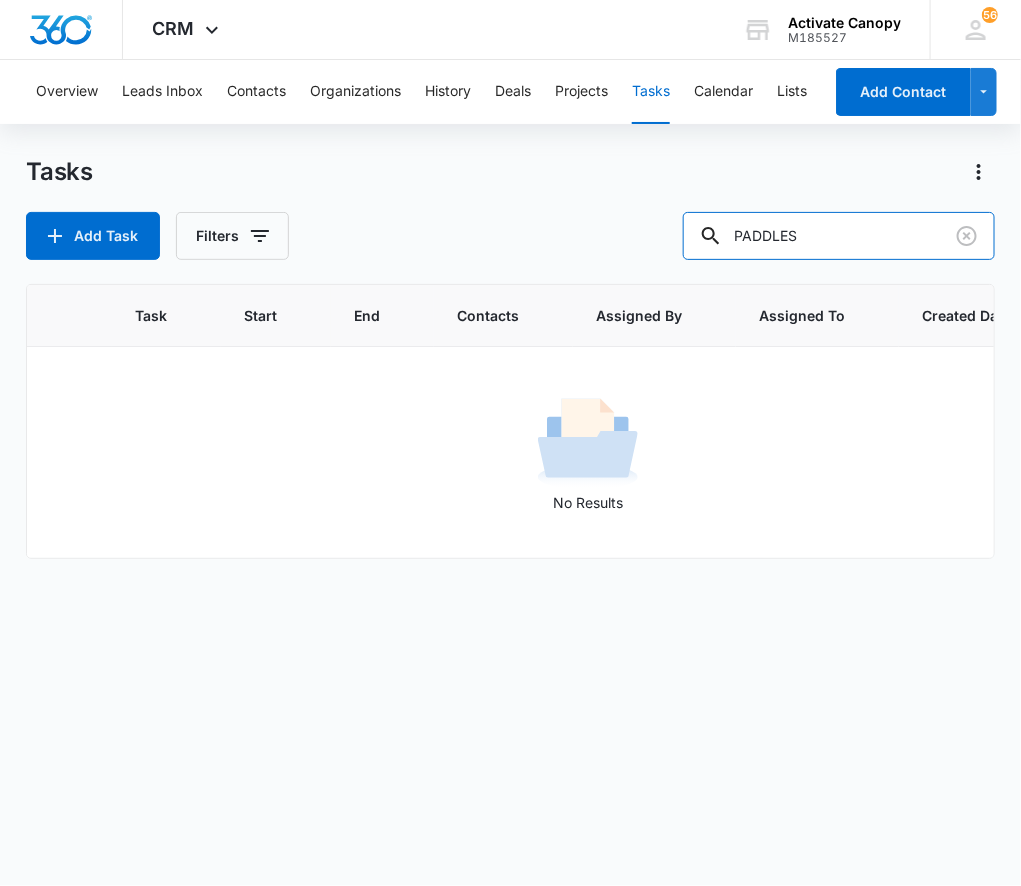 drag, startPoint x: 757, startPoint y: 238, endPoint x: 621, endPoint y: 285, distance: 143.89232 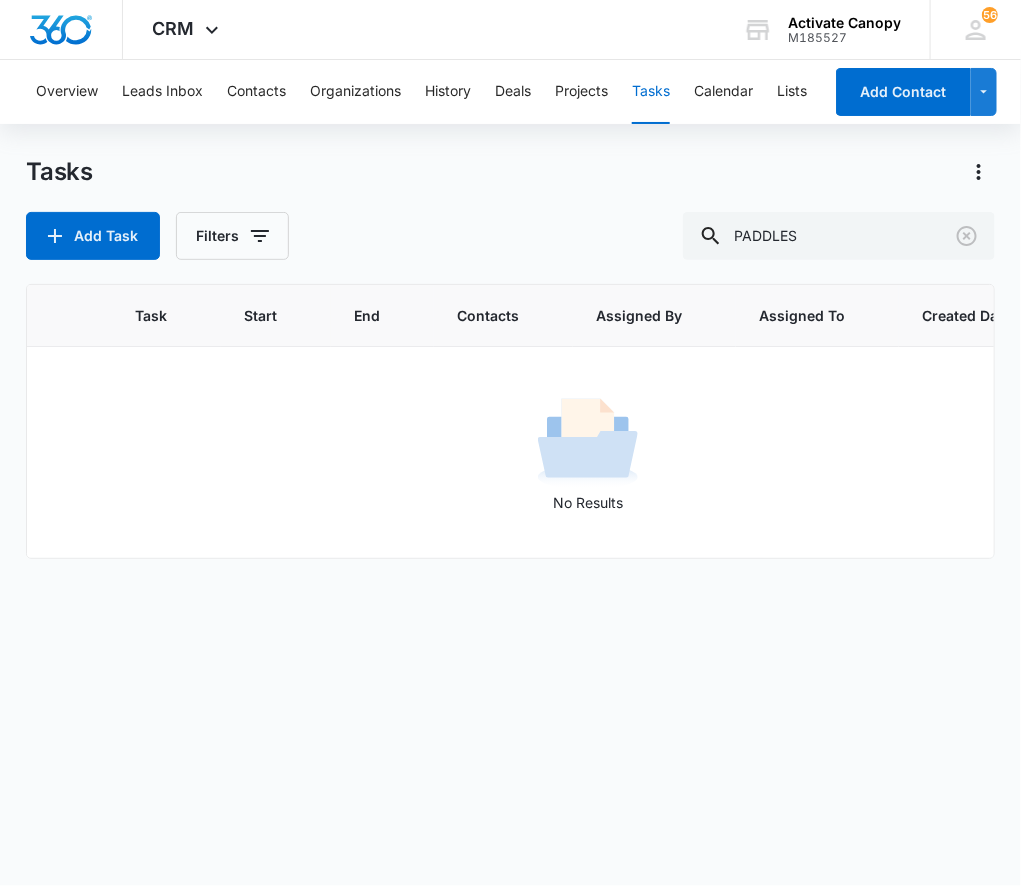 click on "Assigned By" at bounding box center (654, 316) 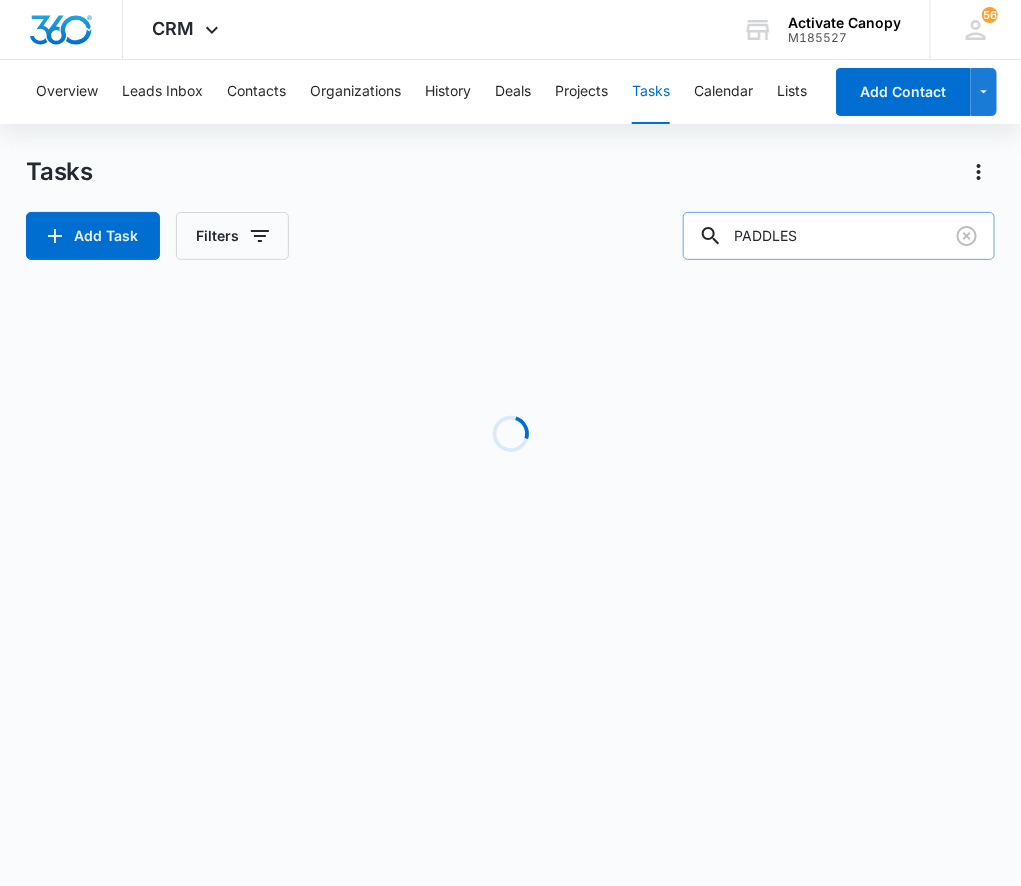 click on "PADDLES" at bounding box center [839, 236] 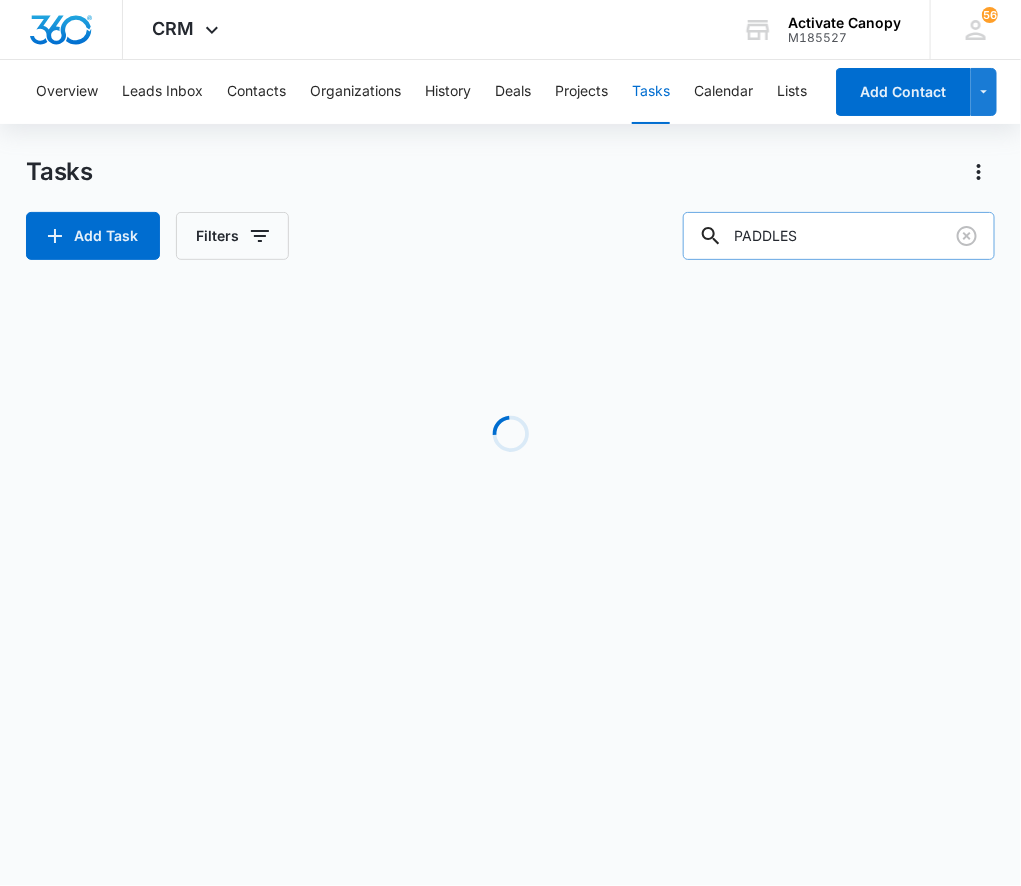 click on "PADDLES" at bounding box center (839, 236) 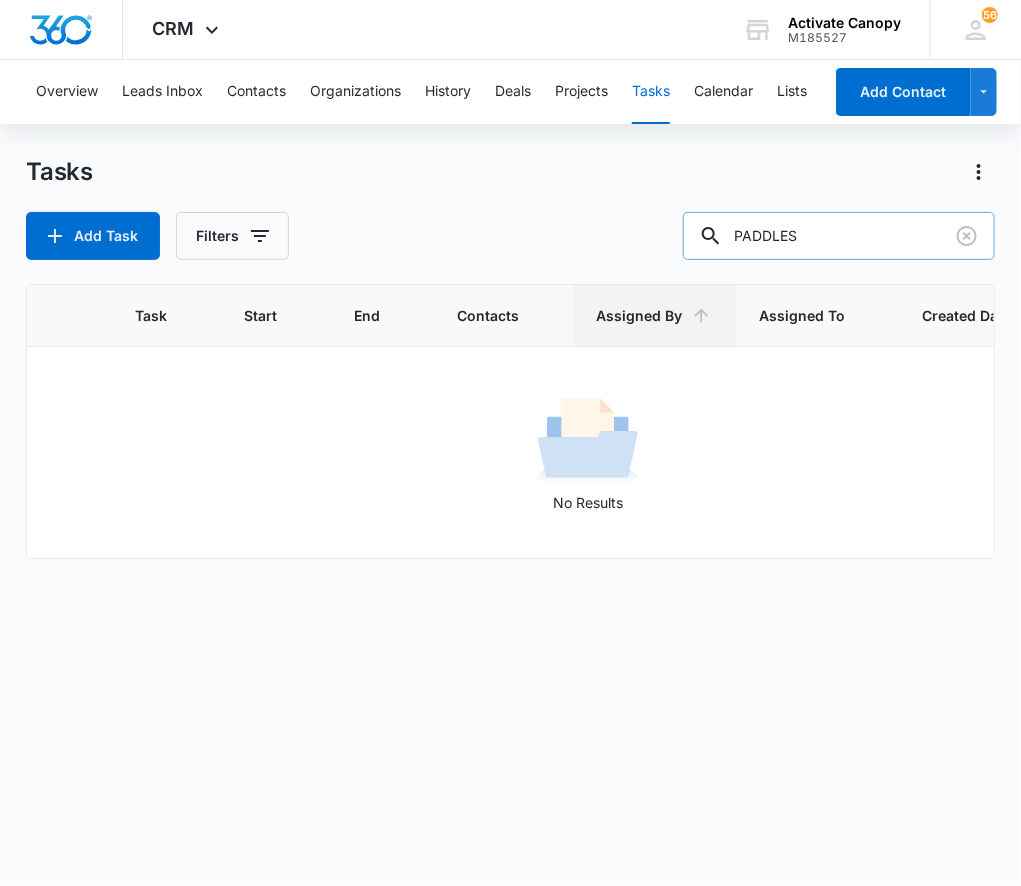 click on "PADDLES" at bounding box center [839, 236] 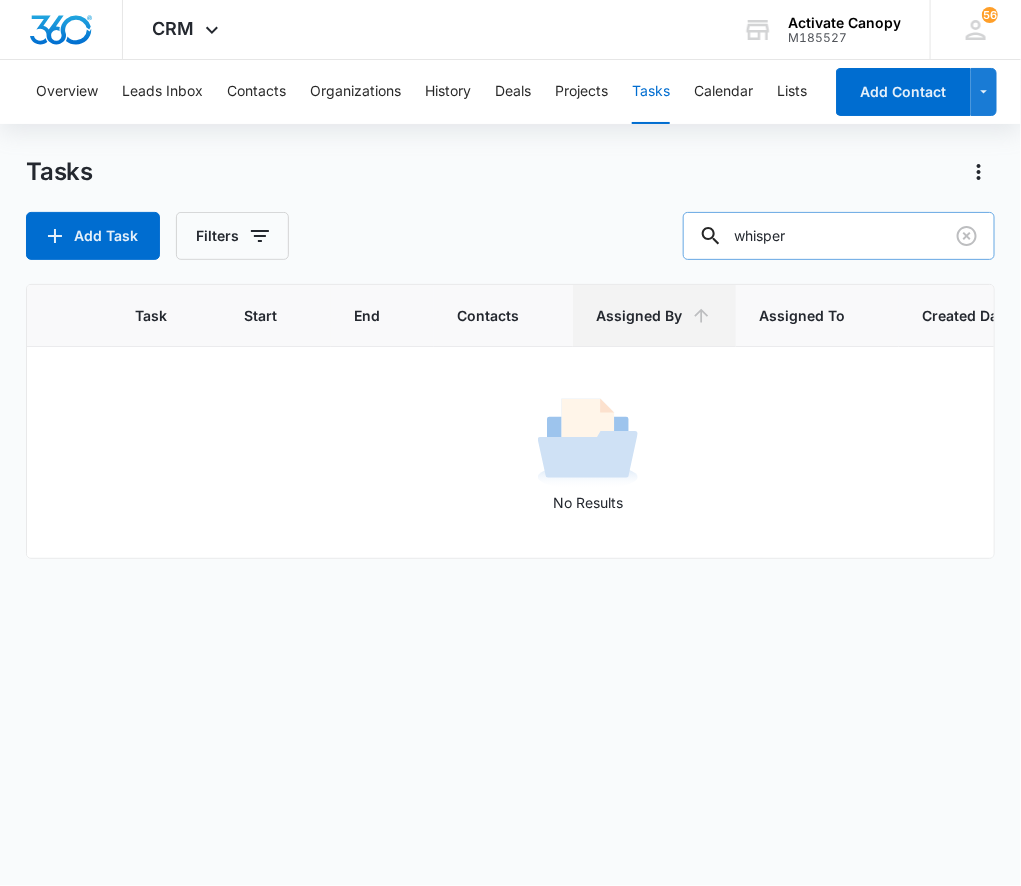 type on "whisper" 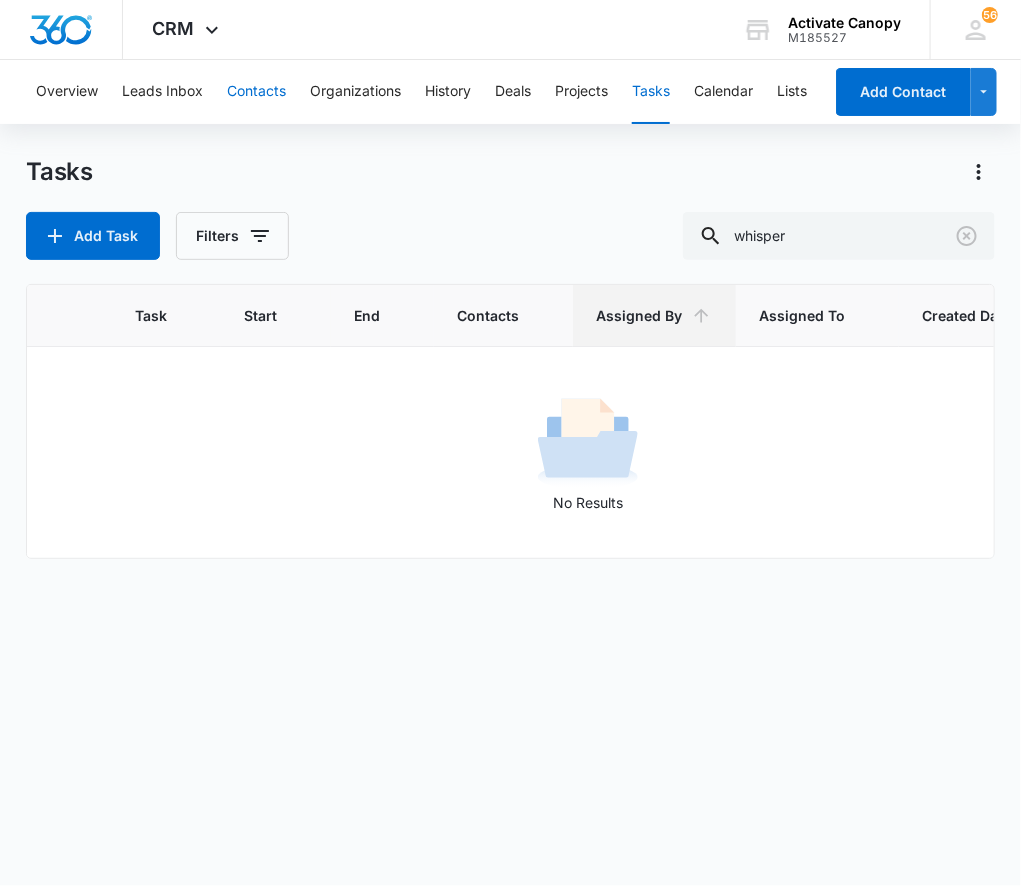 click on "Contacts" at bounding box center (256, 92) 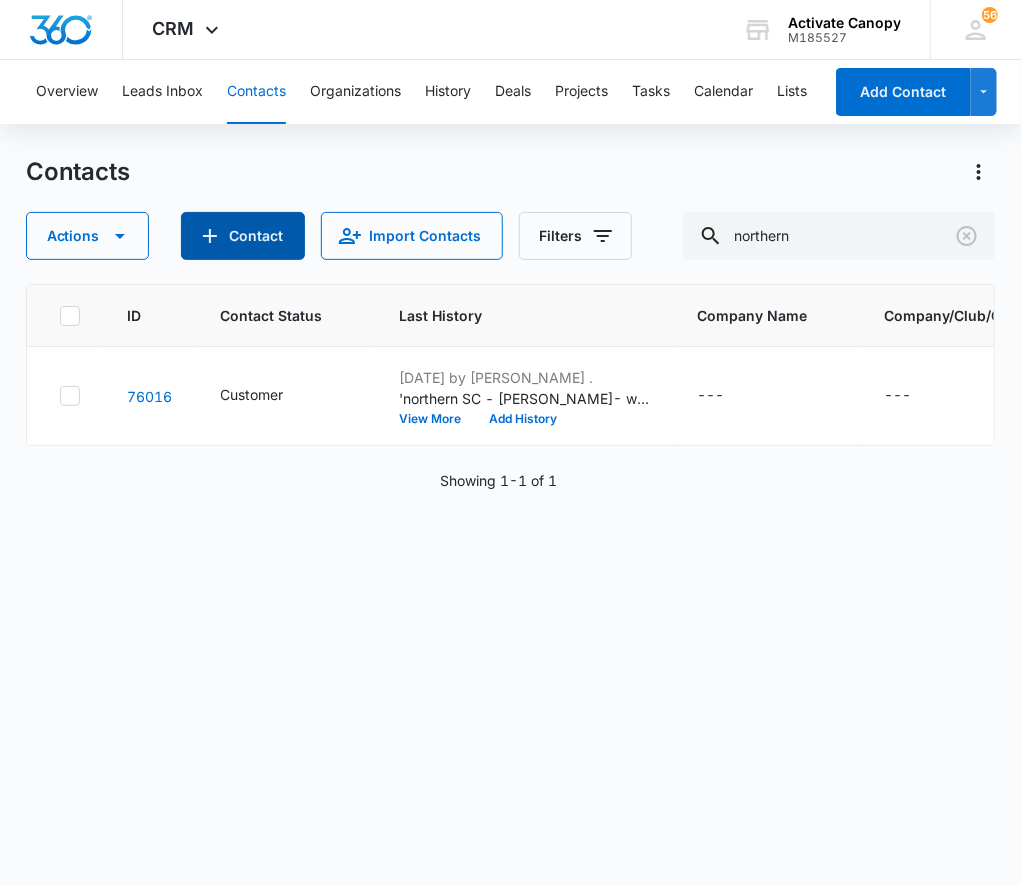 click on "Contact" at bounding box center [243, 236] 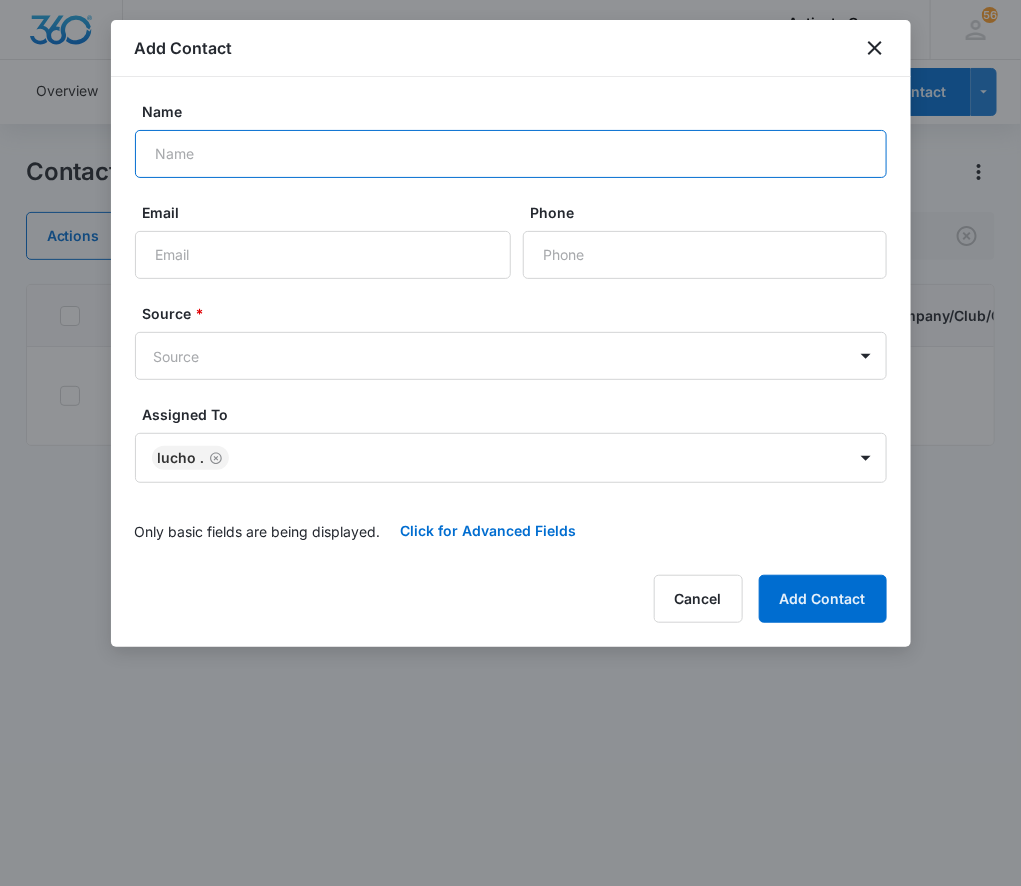 click on "Name" at bounding box center (511, 154) 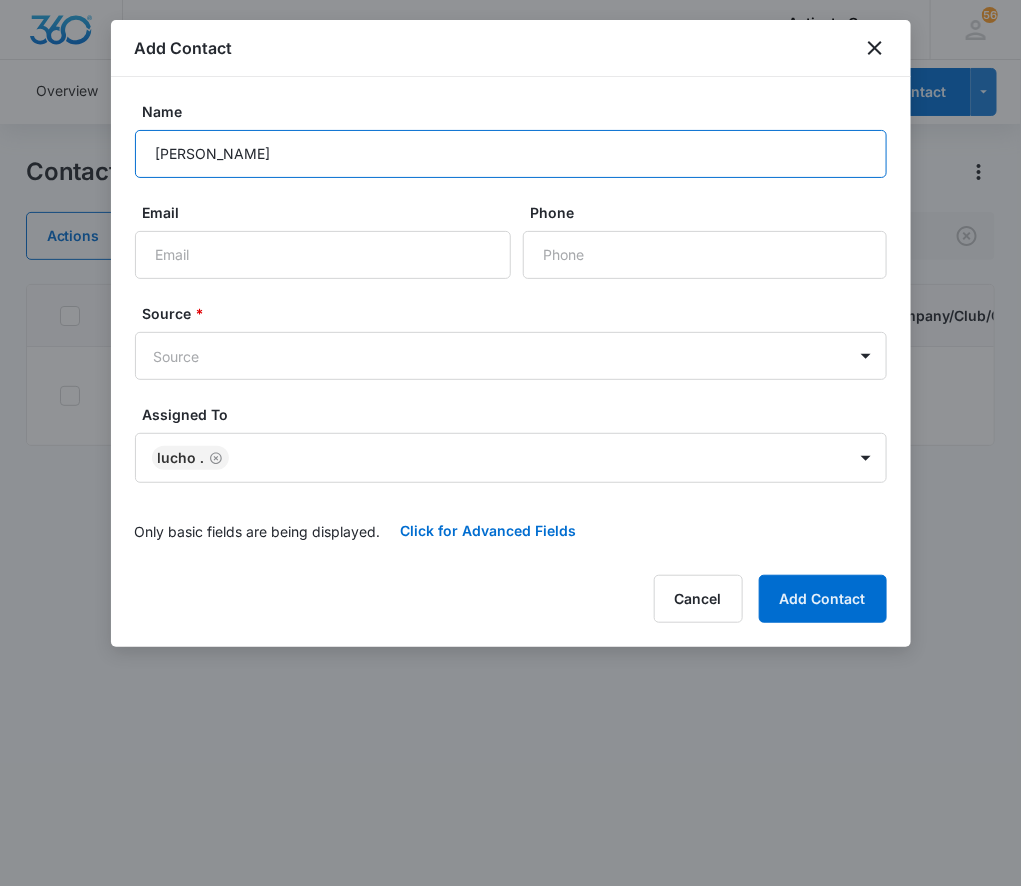 click on "[PERSON_NAME]" at bounding box center (511, 154) 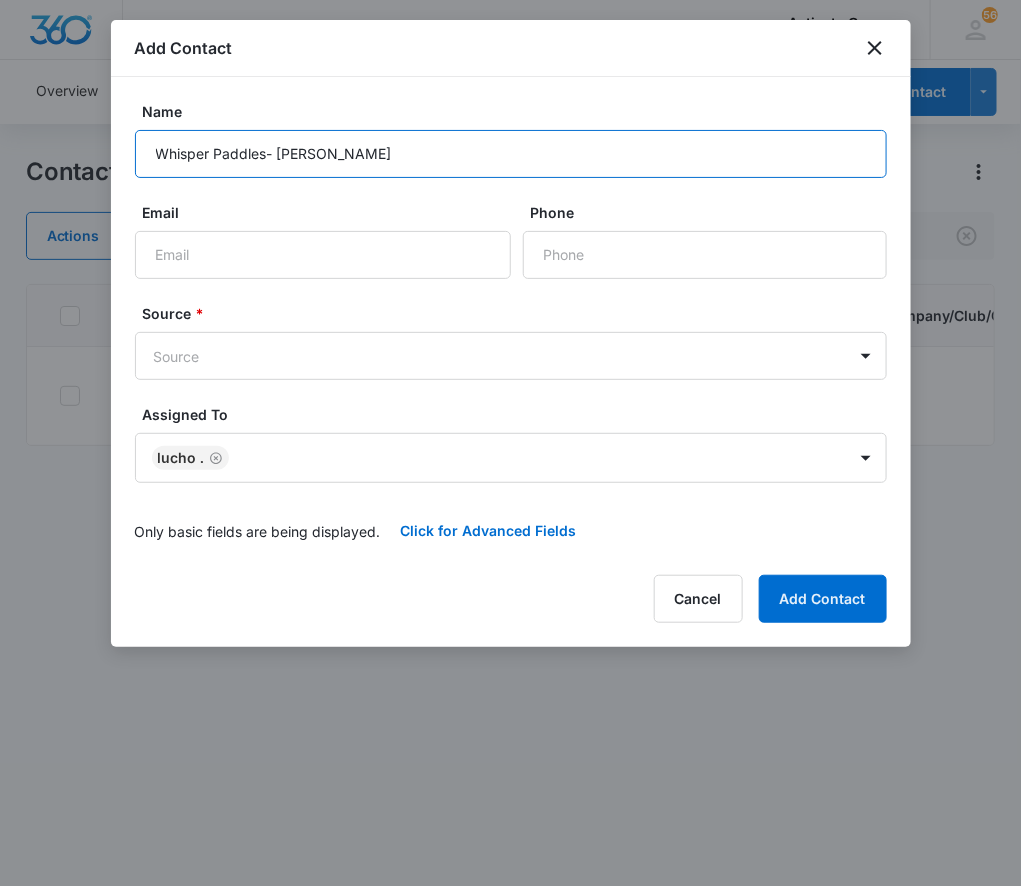 click on "Whisper Paddles- [PERSON_NAME]" at bounding box center [511, 154] 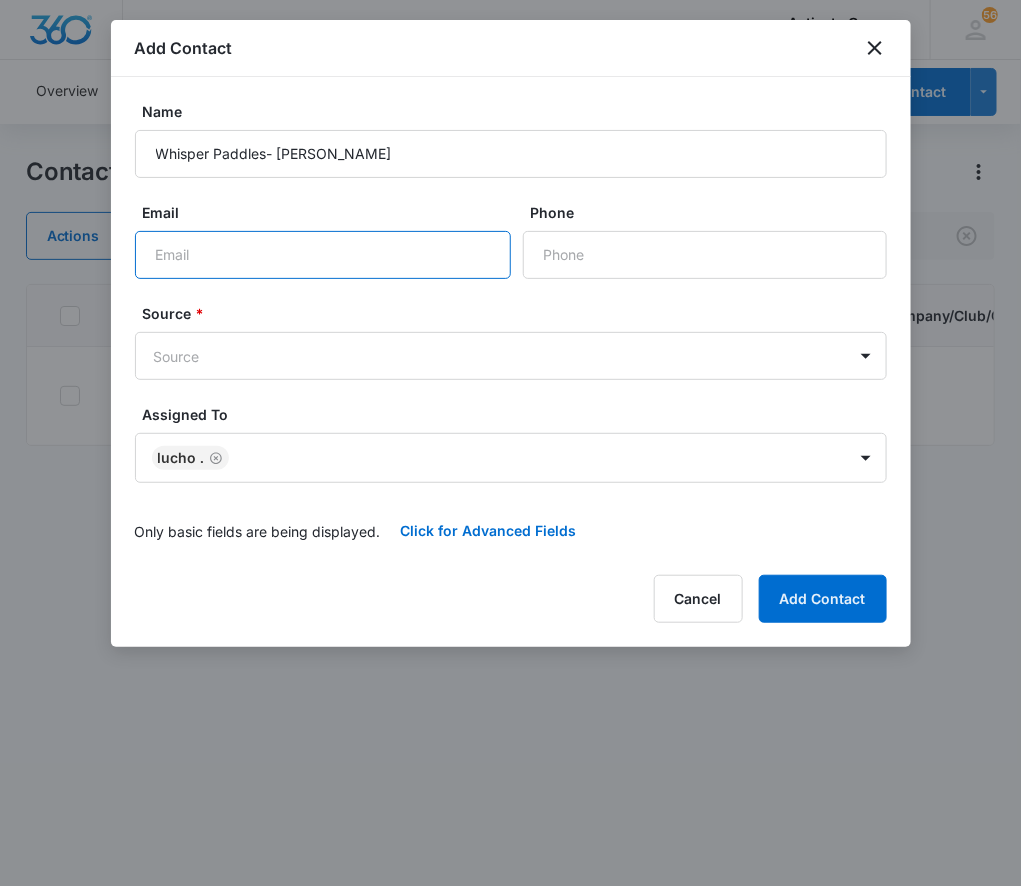 click on "Email" at bounding box center (323, 255) 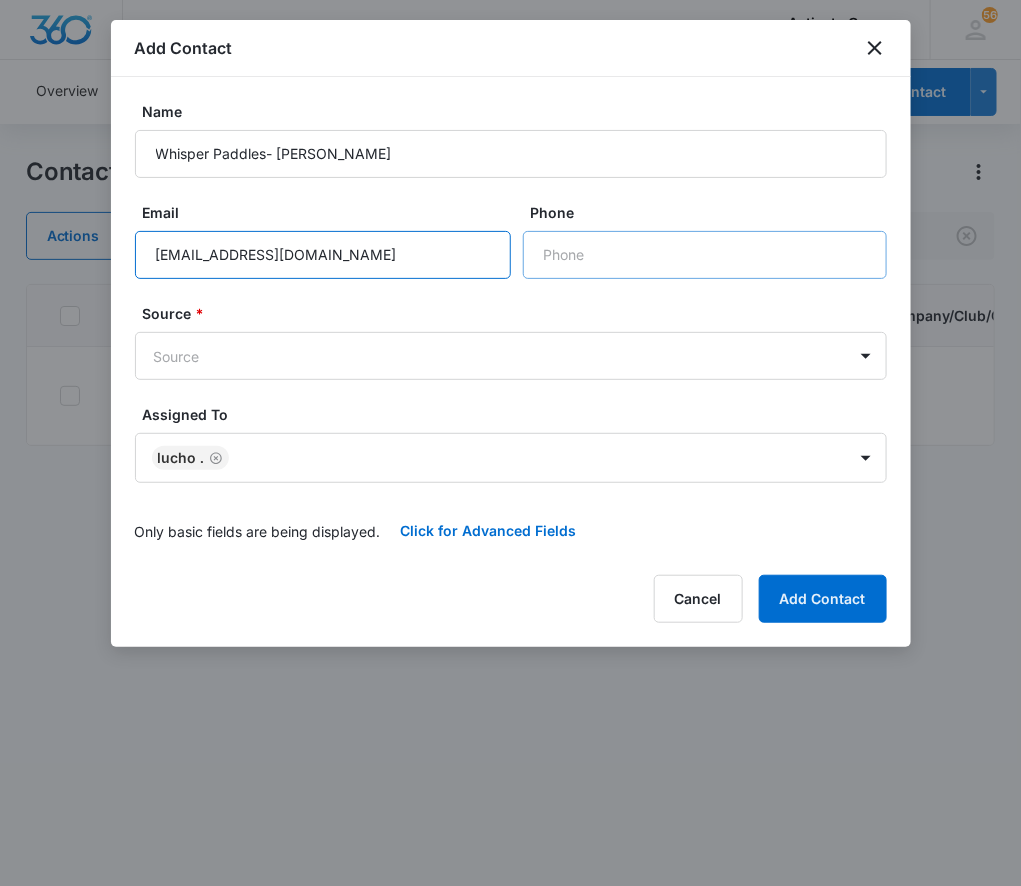 type on "[EMAIL_ADDRESS][DOMAIN_NAME]" 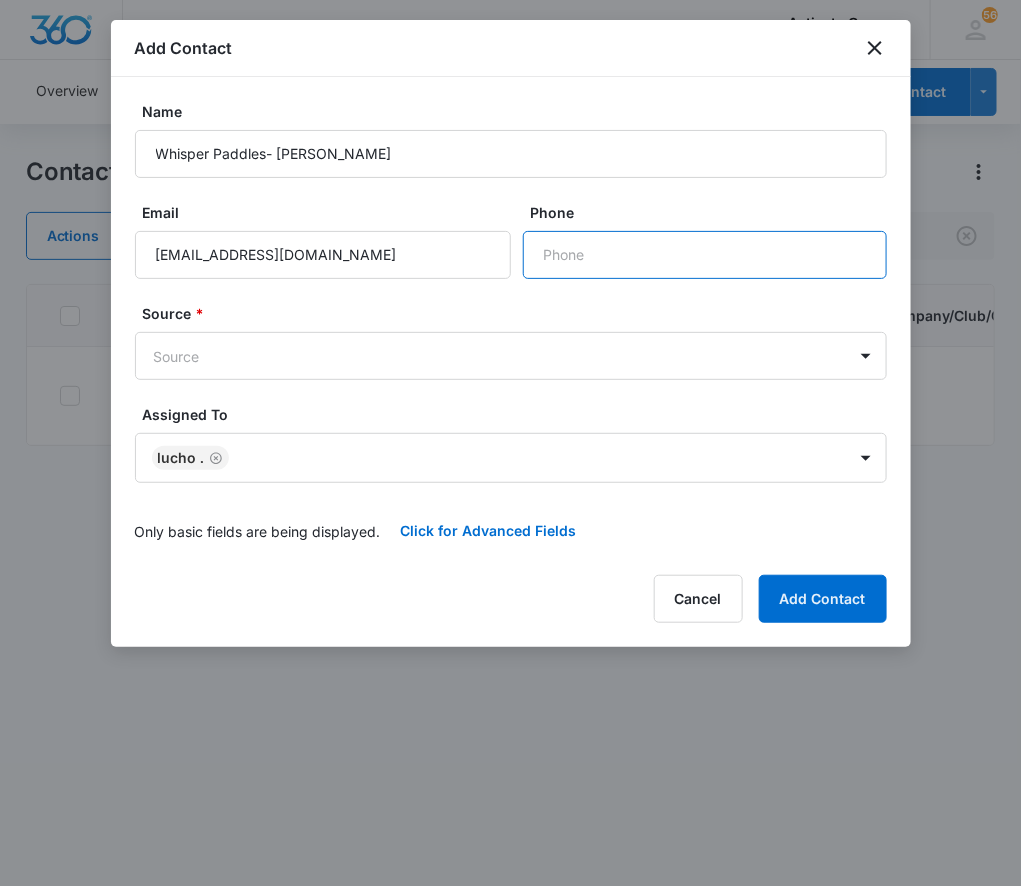 click on "Phone" at bounding box center (705, 255) 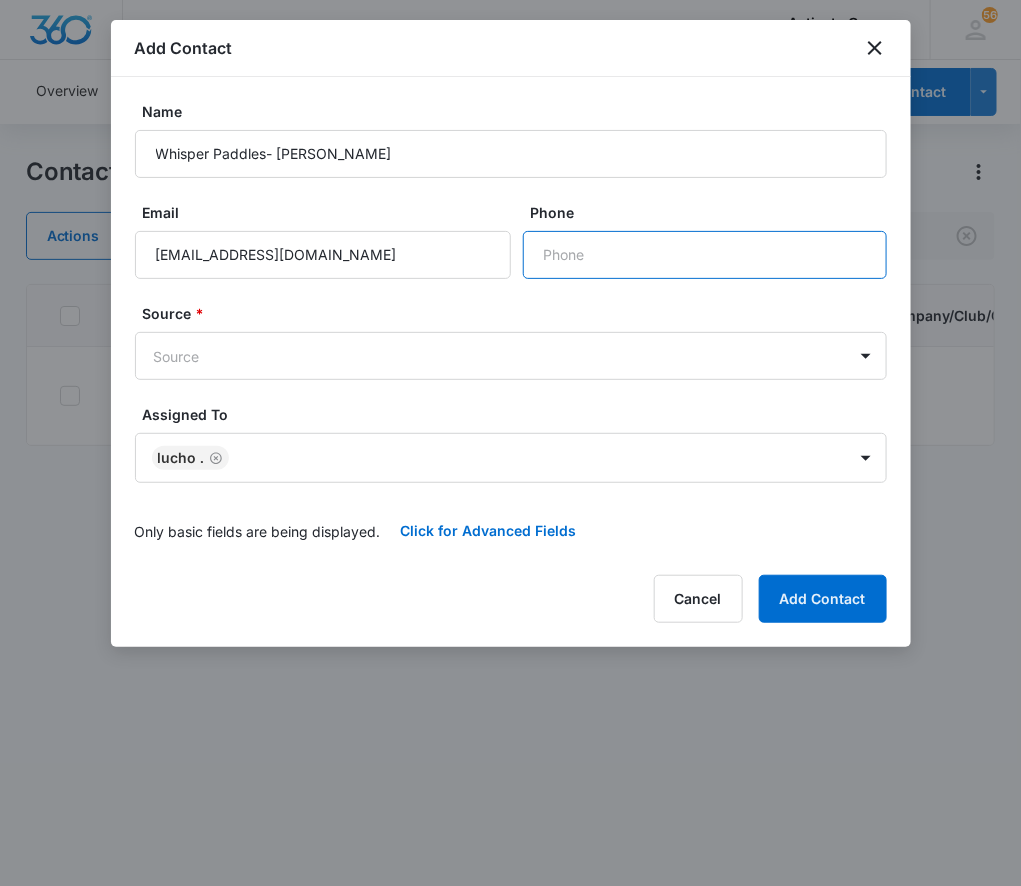 click on "Phone" at bounding box center [705, 255] 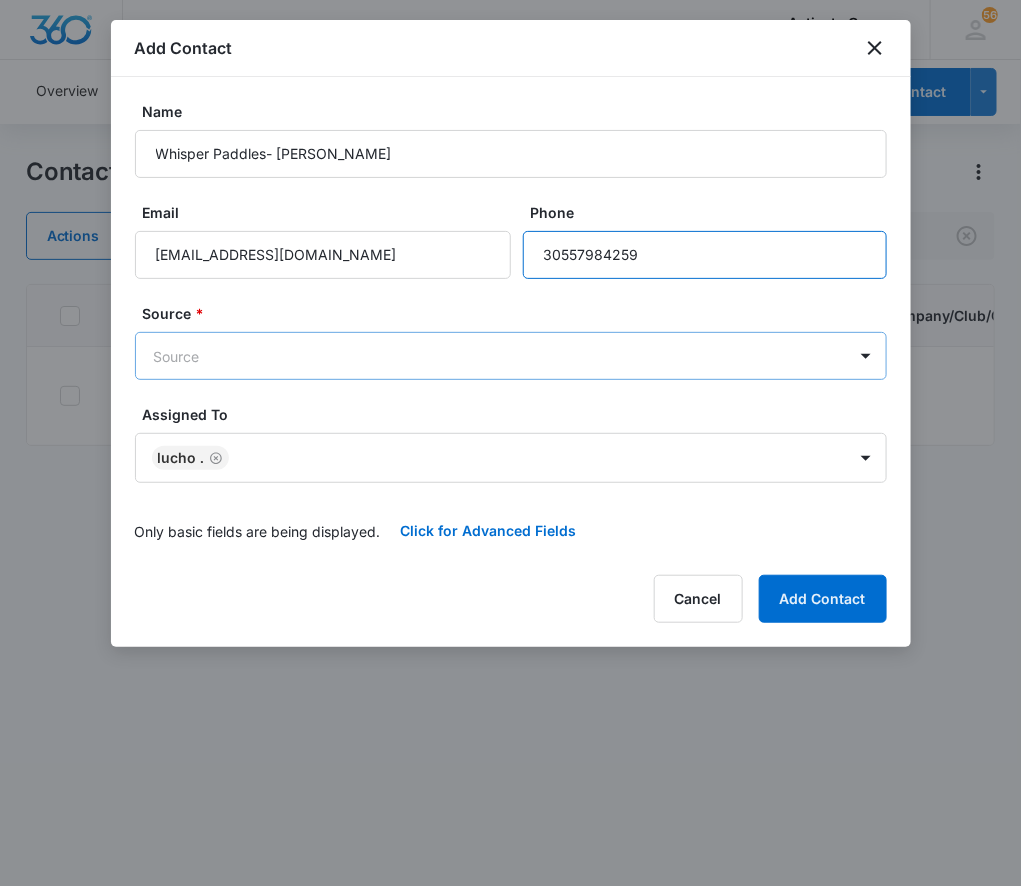 type on "30557984259" 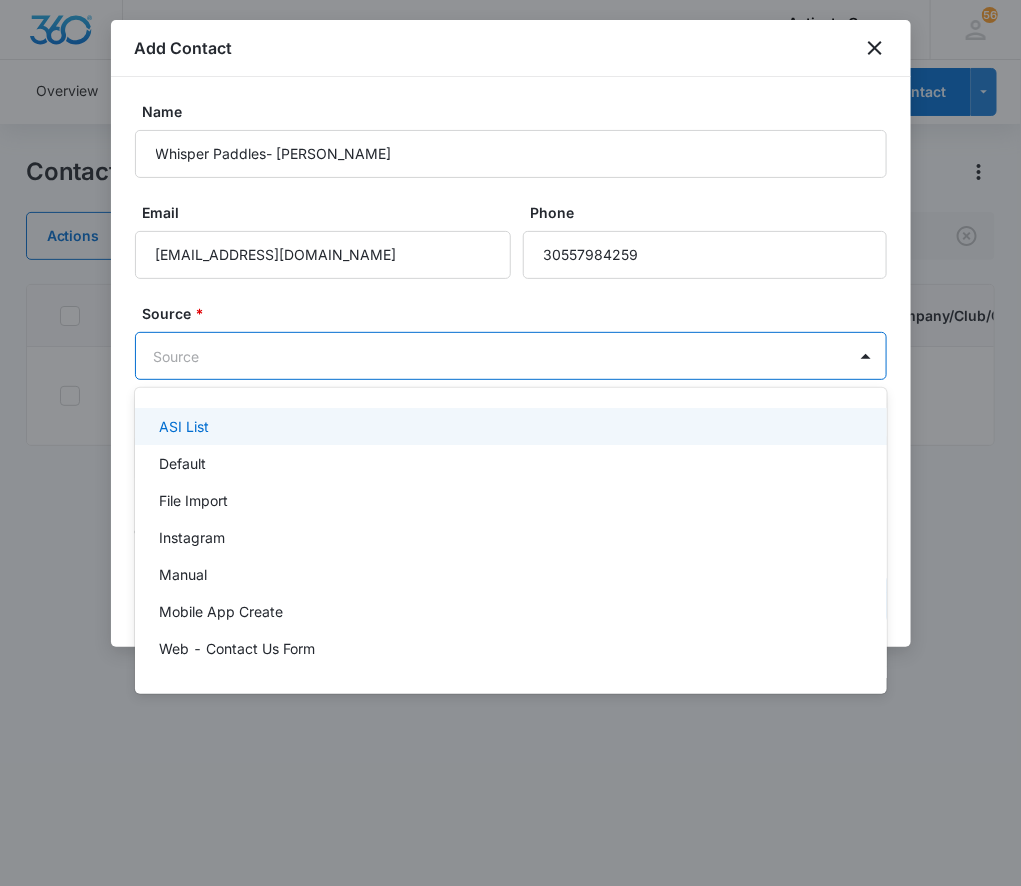 click on "CRM Apps Reputation Websites Forms CRM Email Social Content Ads Intelligence Files Brand Settings Activate Canopy M185527 Your Accounts View All 56 L. Lucho . [EMAIL_ADDRESS][DOMAIN_NAME] My Profile 56 Notifications Support Logout Terms & Conditions   •   Privacy Policy Overview Leads Inbox Contacts Organizations History Deals Projects Tasks Calendar Lists Reports Settings Add Contact Contacts Actions Contact Import Contacts Filters northern ID Contact Status Last History Company Name Company/Club/Organization Contact Name Email Phone Notes Contact Type Address 76016 Customer [DATE] by [PERSON_NAME] . 'northern SC - [PERSON_NAME]- waiting on drawings/response'
----------
Title:
[From]northern SC - [PERSON_NAME]- waiting on drawings/response
[To]northern... View More Add History --- --- NS Northern SC - [PERSON_NAME] [EMAIL_ADDRESS][DOMAIN_NAME] [PHONE_NUMBER] --- Lucho, Soccer, Soccer Club --- Showing   1-1   of   1
Activate Canopy - CRM Contacts - Marketing 360® Add Contact Name Email Phone *" at bounding box center [510, 443] 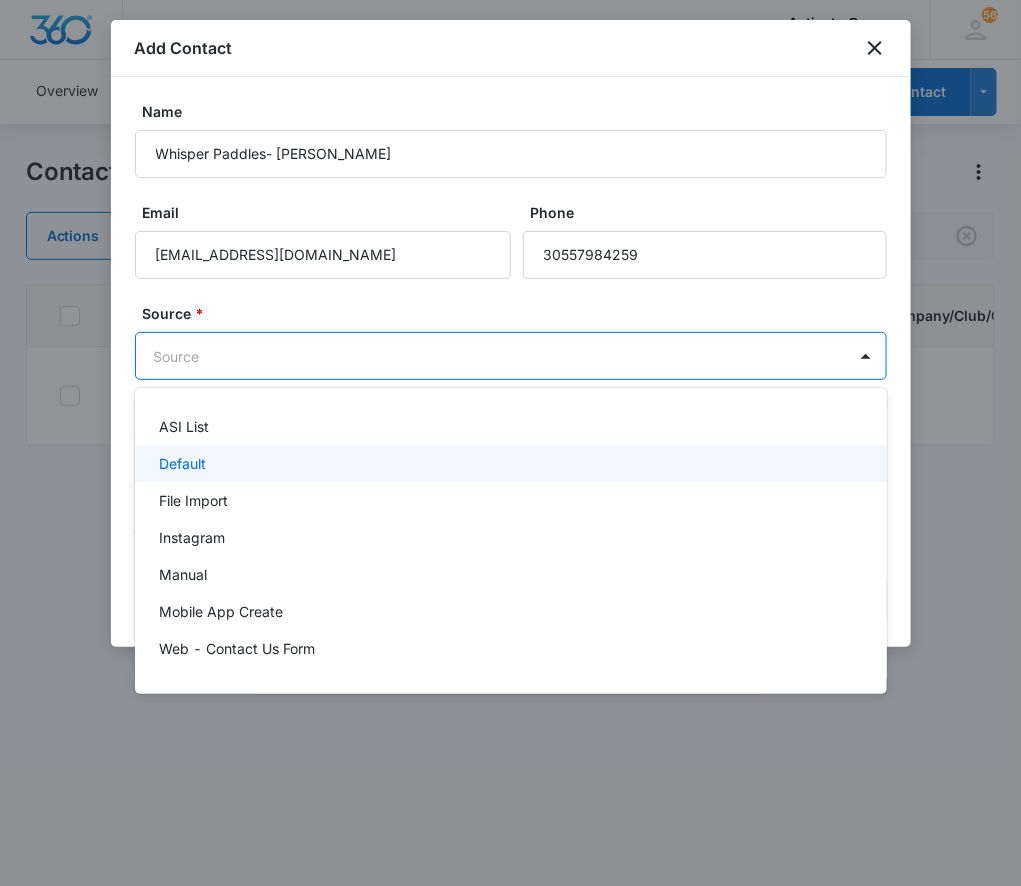 click on "Default" at bounding box center (511, 463) 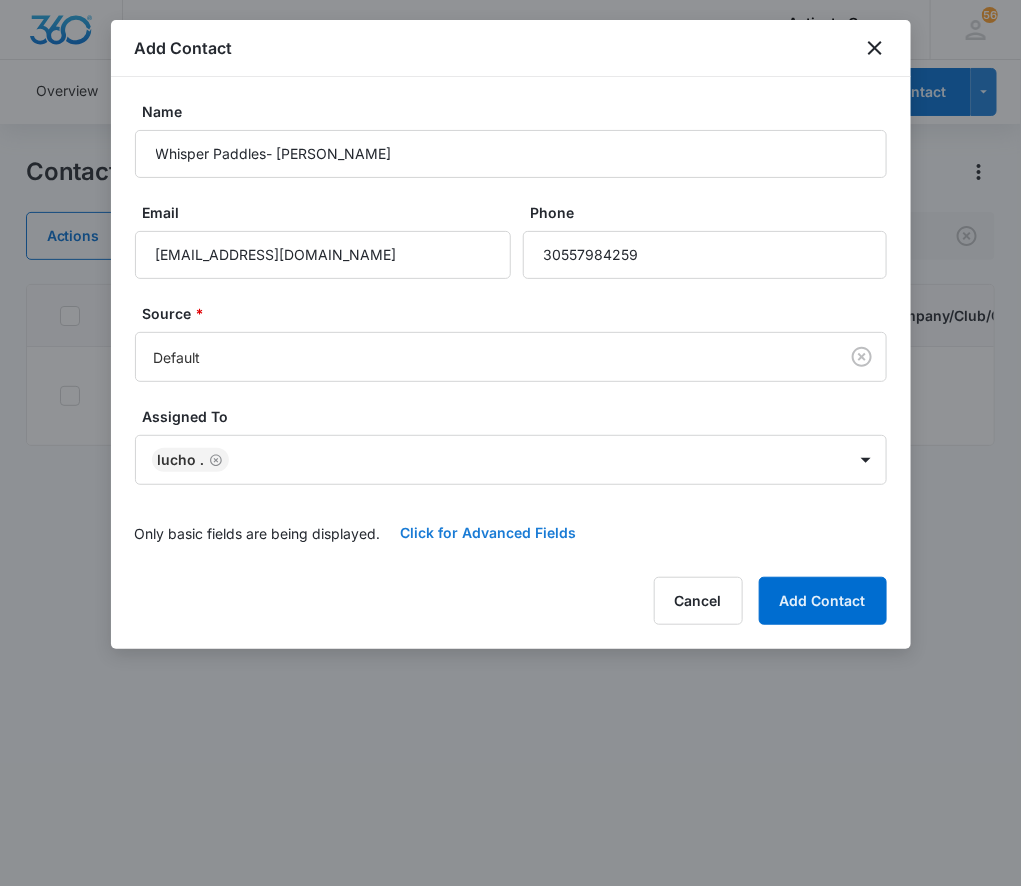 click on "Click for Advanced Fields" at bounding box center [489, 533] 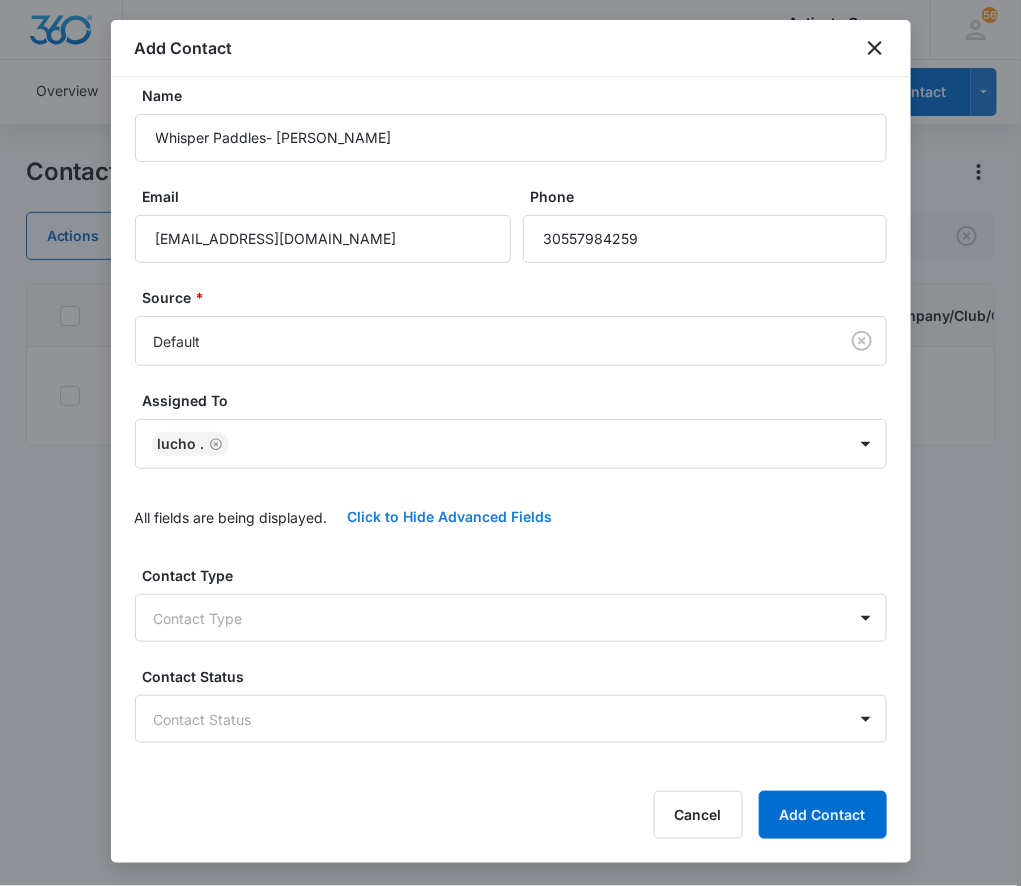scroll, scrollTop: 18, scrollLeft: 0, axis: vertical 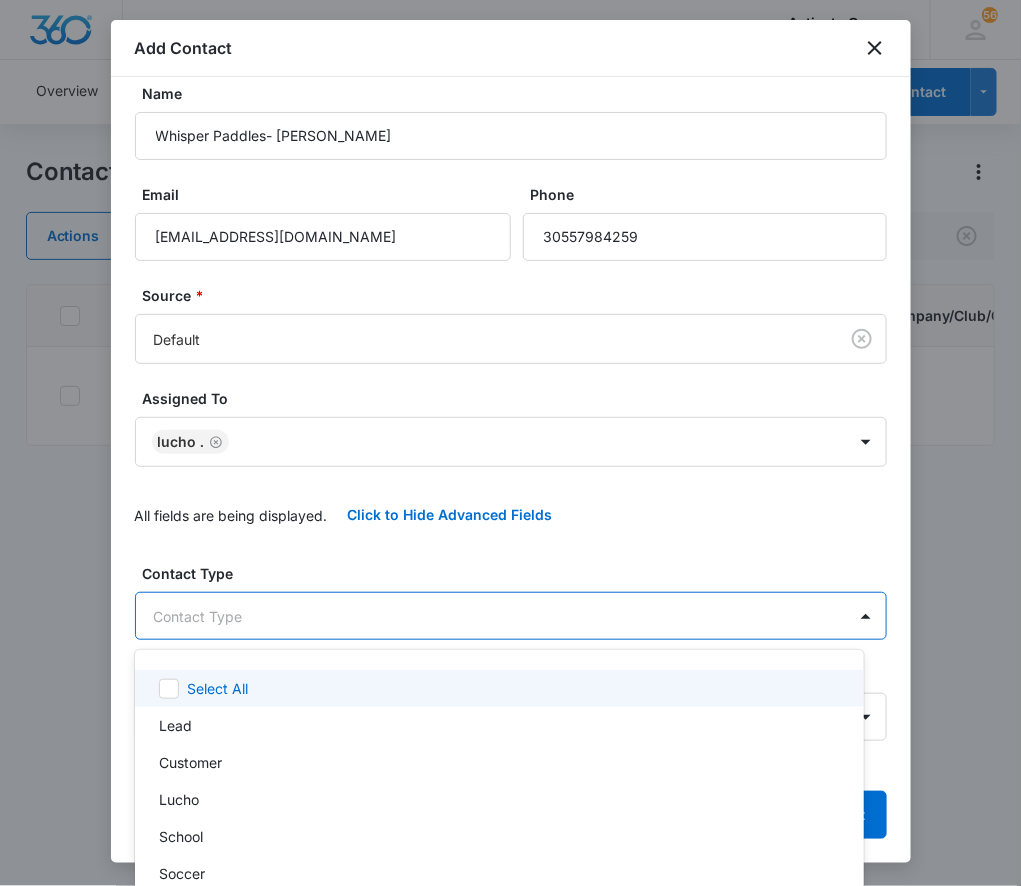 click on "CRM Apps Reputation Websites Forms CRM Email Social Content Ads Intelligence Files Brand Settings Activate Canopy M185527 Your Accounts View All 56 L. Lucho . [EMAIL_ADDRESS][DOMAIN_NAME] My Profile 56 Notifications Support Logout Terms & Conditions   •   Privacy Policy Overview Leads Inbox Contacts Organizations History Deals Projects Tasks Calendar Lists Reports Settings Add Contact Contacts Actions Contact Import Contacts Filters northern ID Contact Status Last History Company Name Company/Club/Organization Contact Name Email Phone Notes Contact Type Address 76016 Customer [DATE] by [PERSON_NAME] . 'northern SC - [PERSON_NAME]- waiting on drawings/response'
----------
Title:
[From]northern SC - [PERSON_NAME]- waiting on drawings/response
[To]northern... View More Add History --- --- NS Northern SC - [PERSON_NAME] [EMAIL_ADDRESS][DOMAIN_NAME] [PHONE_NUMBER] --- Lucho, Soccer, Soccer Club --- Showing   1-1   of   1
Activate Canopy - CRM Contacts - Marketing 360® Add Contact Name Email Phone *" at bounding box center (510, 443) 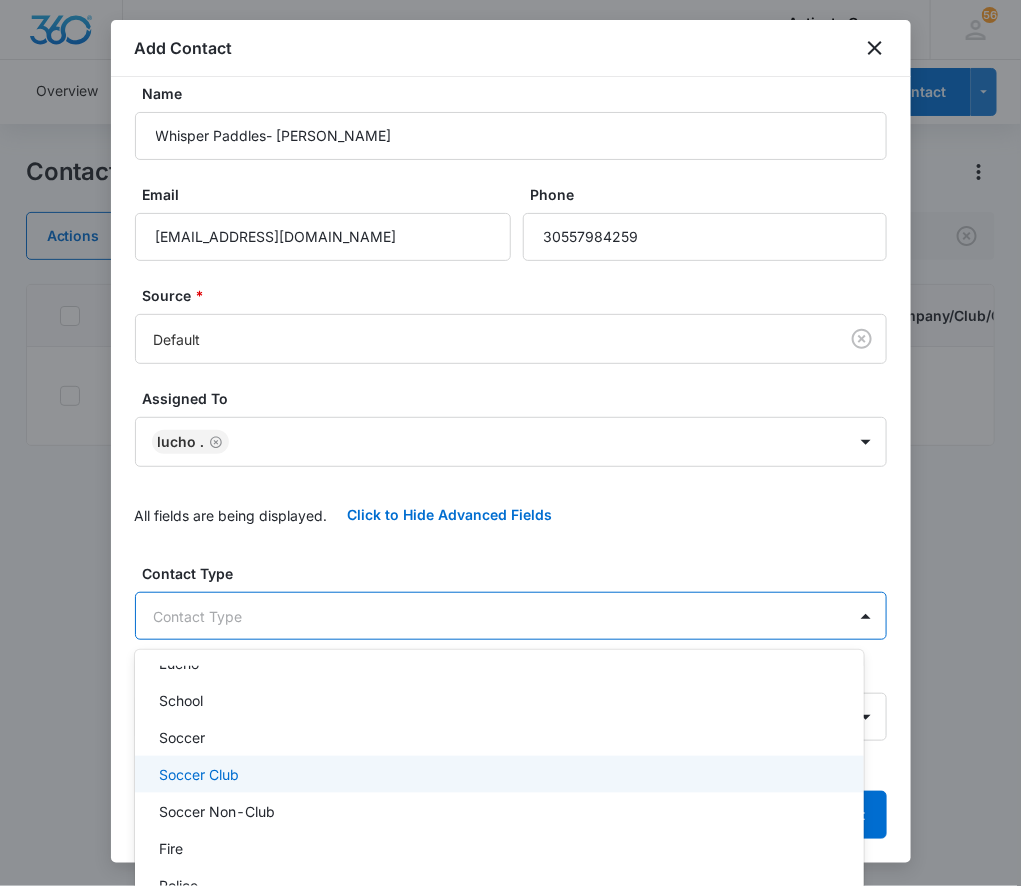 scroll, scrollTop: 45, scrollLeft: 0, axis: vertical 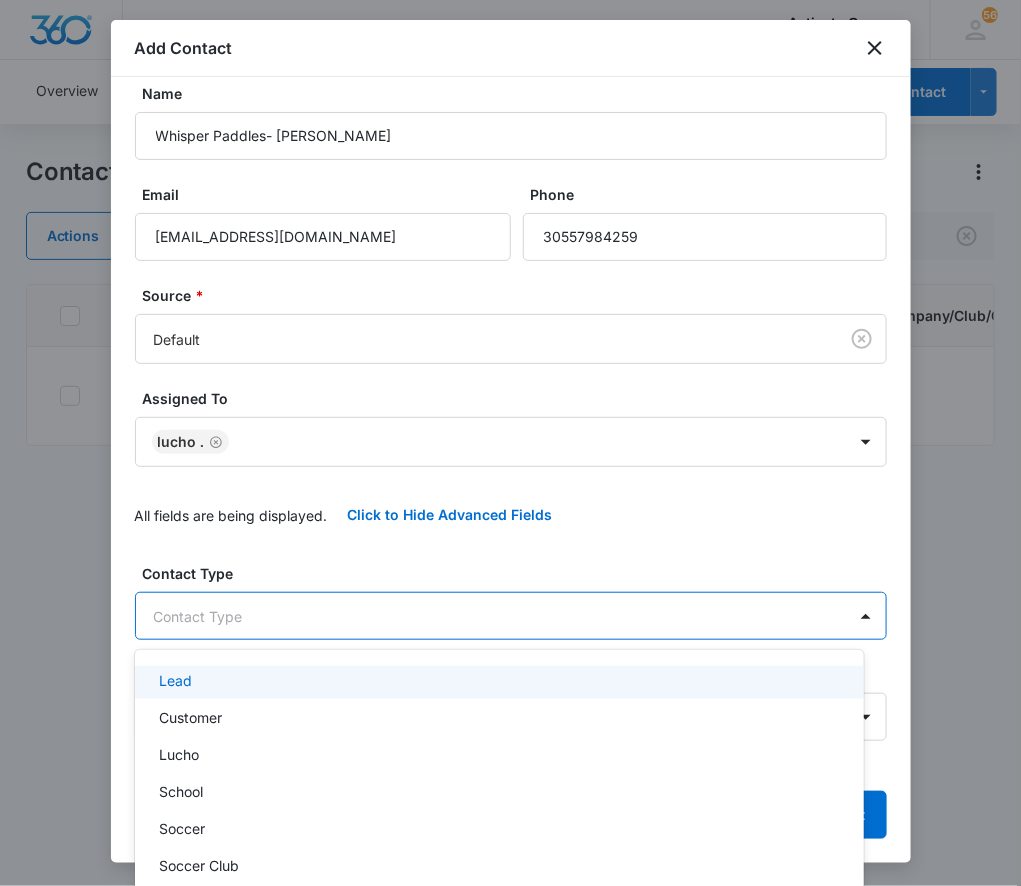 click on "Lead" at bounding box center [499, 680] 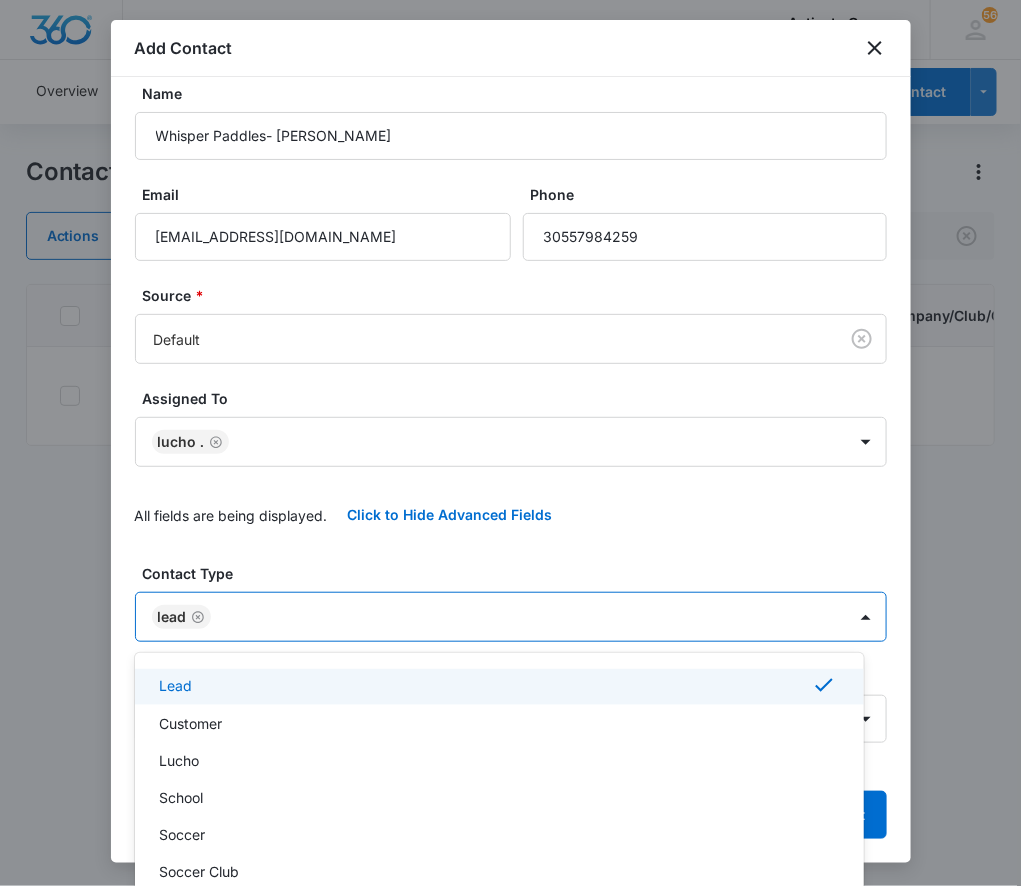 click at bounding box center [510, 443] 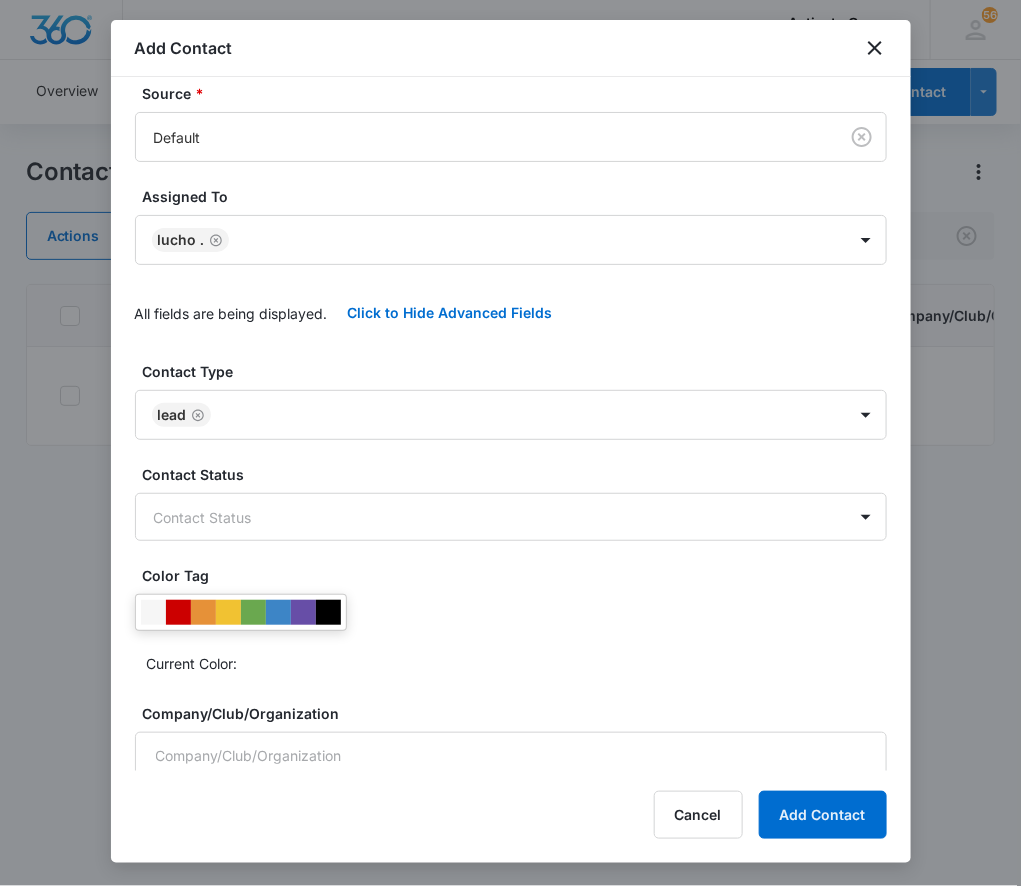 scroll, scrollTop: 220, scrollLeft: 0, axis: vertical 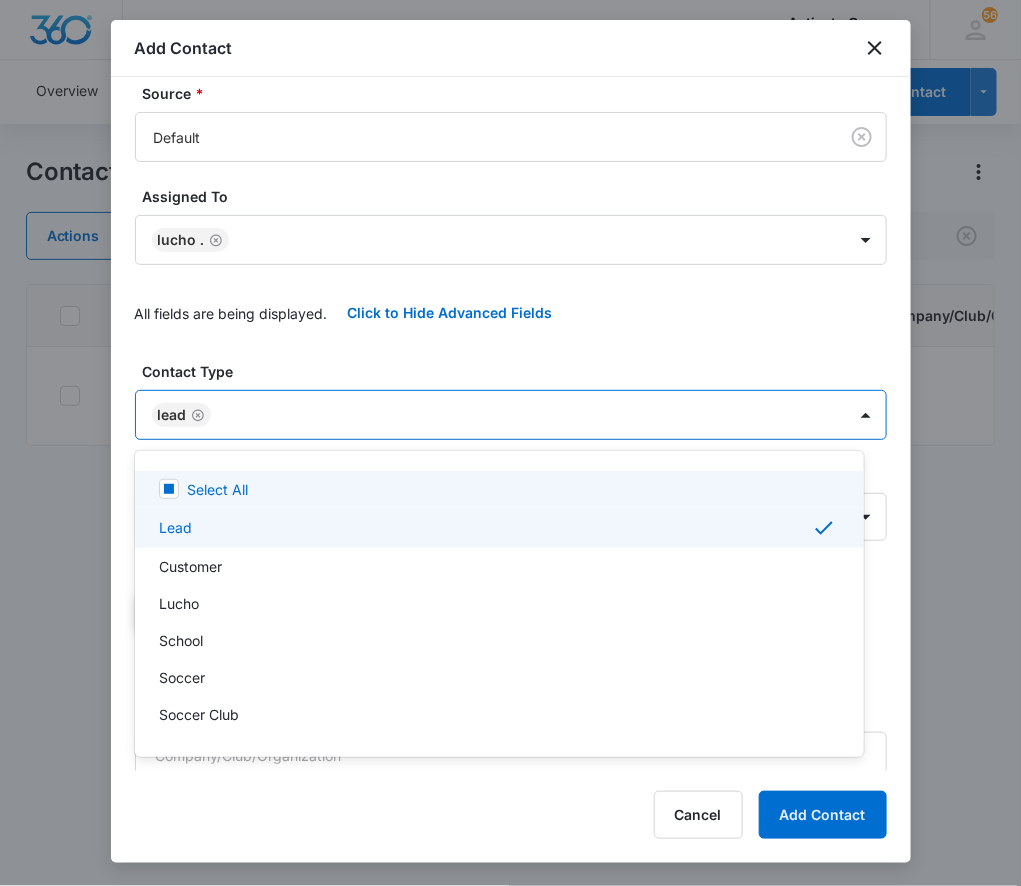click on "CRM Apps Reputation Websites Forms CRM Email Social Content Ads Intelligence Files Brand Settings Activate Canopy M185527 Your Accounts View All 56 L. Lucho . [EMAIL_ADDRESS][DOMAIN_NAME] My Profile 56 Notifications Support Logout Terms & Conditions   •   Privacy Policy Overview Leads Inbox Contacts Organizations History Deals Projects Tasks Calendar Lists Reports Settings Add Contact Contacts Actions Contact Import Contacts Filters northern ID Contact Status Last History Company Name Company/Club/Organization Contact Name Email Phone Notes Contact Type Address 76016 Customer [DATE] by [PERSON_NAME] . 'northern SC - [PERSON_NAME]- waiting on drawings/response'
----------
Title:
[From]northern SC - [PERSON_NAME]- waiting on drawings/response
[To]northern... View More Add History --- --- NS Northern SC - [PERSON_NAME] [EMAIL_ADDRESS][DOMAIN_NAME] [PHONE_NUMBER] --- Lucho, Soccer, Soccer Club --- Showing   1-1   of   1
Activate Canopy - CRM Contacts - Marketing 360® Add Contact Name Email Phone *" at bounding box center (510, 443) 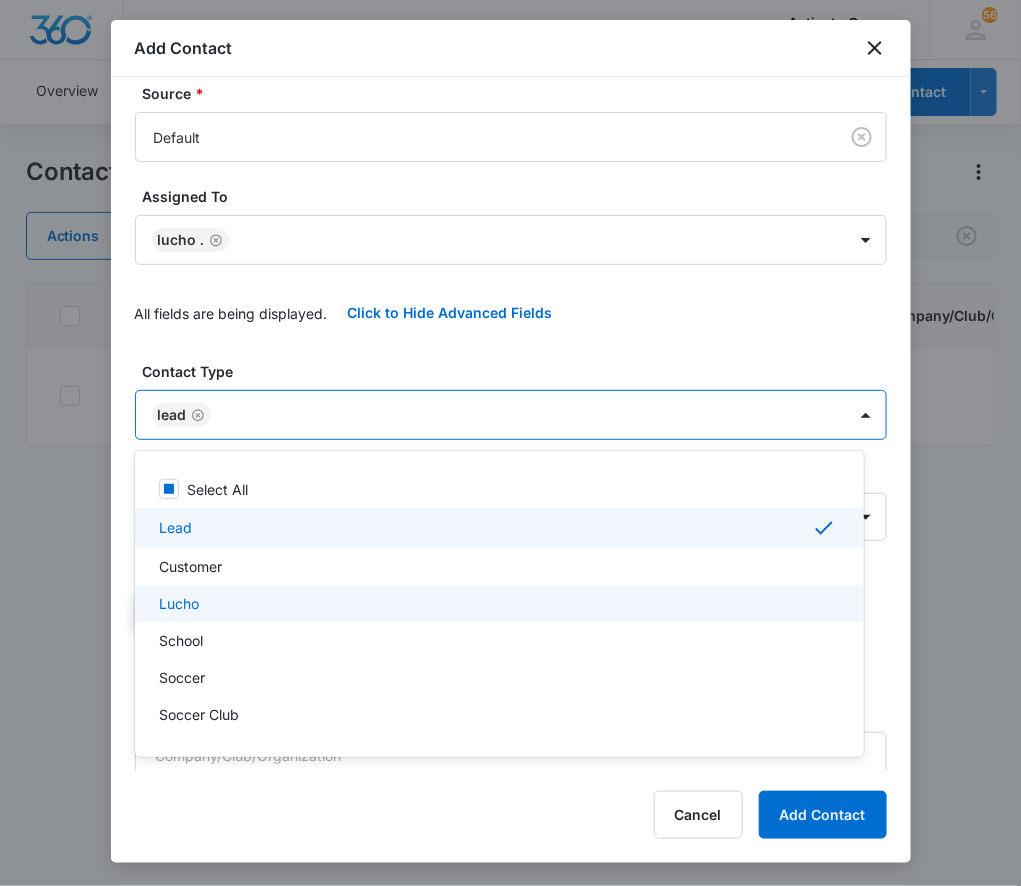 click on "Lucho" at bounding box center [497, 603] 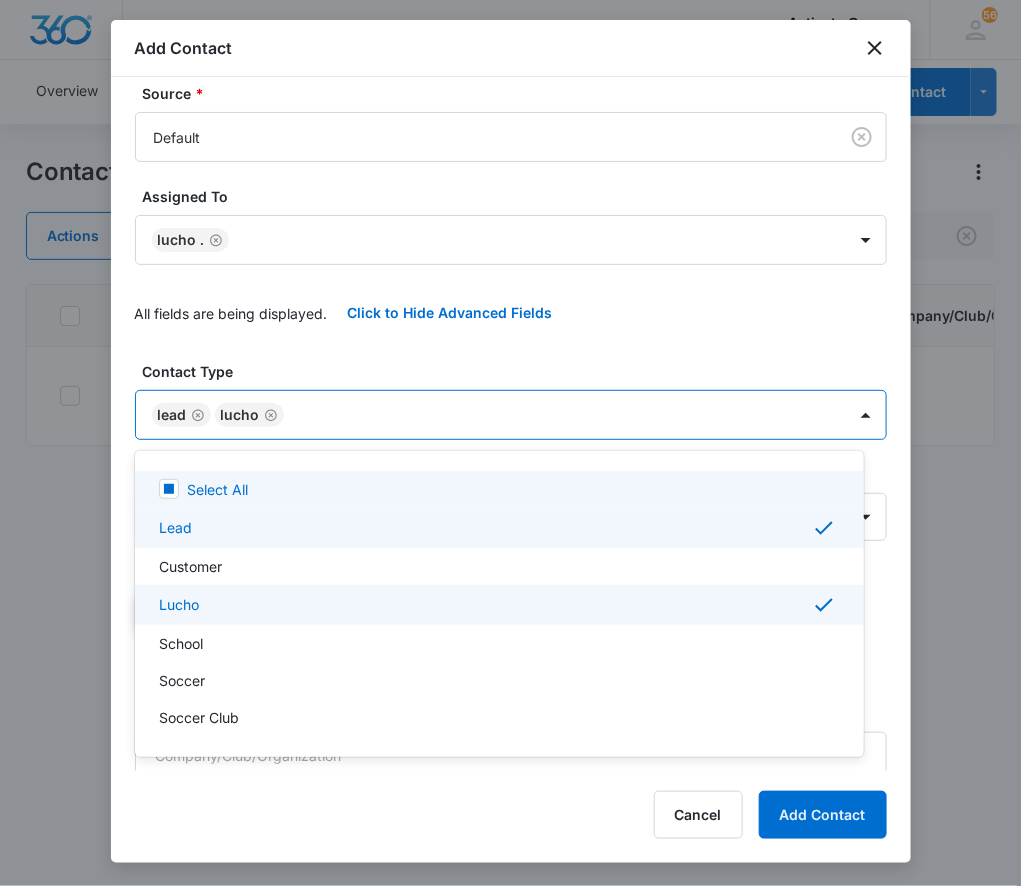 click at bounding box center [510, 443] 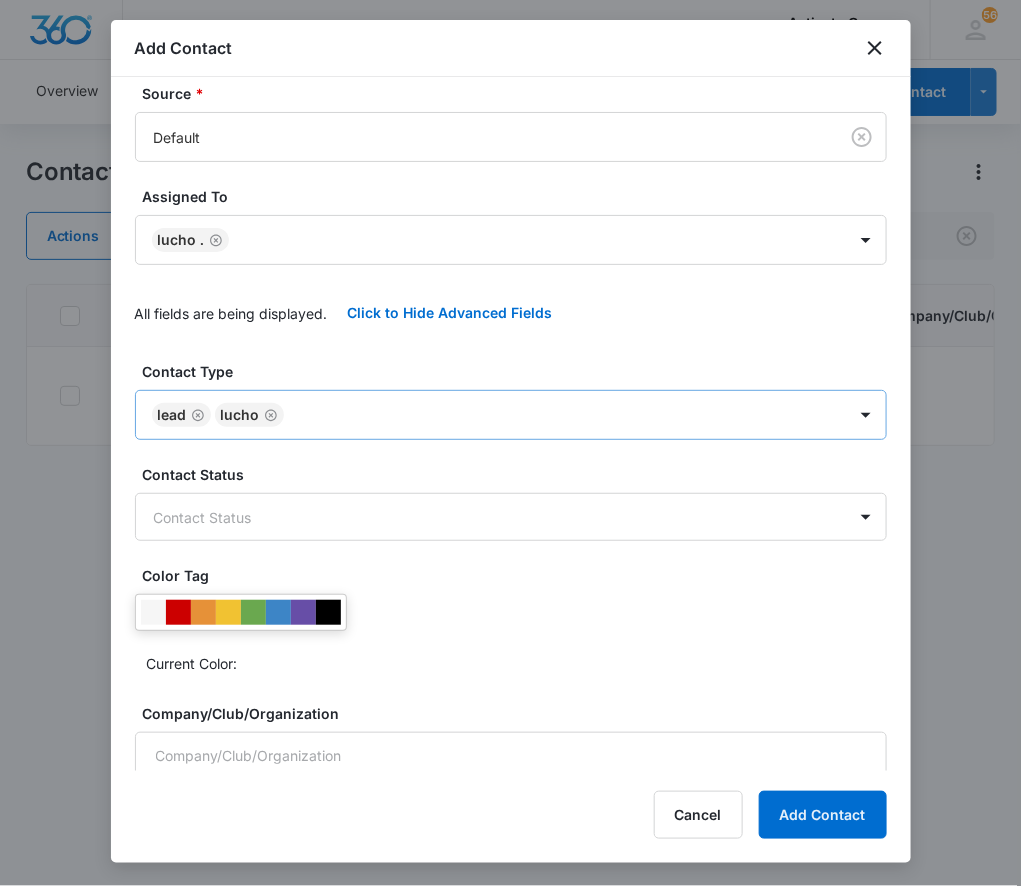 click 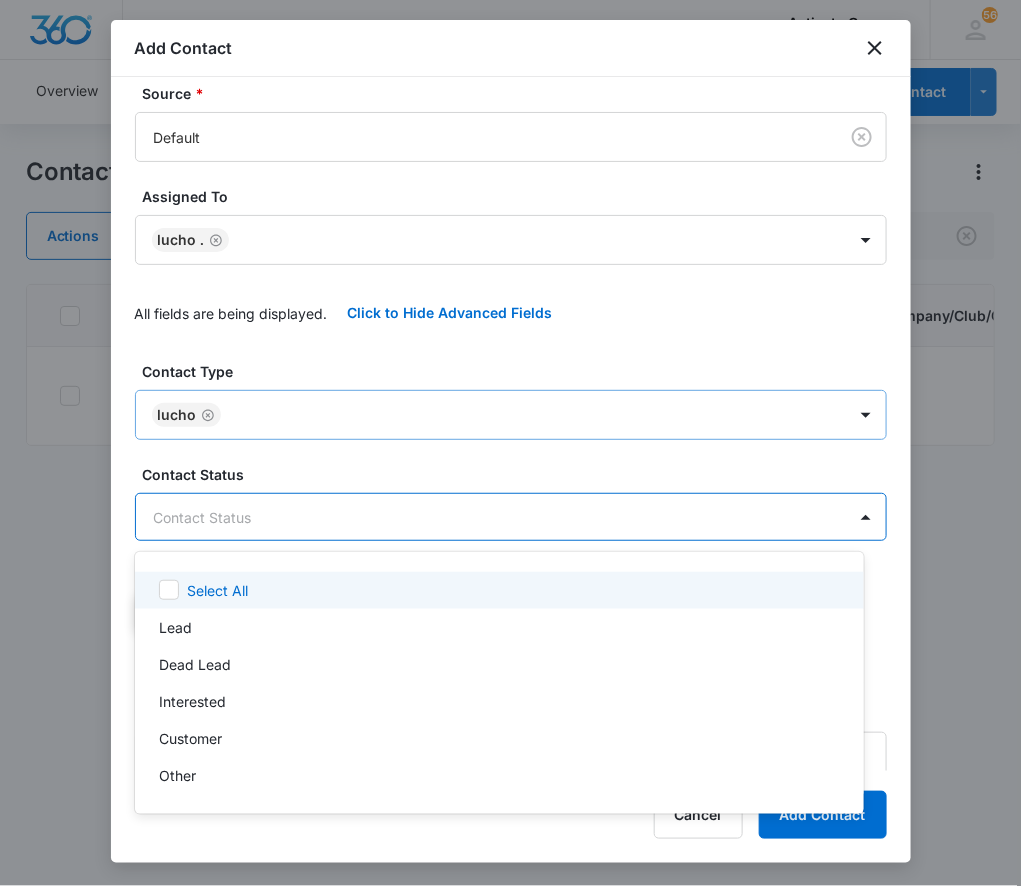 click on "CRM Apps Reputation Websites Forms CRM Email Social Content Ads Intelligence Files Brand Settings Activate Canopy M185527 Your Accounts View All 56 L. Lucho . [EMAIL_ADDRESS][DOMAIN_NAME] My Profile 56 Notifications Support Logout Terms & Conditions   •   Privacy Policy Overview Leads Inbox Contacts Organizations History Deals Projects Tasks Calendar Lists Reports Settings Add Contact Contacts Actions Contact Import Contacts Filters northern ID Contact Status Last History Company Name Company/Club/Organization Contact Name Email Phone Notes Contact Type Address 76016 Customer [DATE] by [PERSON_NAME] . 'northern SC - [PERSON_NAME]- waiting on drawings/response'
----------
Title:
[From]northern SC - [PERSON_NAME]- waiting on drawings/response
[To]northern... View More Add History --- --- NS Northern SC - [PERSON_NAME] [EMAIL_ADDRESS][DOMAIN_NAME] [PHONE_NUMBER] --- Lucho, Soccer, Soccer Club --- Showing   1-1   of   1
Activate Canopy - CRM Contacts - Marketing 360® Add Contact Name Email Phone *" at bounding box center (510, 443) 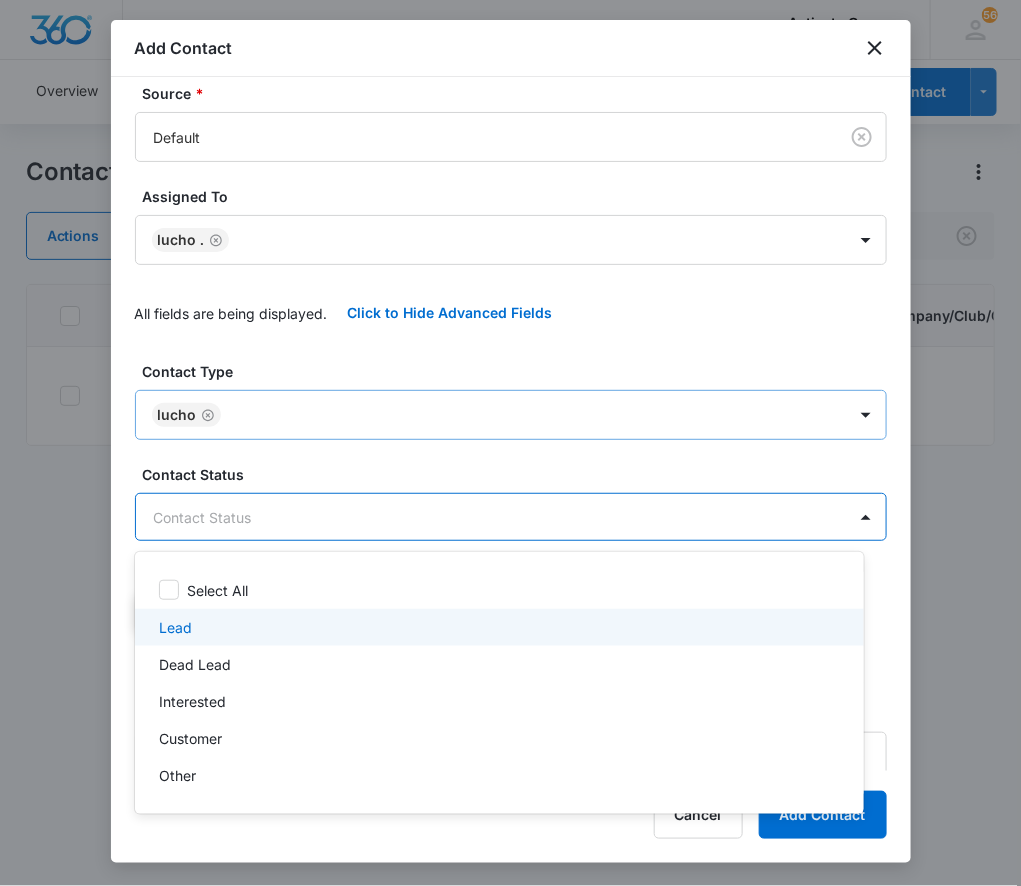 click on "Lead" at bounding box center [497, 627] 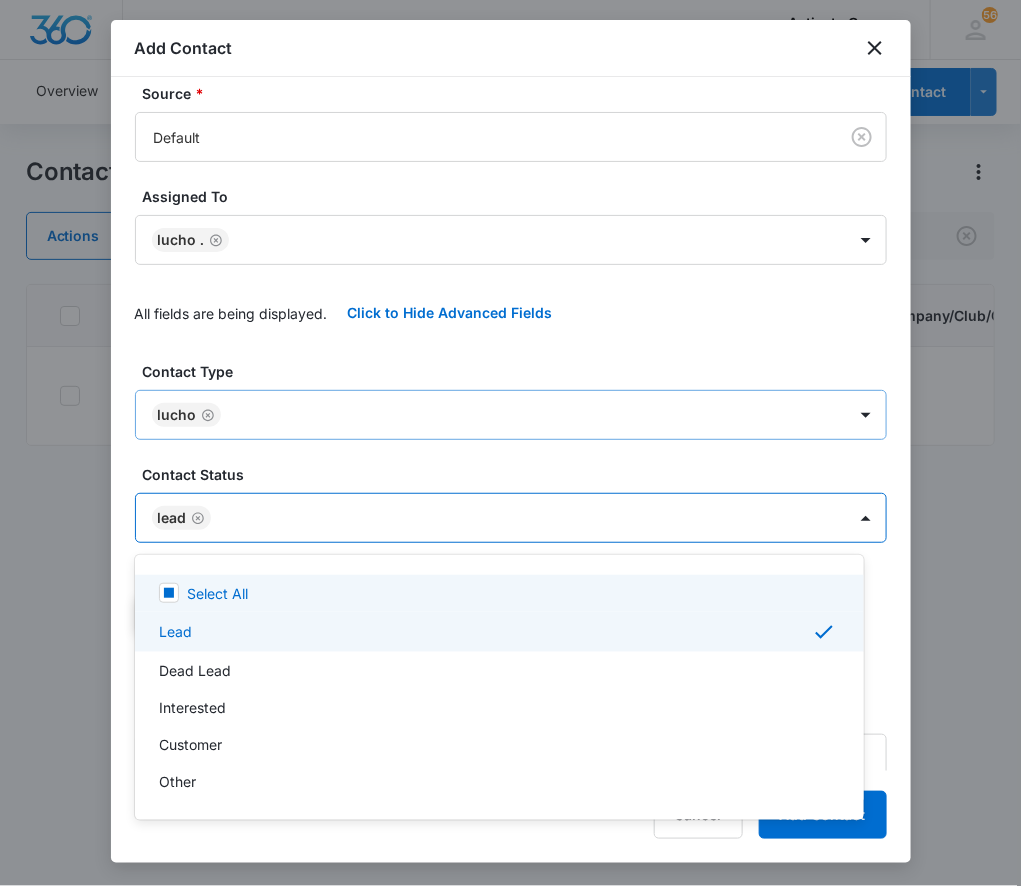 click at bounding box center (510, 443) 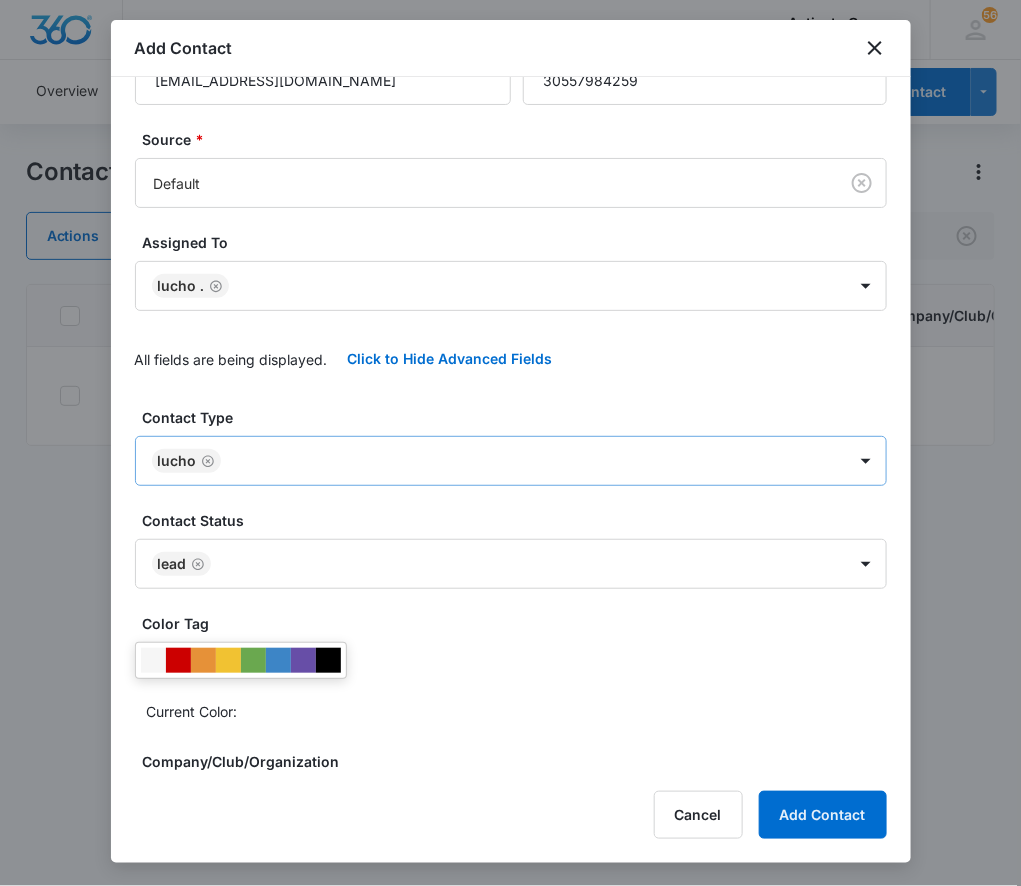scroll, scrollTop: 0, scrollLeft: 0, axis: both 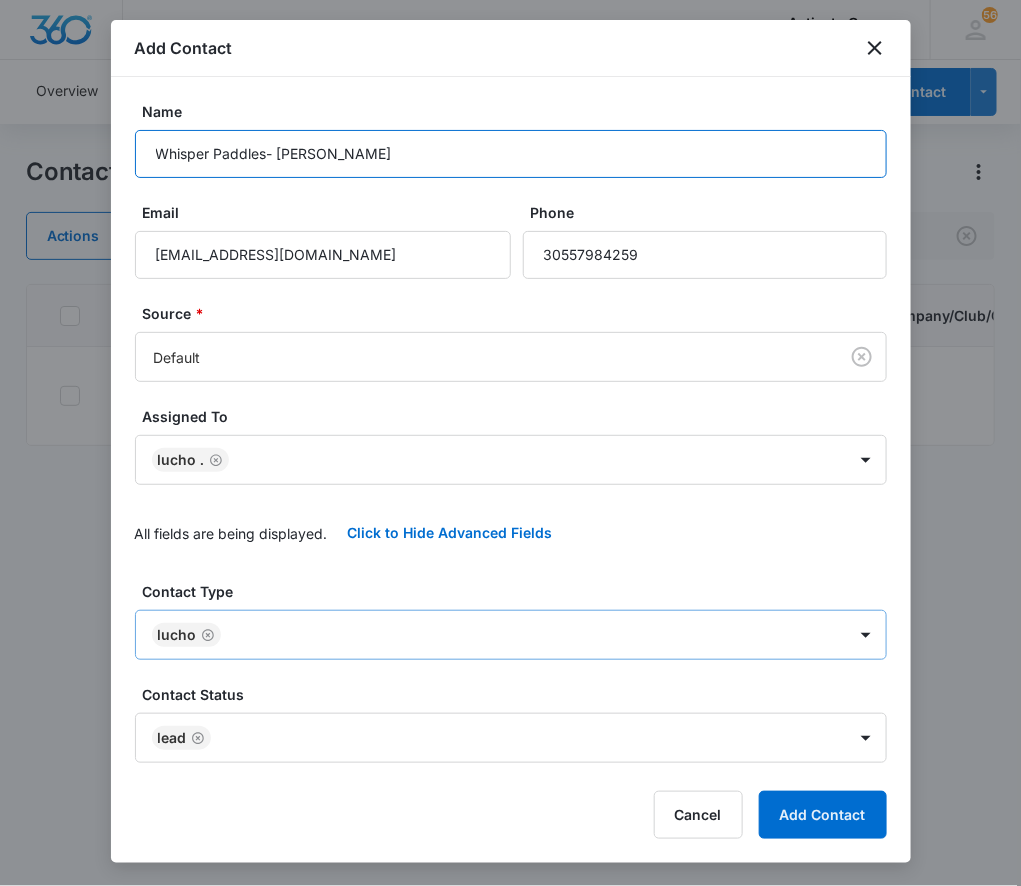 click on "Whisper Paddles- [PERSON_NAME]" at bounding box center (511, 154) 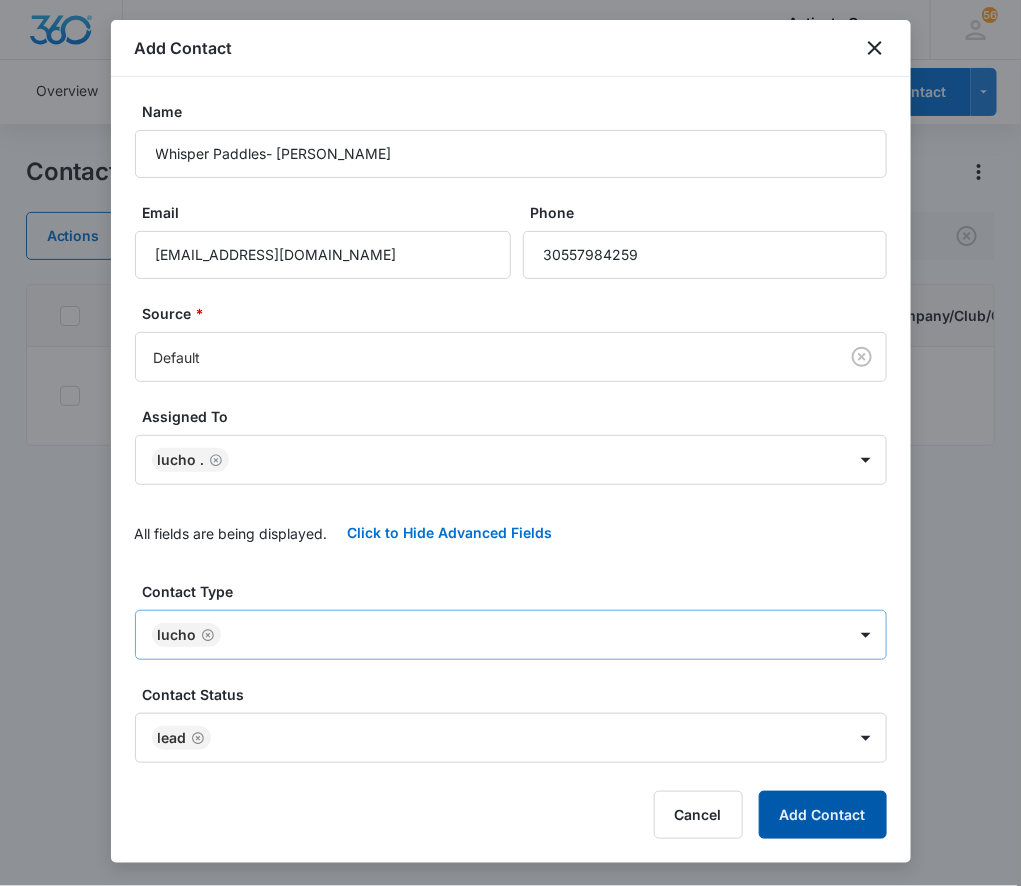 click on "Add Contact" at bounding box center (823, 815) 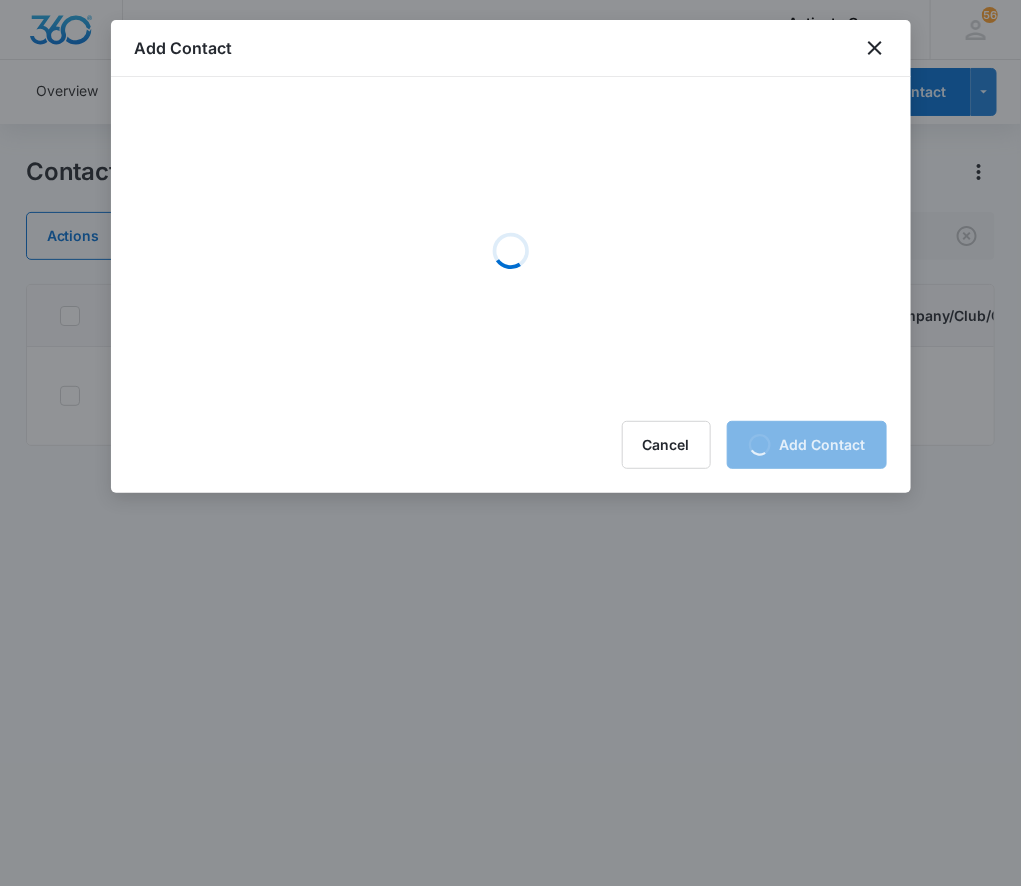 click at bounding box center (510, 443) 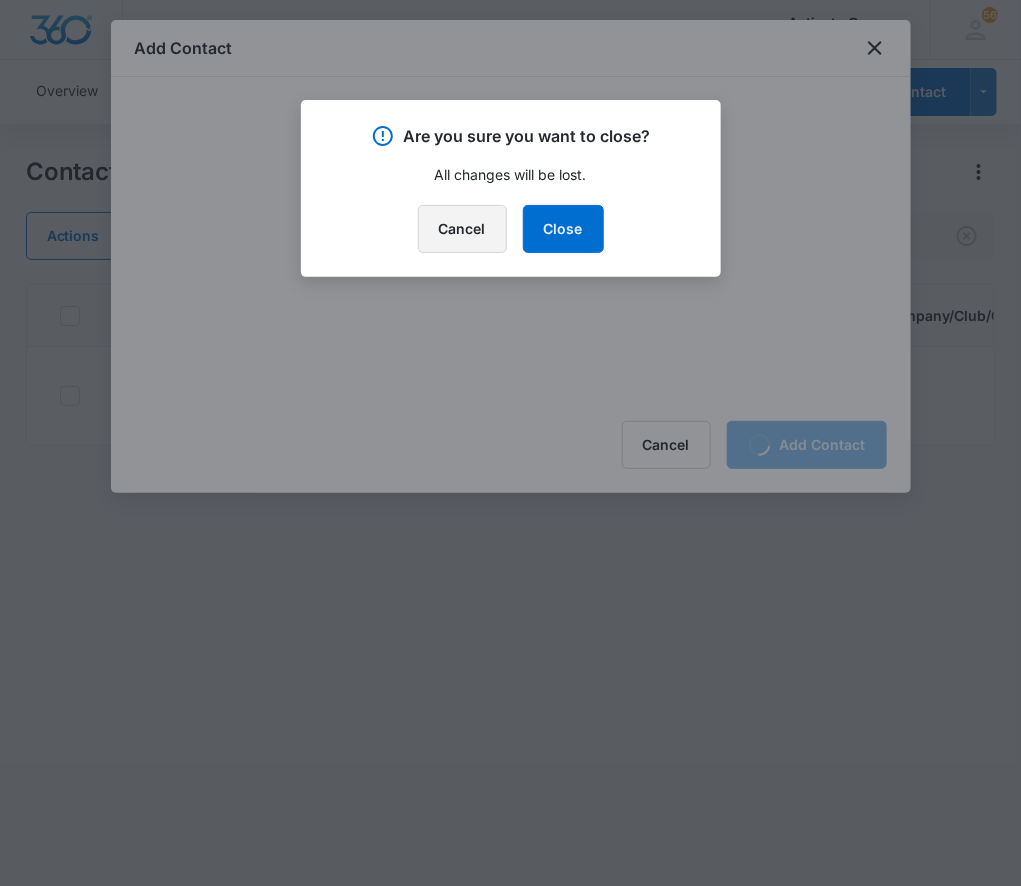 click on "Cancel" at bounding box center [462, 229] 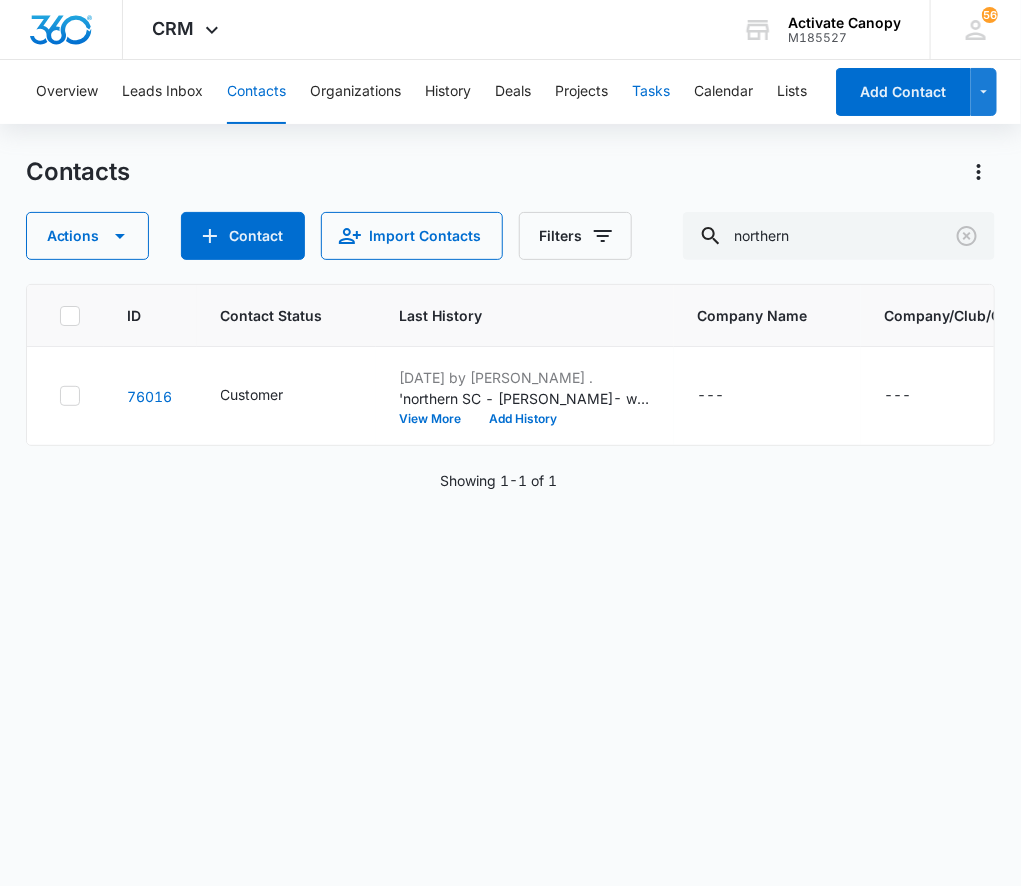 click on "Tasks" at bounding box center (651, 92) 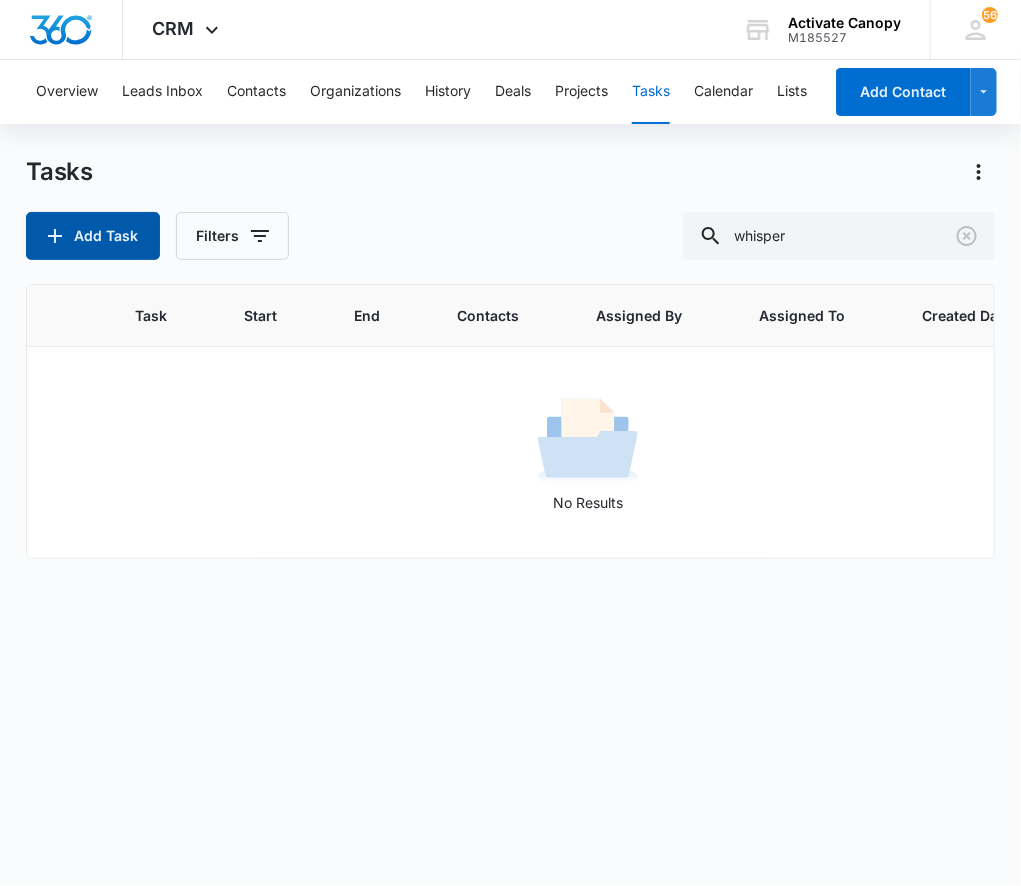 click on "Add Task" at bounding box center [93, 236] 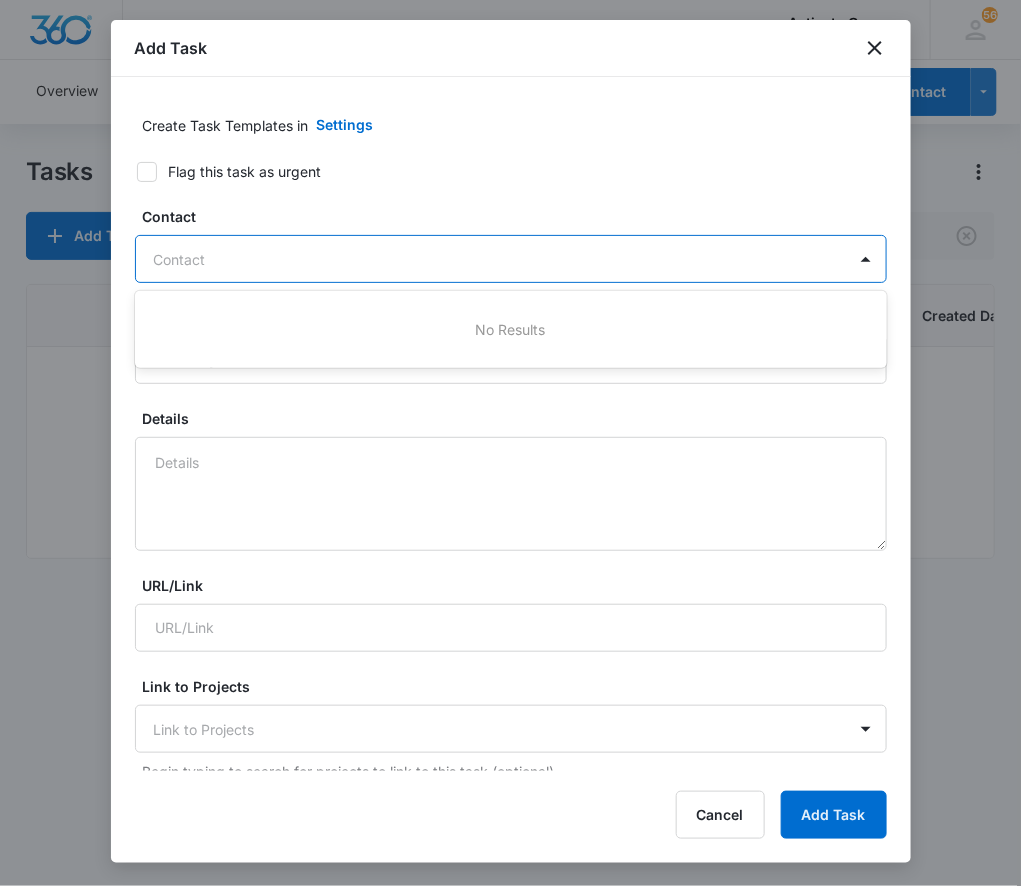 click at bounding box center [499, 259] 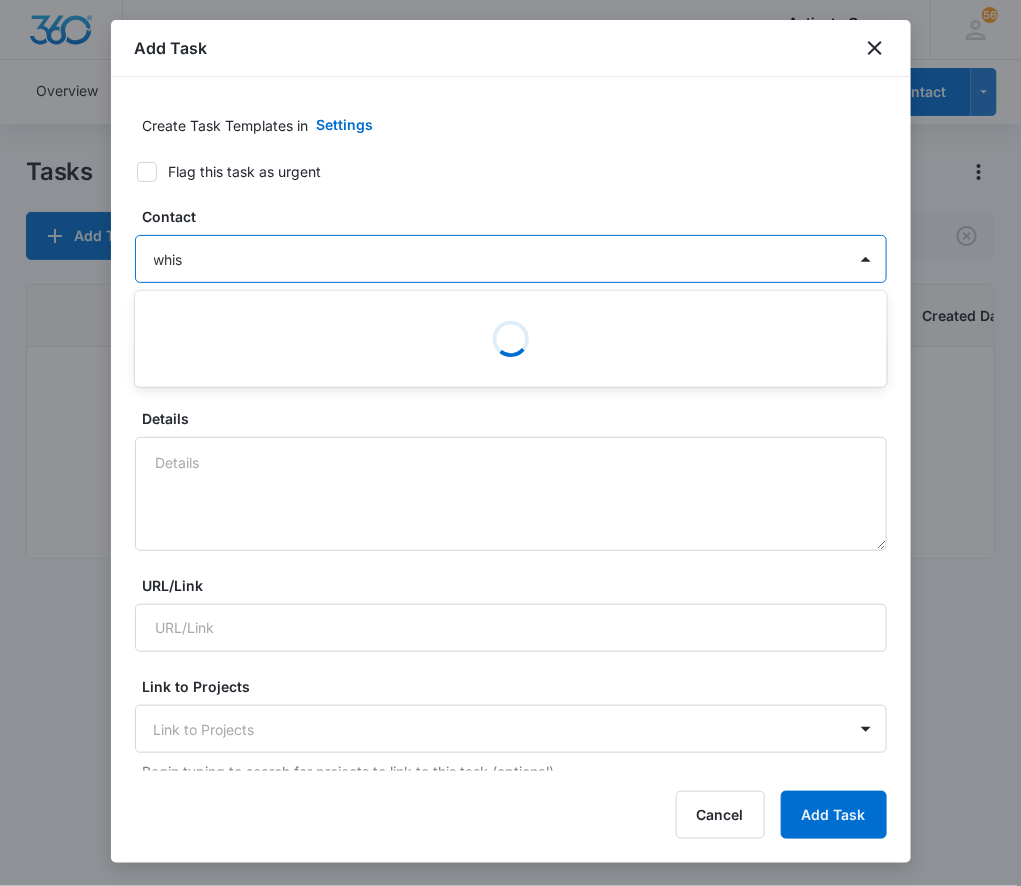 type on "whisp" 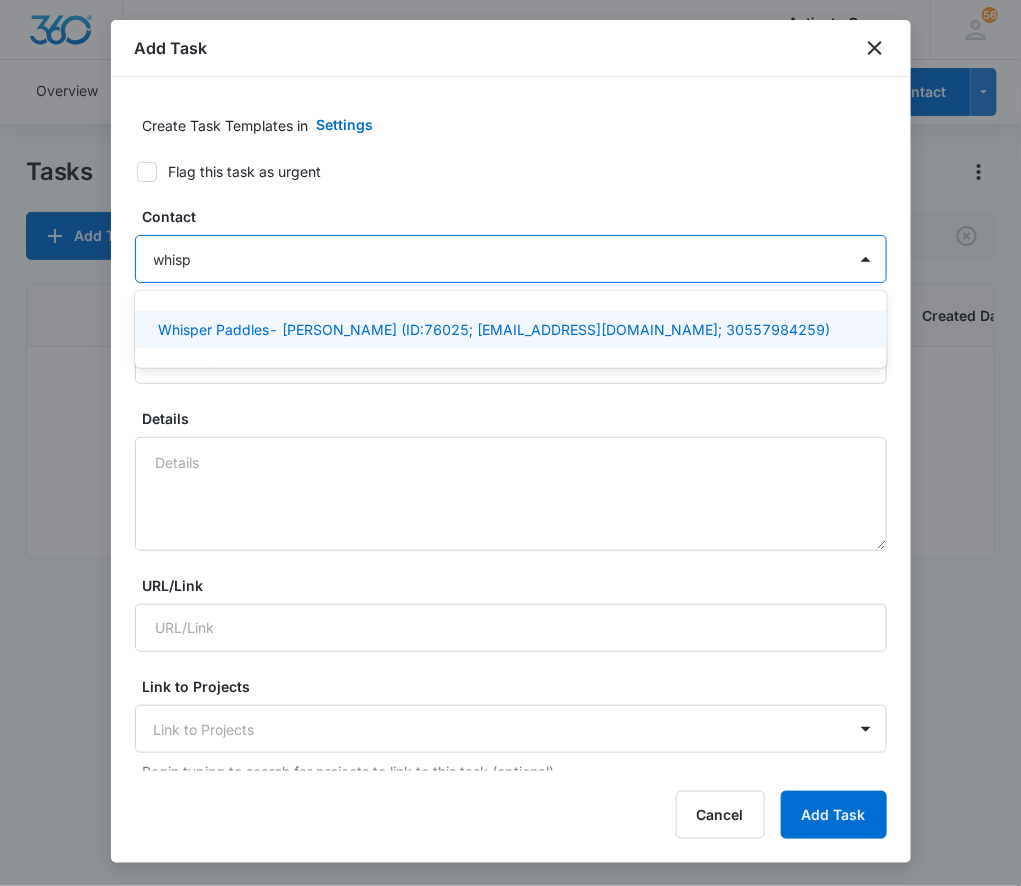 click on "Whisper Paddles- [PERSON_NAME] (ID:76025; [EMAIL_ADDRESS][DOMAIN_NAME]; 30557984259)" at bounding box center [495, 329] 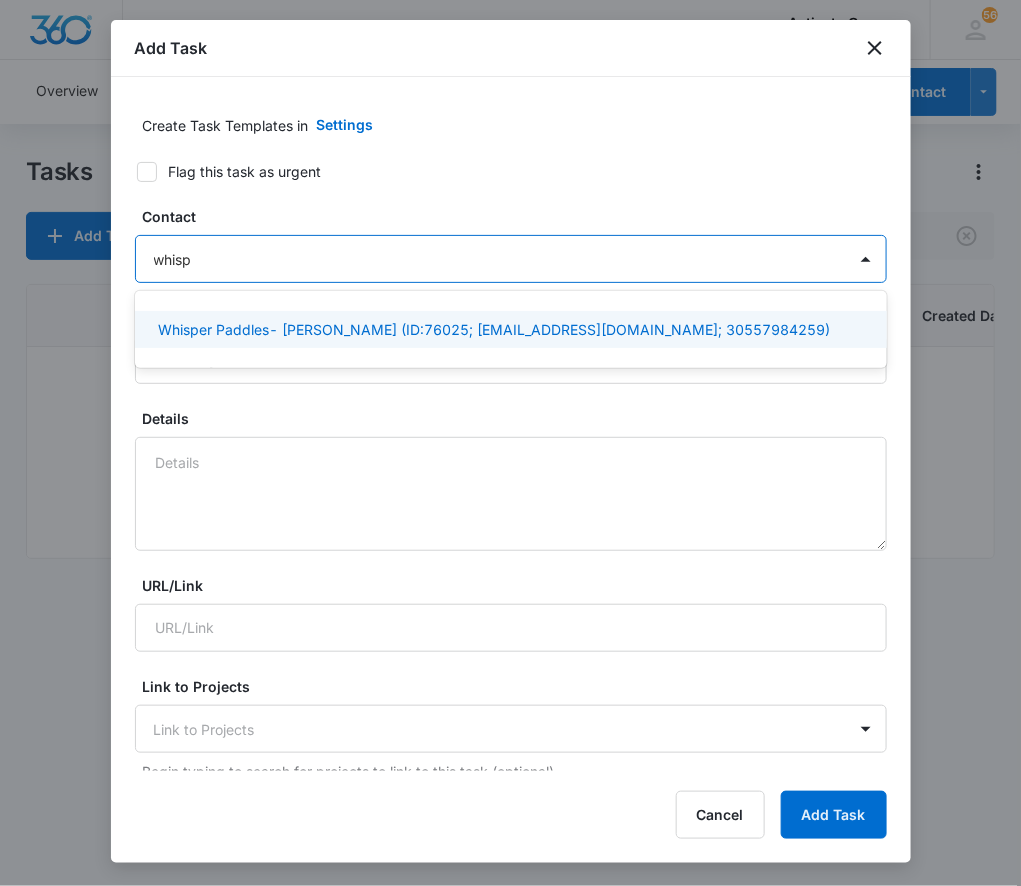 type 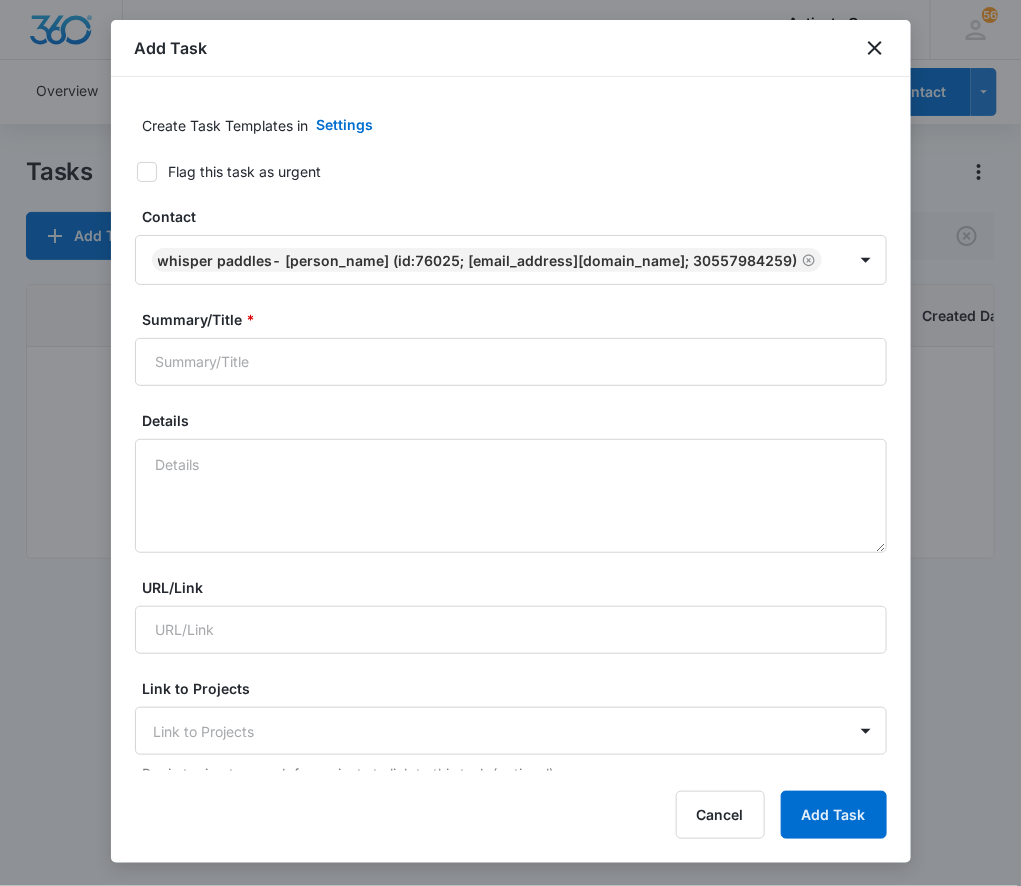 click on "Create Task Templates in  Settings Flag this task as urgent Contact Whisper Paddles- [PERSON_NAME] (ID:76025; [EMAIL_ADDRESS][DOMAIN_NAME]; 30557984259) Summary/Title * Details URL/Link Link to Projects Link to Projects Begin typing to search for projects to link to this task (optional). Link to Deals Link to Deals Begin typing to search for deals to link to this task (optional). Assign a specific color to this task for the Calendar view Color Tag Current Color: Attachments Click or drag files to this area to upload Max upload size: 30.0  MB; Must be a file with the extension: .txt, .csv, .png, .jpg, .jpeg, .pdf, .svg.   Assigned to * Assigned to Time span * [DATE] [DATE] This is an all day event Repeat every Frequency Day Repeating Ends On Day of the Week Day of the Week Repeat by   Day of the month   Day of the week Keep Task Private (no other team member will be able to see this task) Remind me 1 Days Before Task Starts" at bounding box center [511, 933] 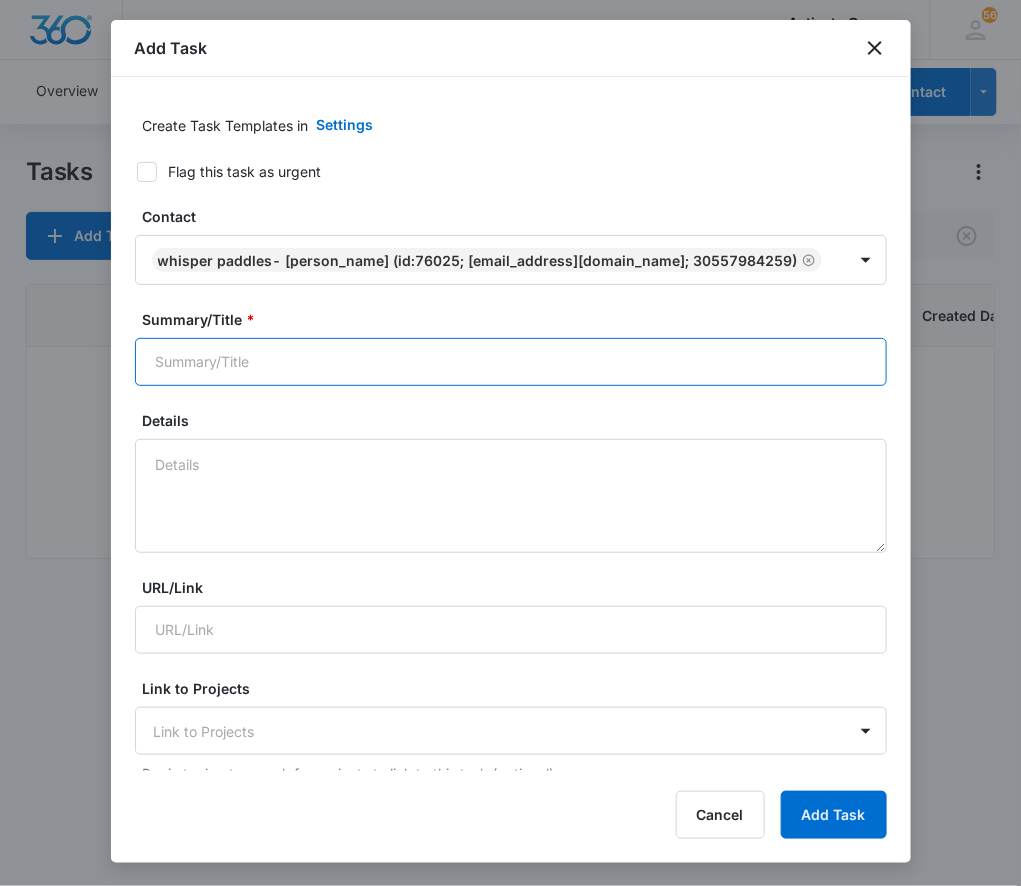 click on "Summary/Title *" at bounding box center [511, 362] 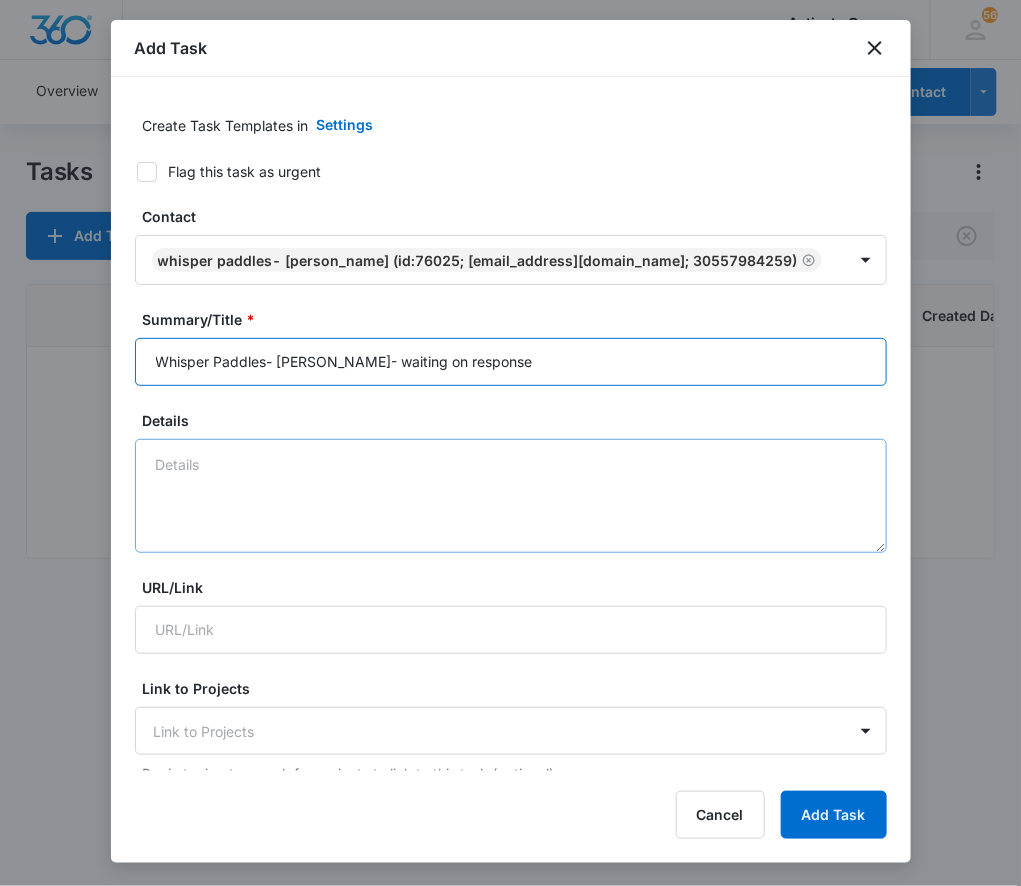 type on "Whisper Paddles- [PERSON_NAME]- waiting on response" 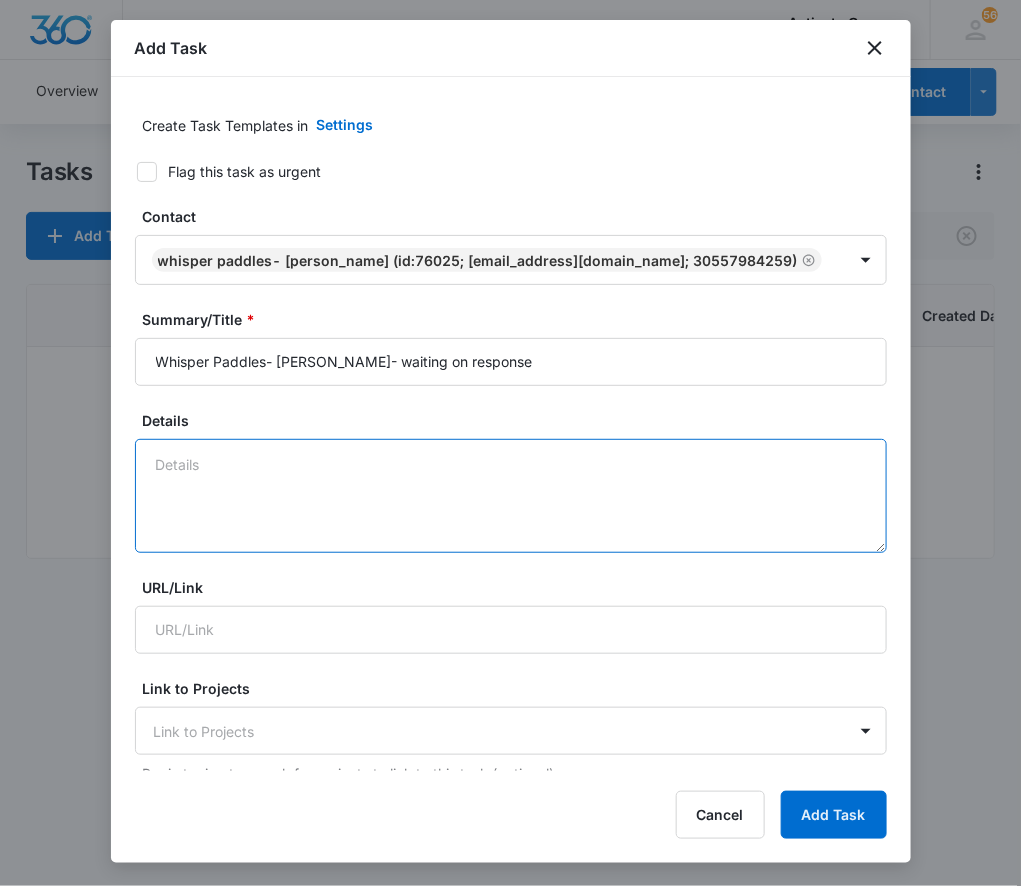 click on "Details" at bounding box center [511, 496] 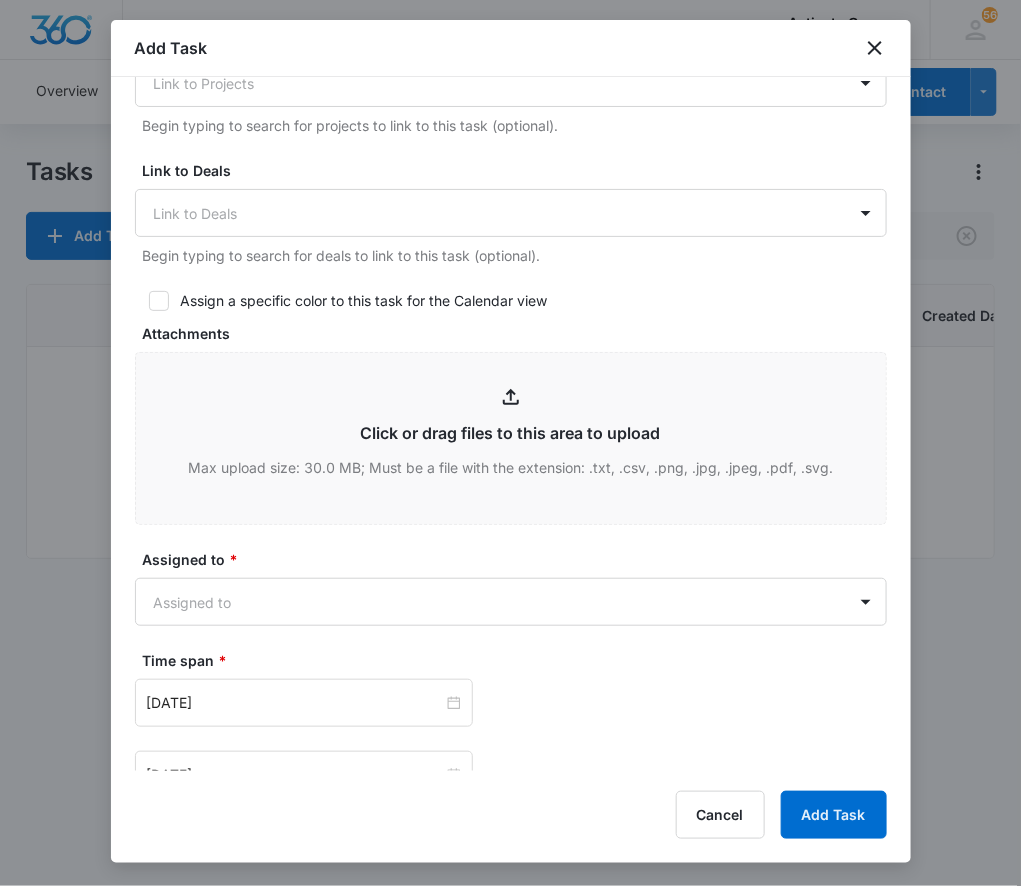 scroll, scrollTop: 805, scrollLeft: 0, axis: vertical 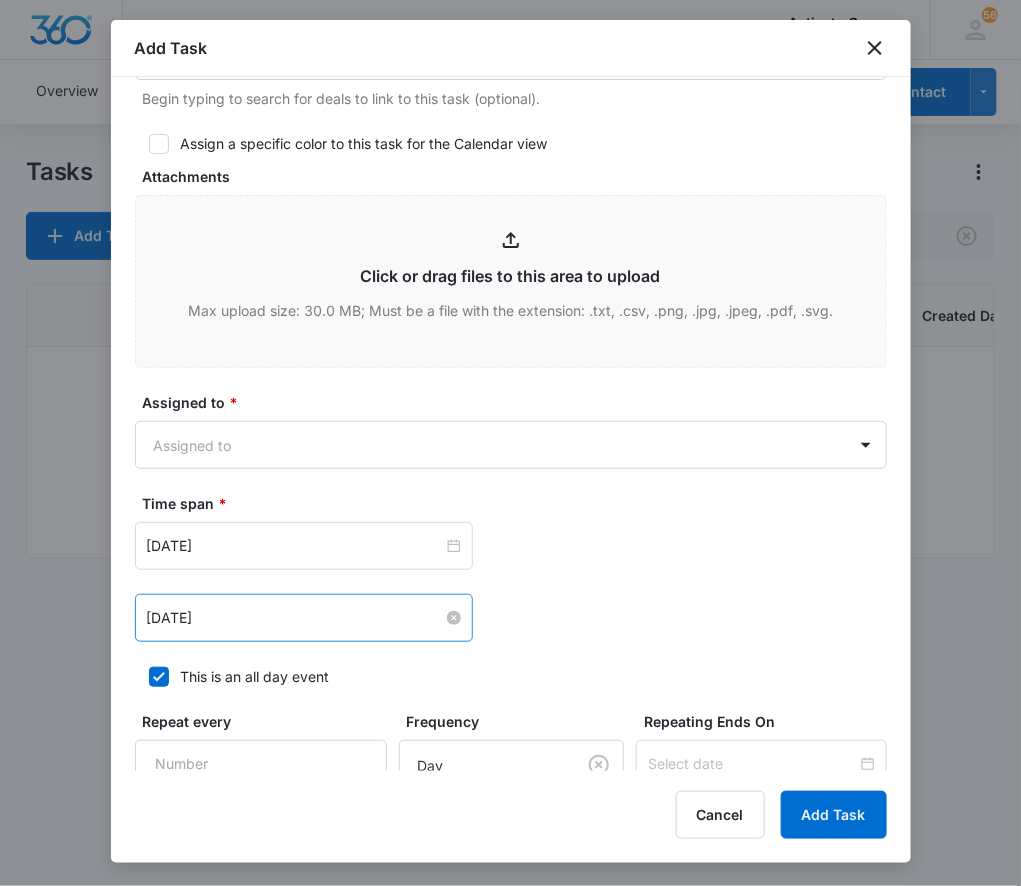 type on "7/10 sent email
notes
7/10 booth products" 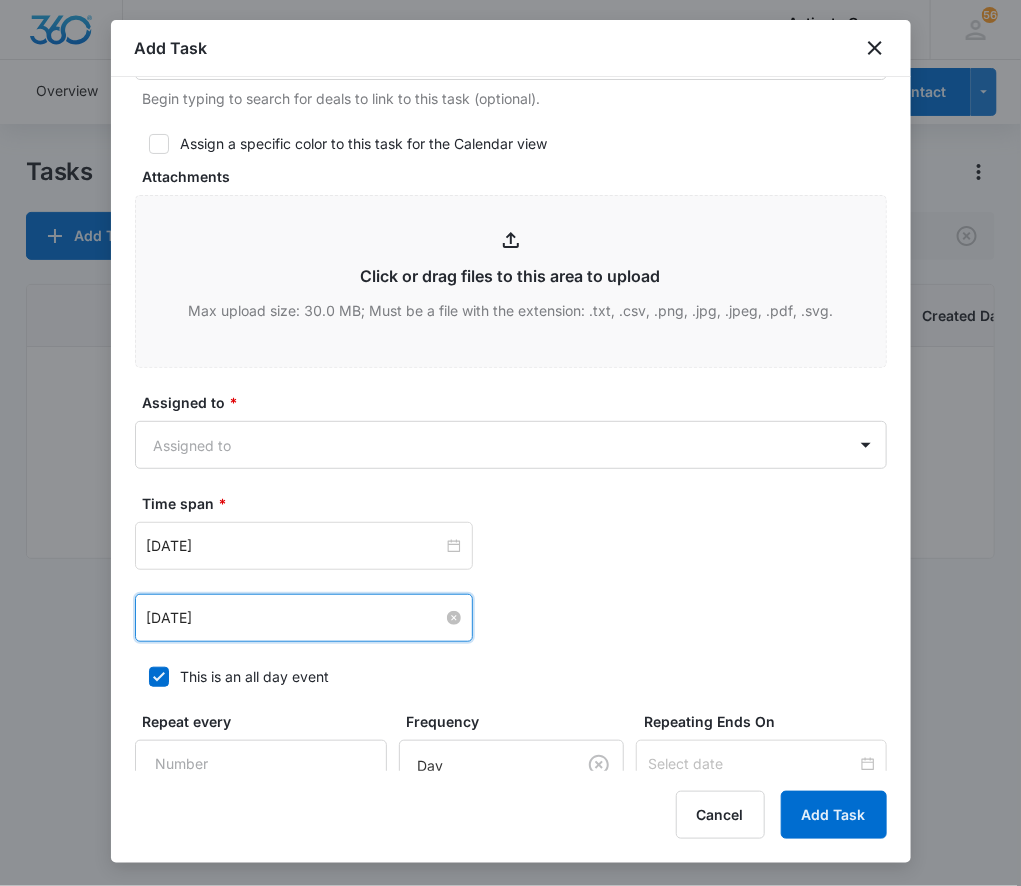 click on "[DATE]" at bounding box center [295, 618] 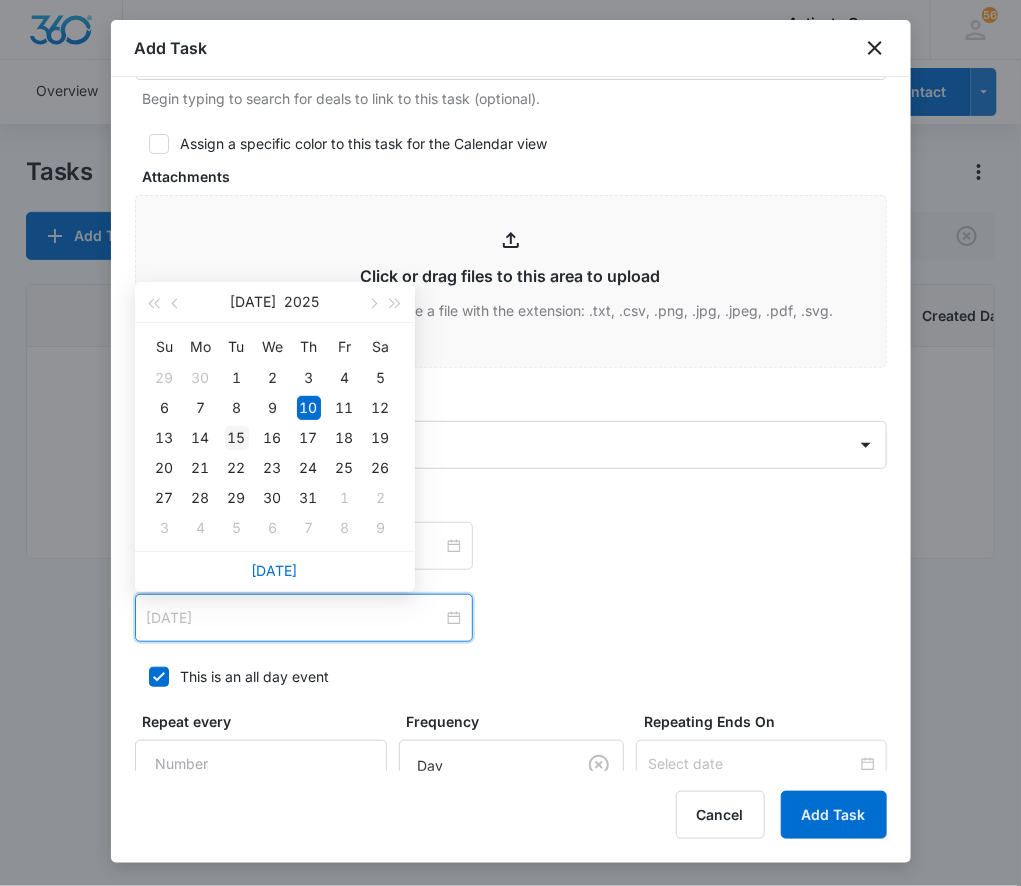 type on "[DATE]" 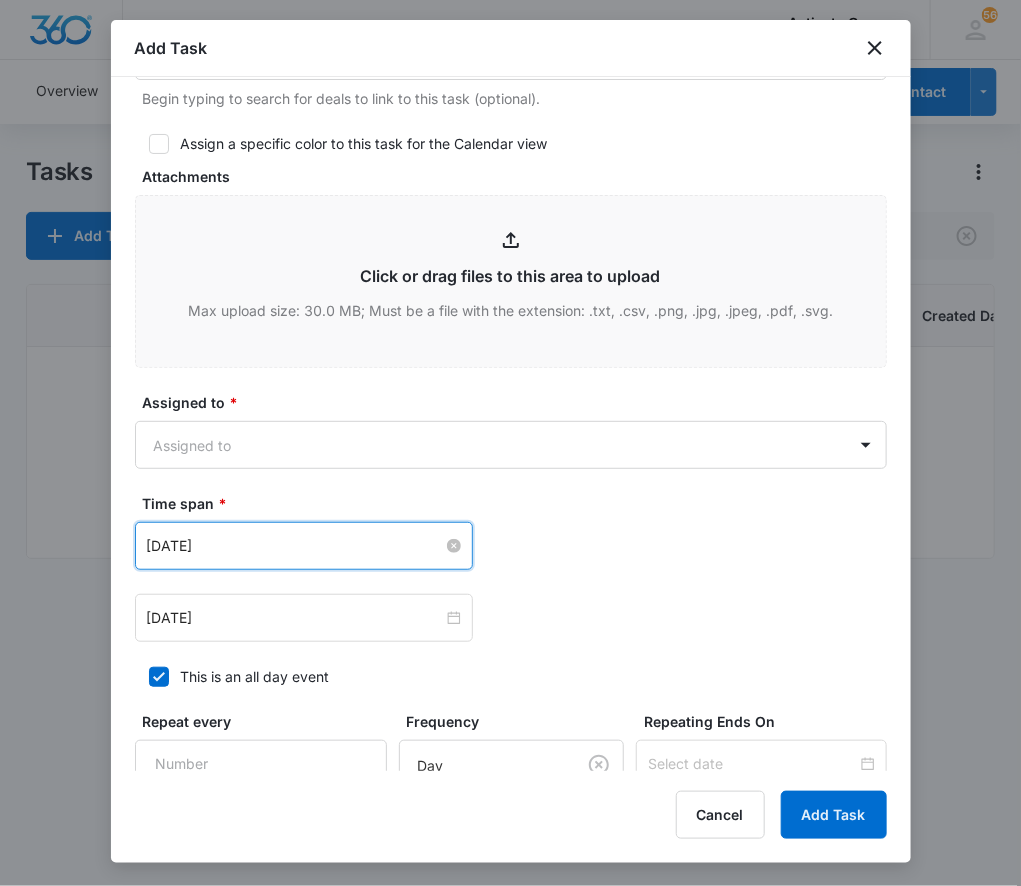 click on "[DATE]" at bounding box center (295, 546) 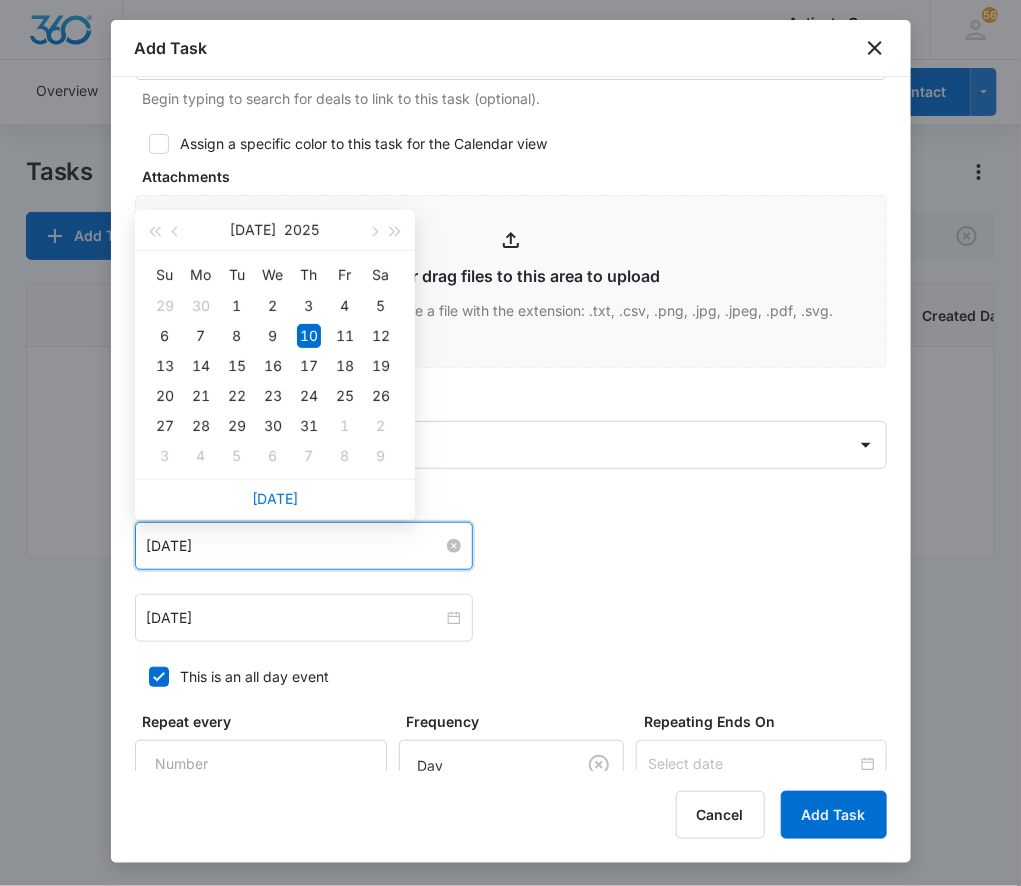 click on "[DATE]" at bounding box center [295, 546] 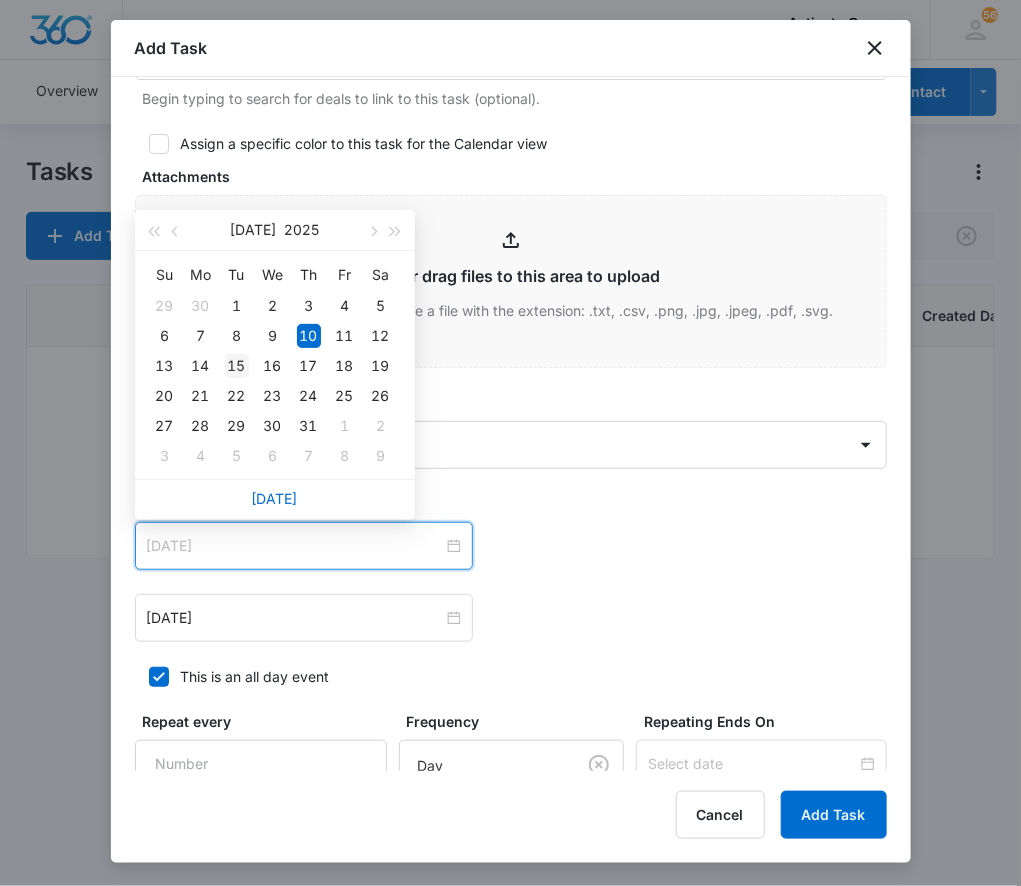 type on "[DATE]" 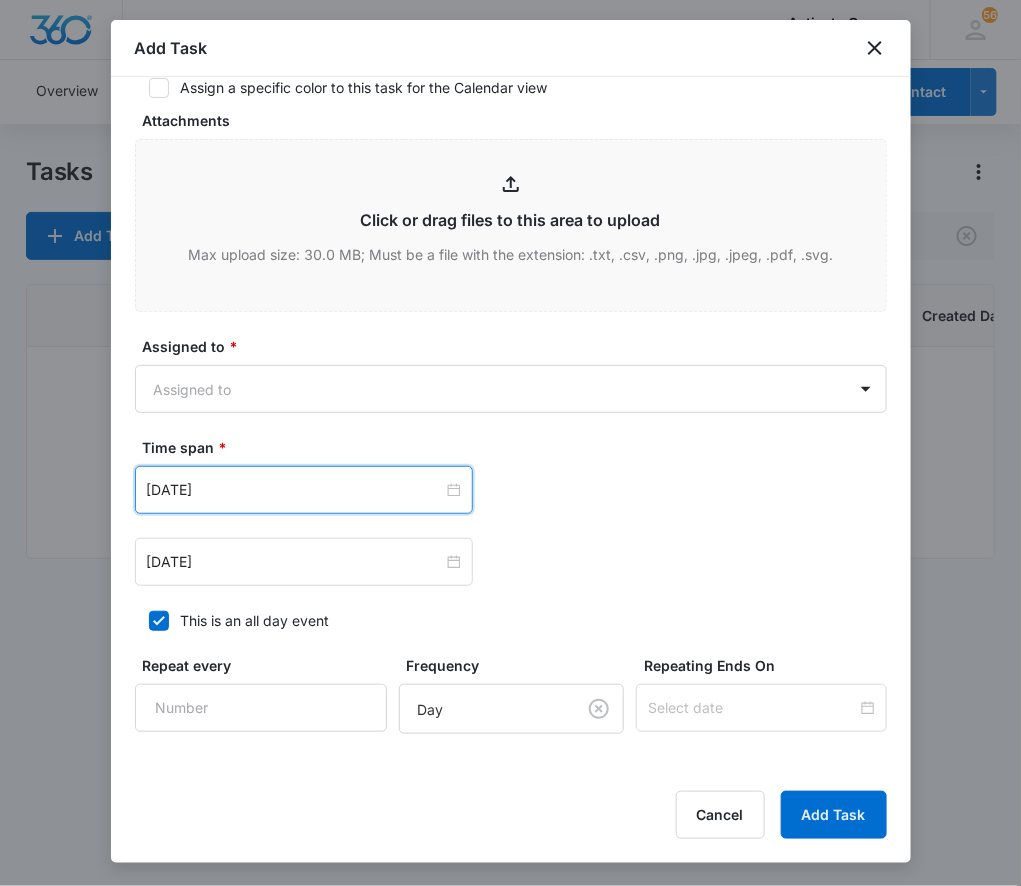 scroll, scrollTop: 861, scrollLeft: 0, axis: vertical 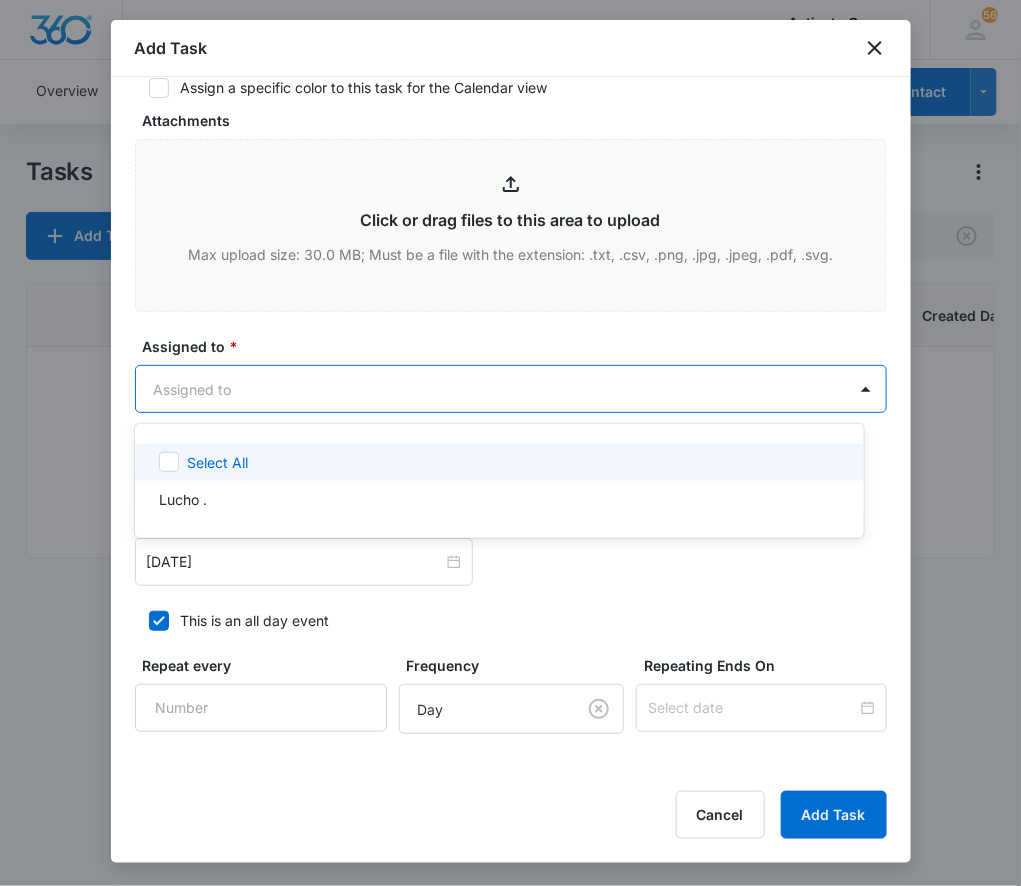 click on "CRM Apps Reputation Websites Forms CRM Email Social Content Ads Intelligence Files Brand Settings Activate Canopy M185527 Your Accounts View All 56 L. Lucho . [EMAIL_ADDRESS][DOMAIN_NAME] My Profile 56 Notifications Support Logout Terms & Conditions   •   Privacy Policy Overview Leads Inbox Contacts Organizations History Deals Projects Tasks Calendar Lists Reports Settings Add Contact Tasks Add Task Filters whisper Task Start End Contacts Assigned By Assigned To Created Date No Results
Activate Canopy - CRM Tasks - Marketing 360® Add Task Create Task Templates in  Settings Flag this task as urgent Contact Whisper Paddles- [PERSON_NAME] (ID:76025; [EMAIL_ADDRESS][DOMAIN_NAME]; 30557984259) Summary/Title * Whisper Paddles- [PERSON_NAME]- waiting on response Details 7/10 sent email
notes
7/10 booth products URL/Link Link to Projects Link to Projects Begin typing to search for projects to link to this task (optional). Link to Deals Link to Deals Assign a specific color to this task for the Calendar view   *" at bounding box center [510, 443] 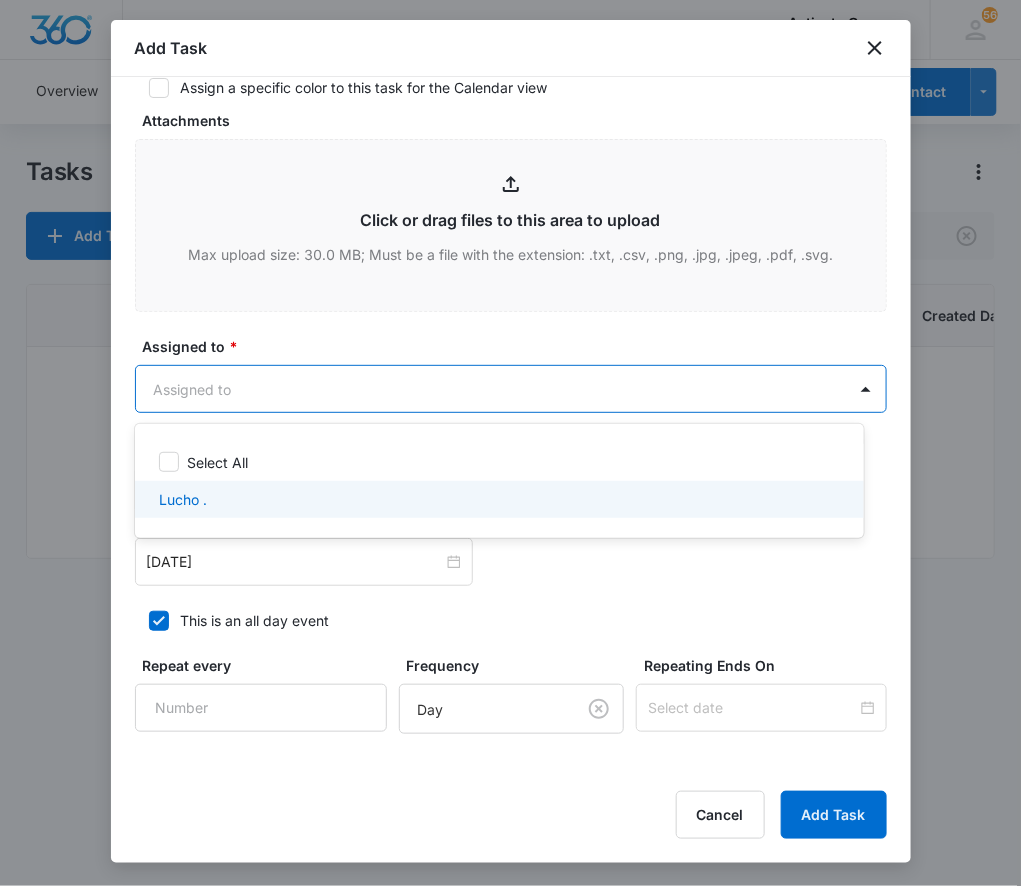 click on "Lucho ." at bounding box center (497, 499) 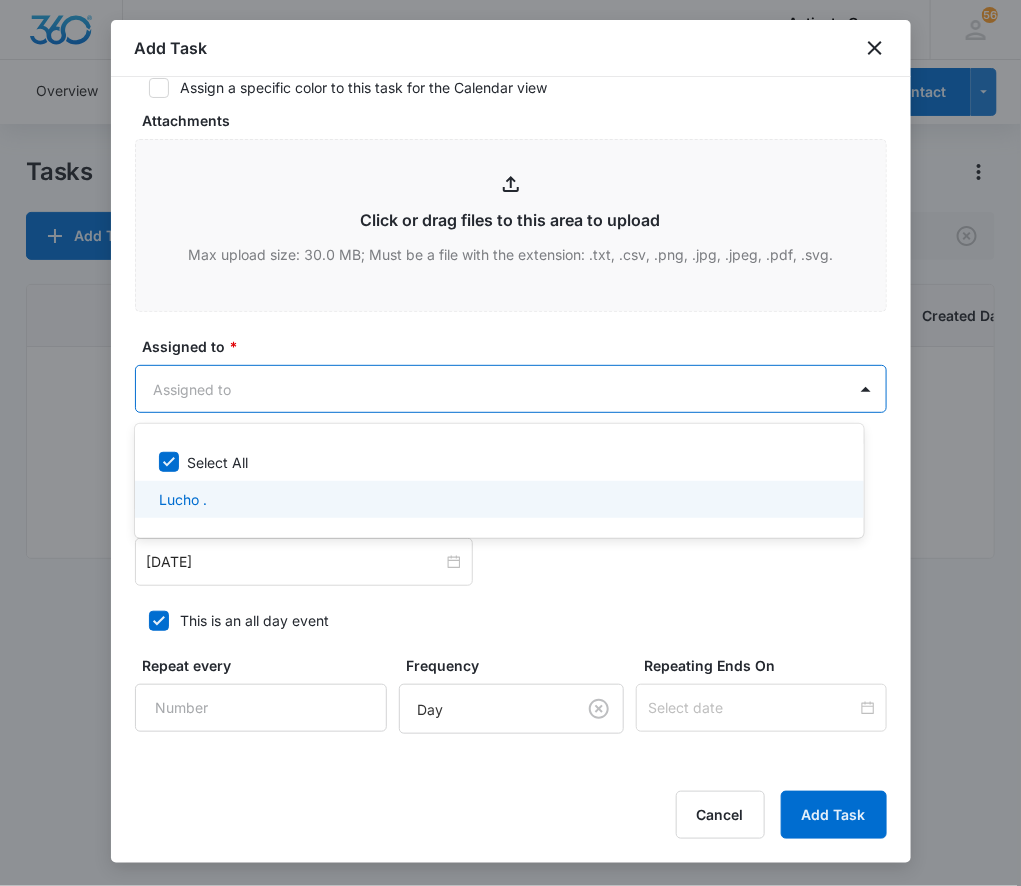 checkbox on "true" 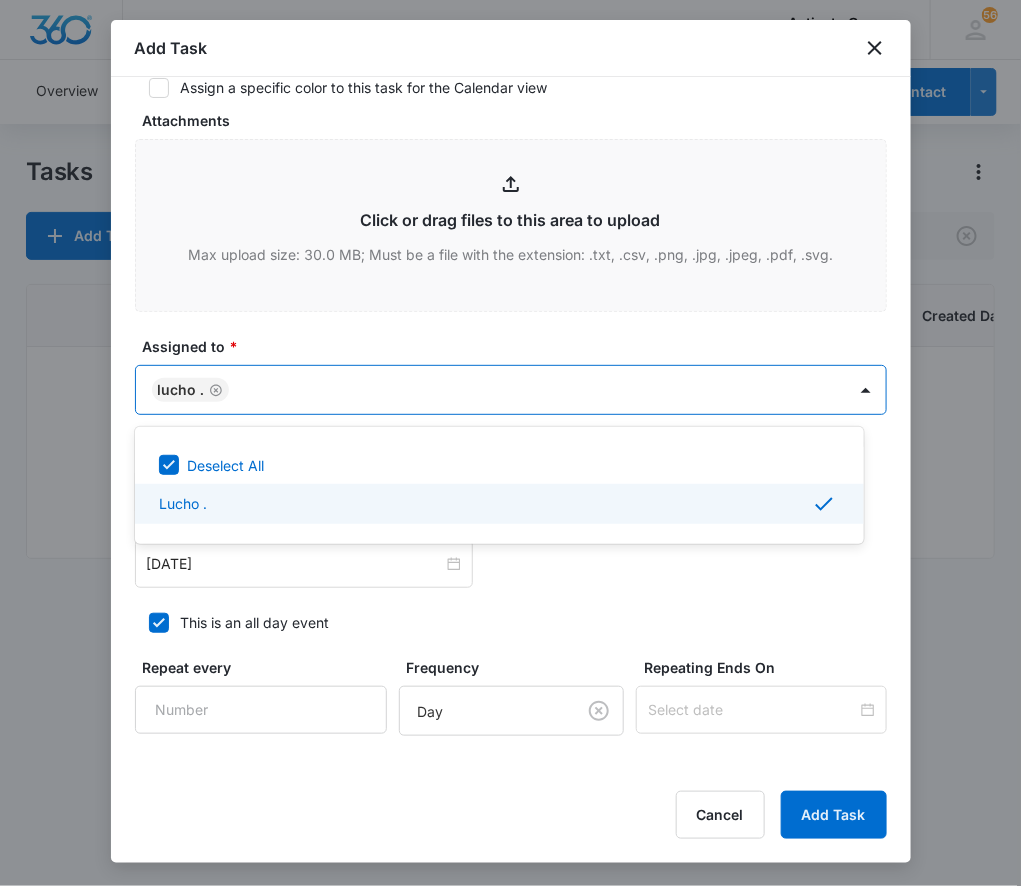 click at bounding box center (510, 443) 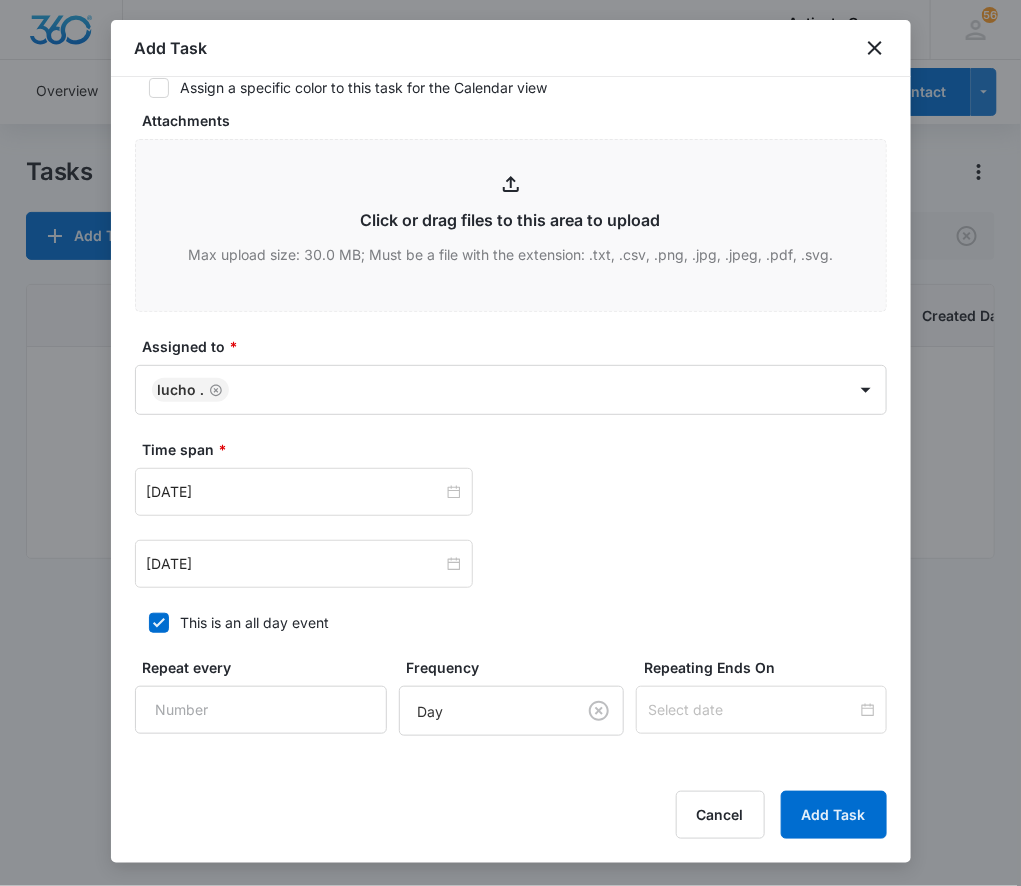 scroll, scrollTop: 1023, scrollLeft: 0, axis: vertical 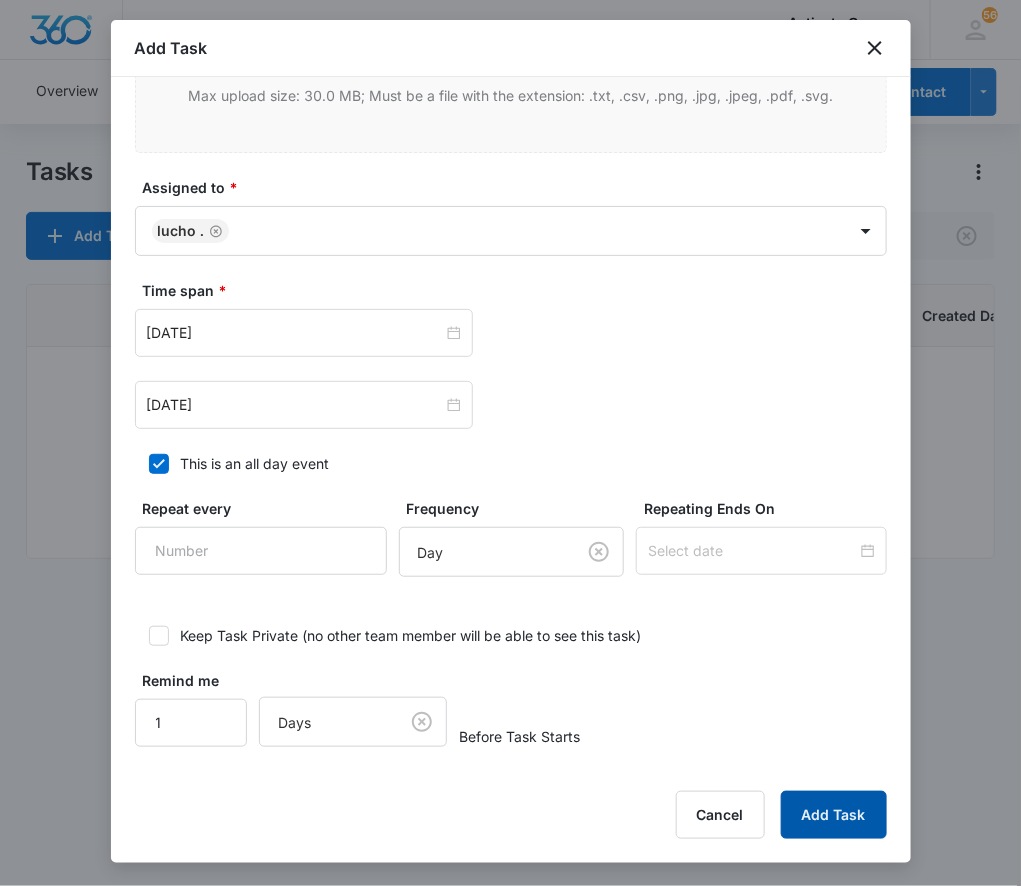 click on "Add Task" at bounding box center [834, 815] 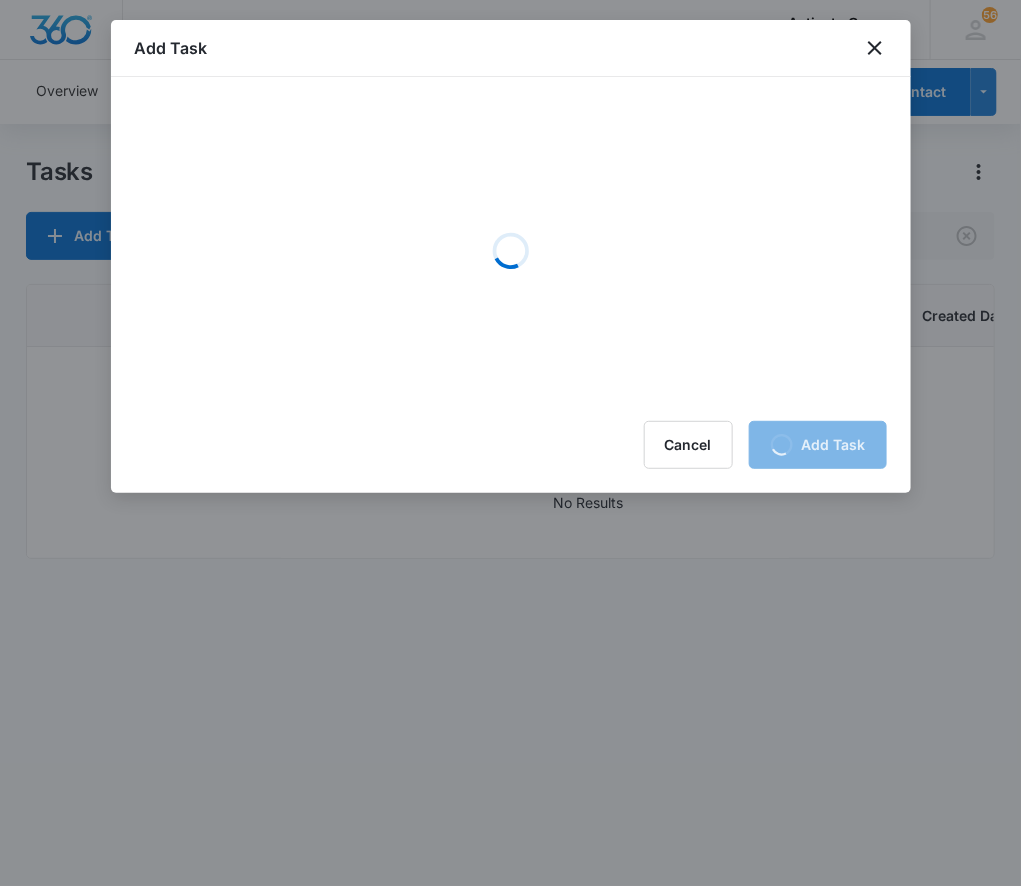 scroll, scrollTop: 0, scrollLeft: 0, axis: both 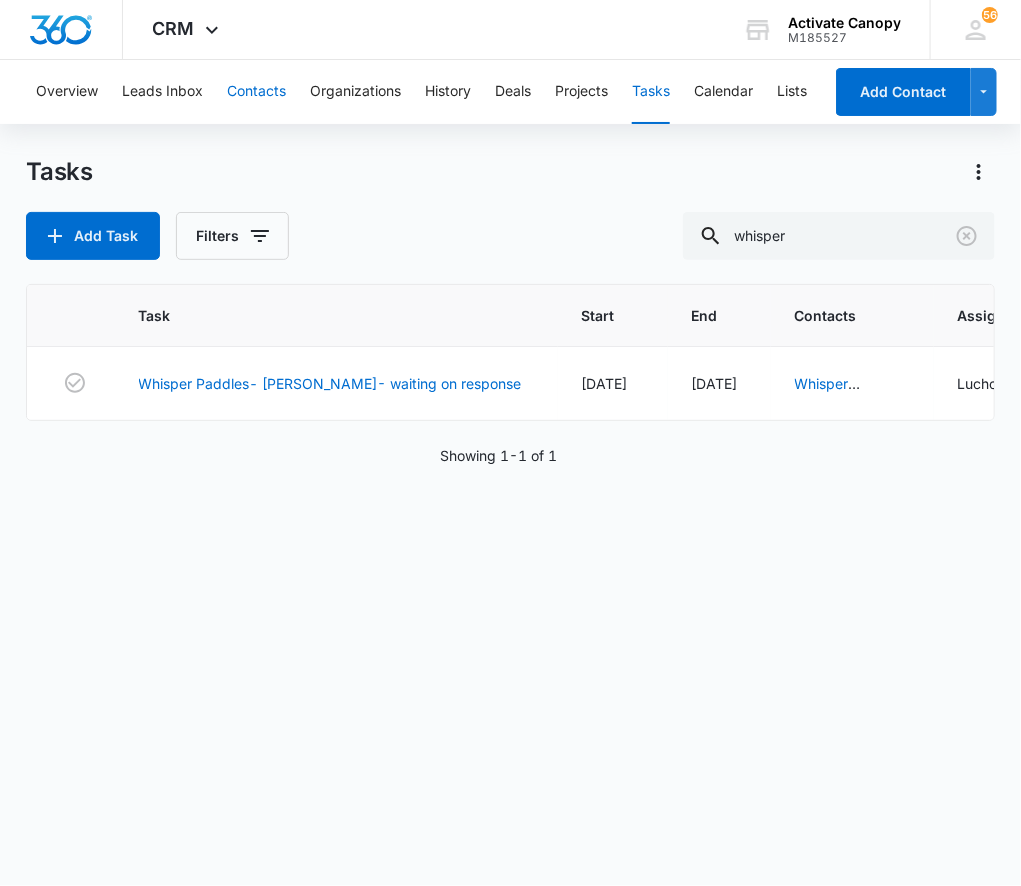 click on "Contacts" at bounding box center (256, 92) 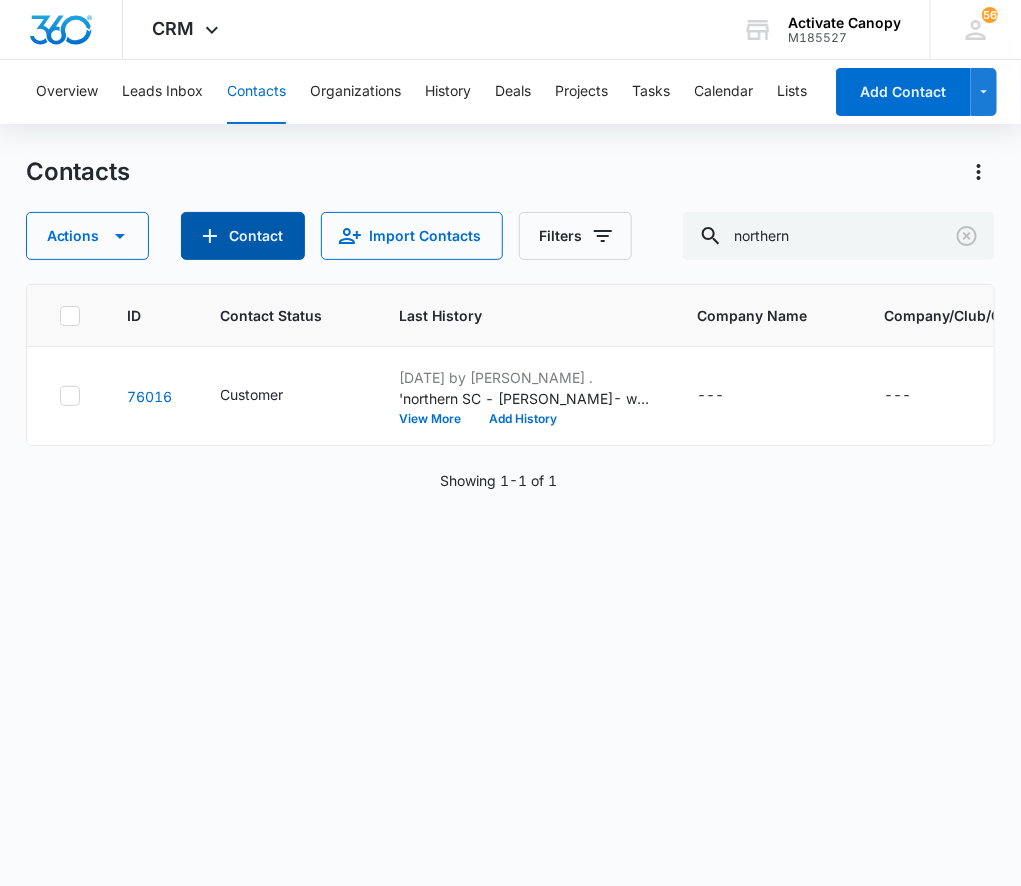 click 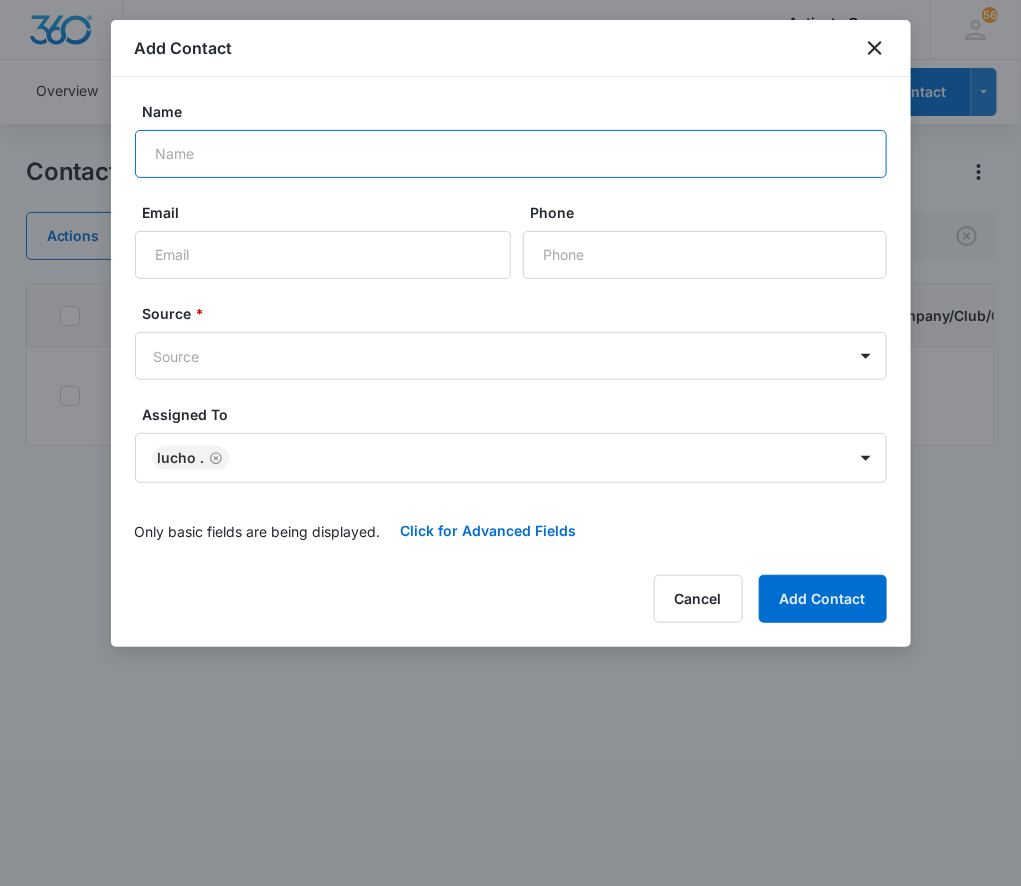 click on "Name" at bounding box center [511, 154] 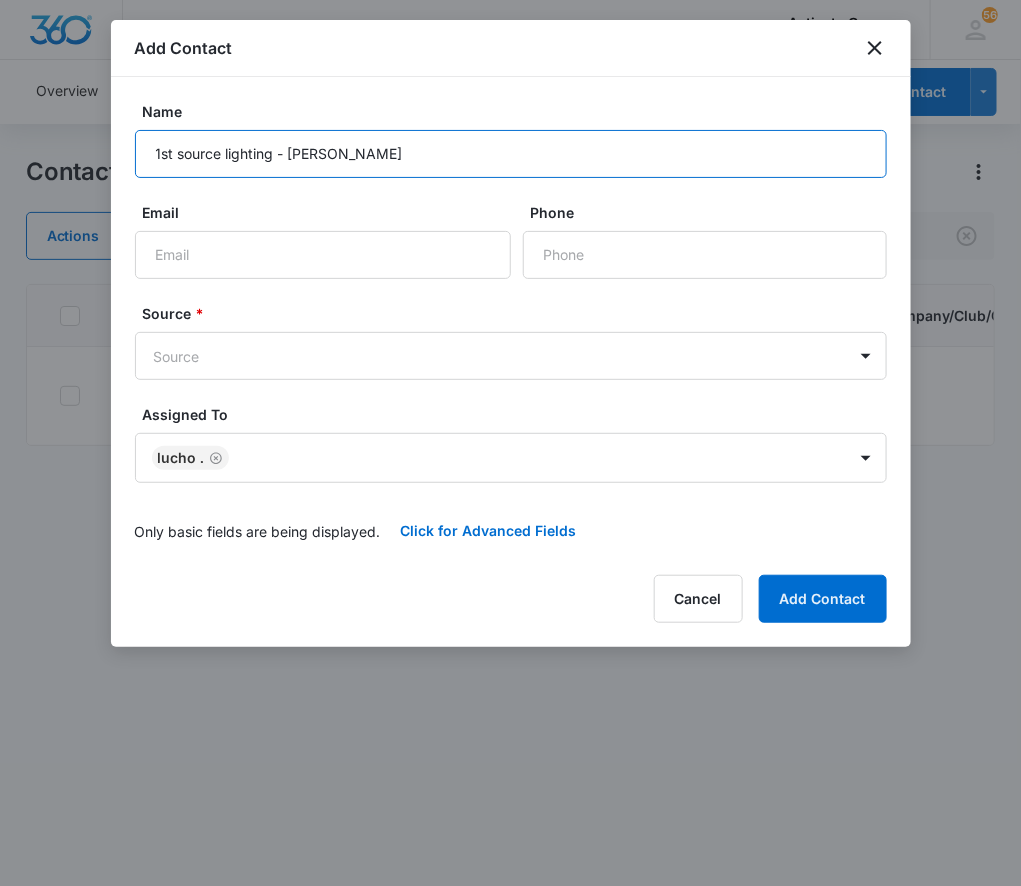 type on "1st source lighting - [PERSON_NAME]" 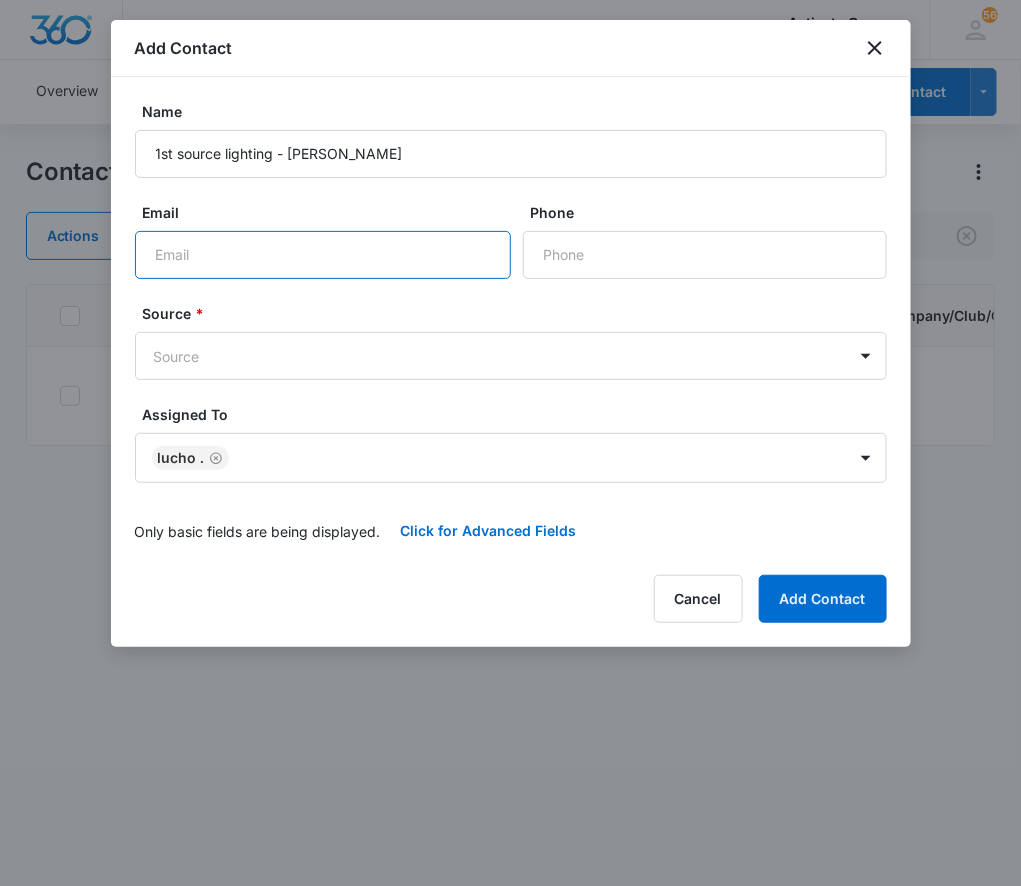 click on "Email" at bounding box center (323, 255) 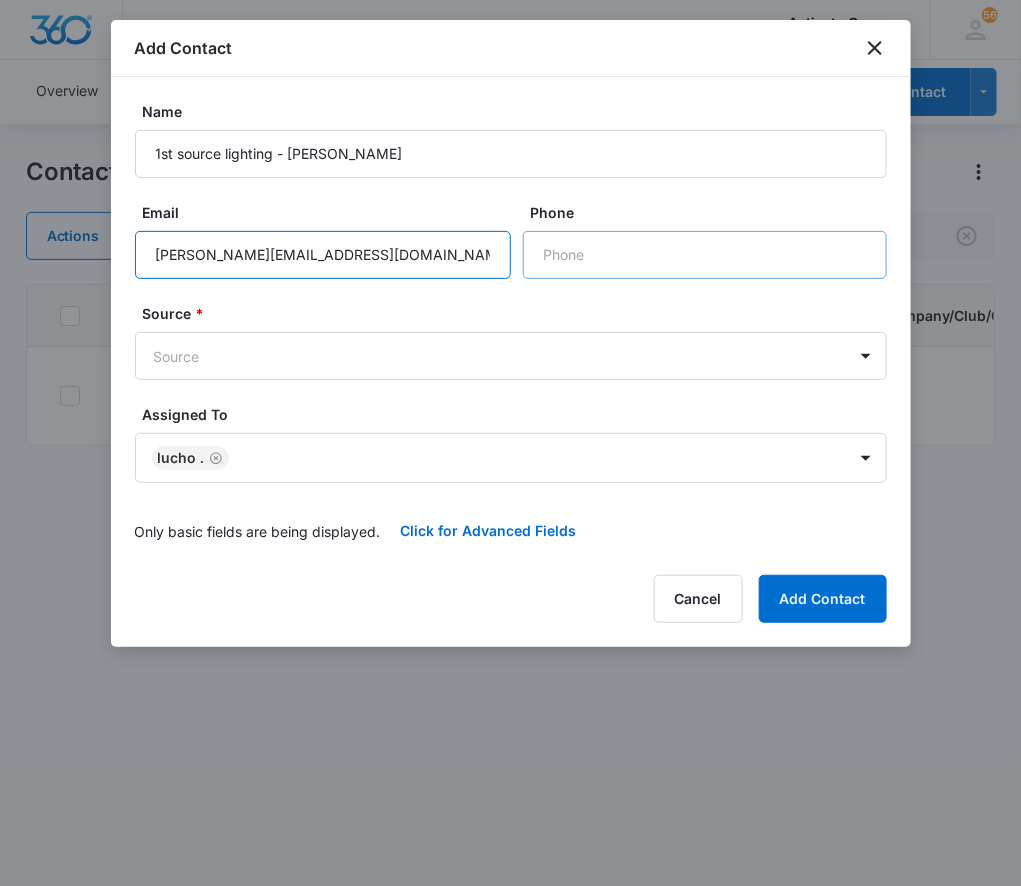 type on "[PERSON_NAME][EMAIL_ADDRESS][DOMAIN_NAME]" 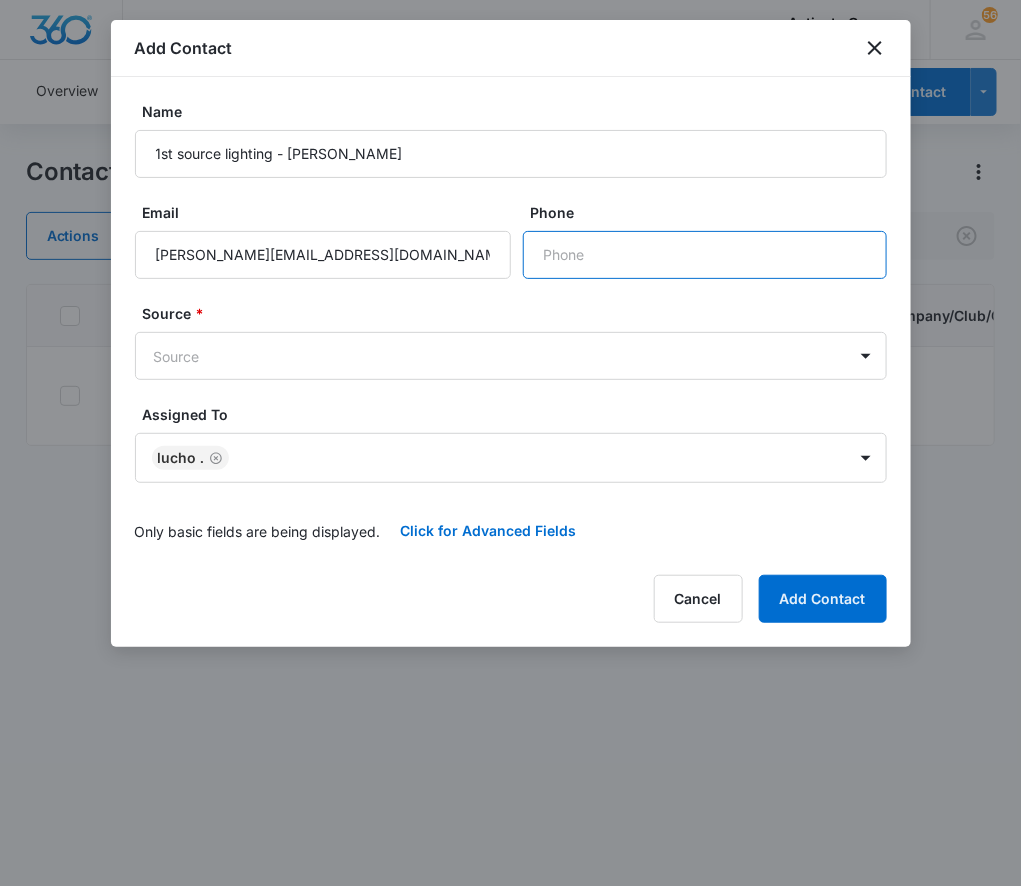 click on "Phone" at bounding box center [705, 255] 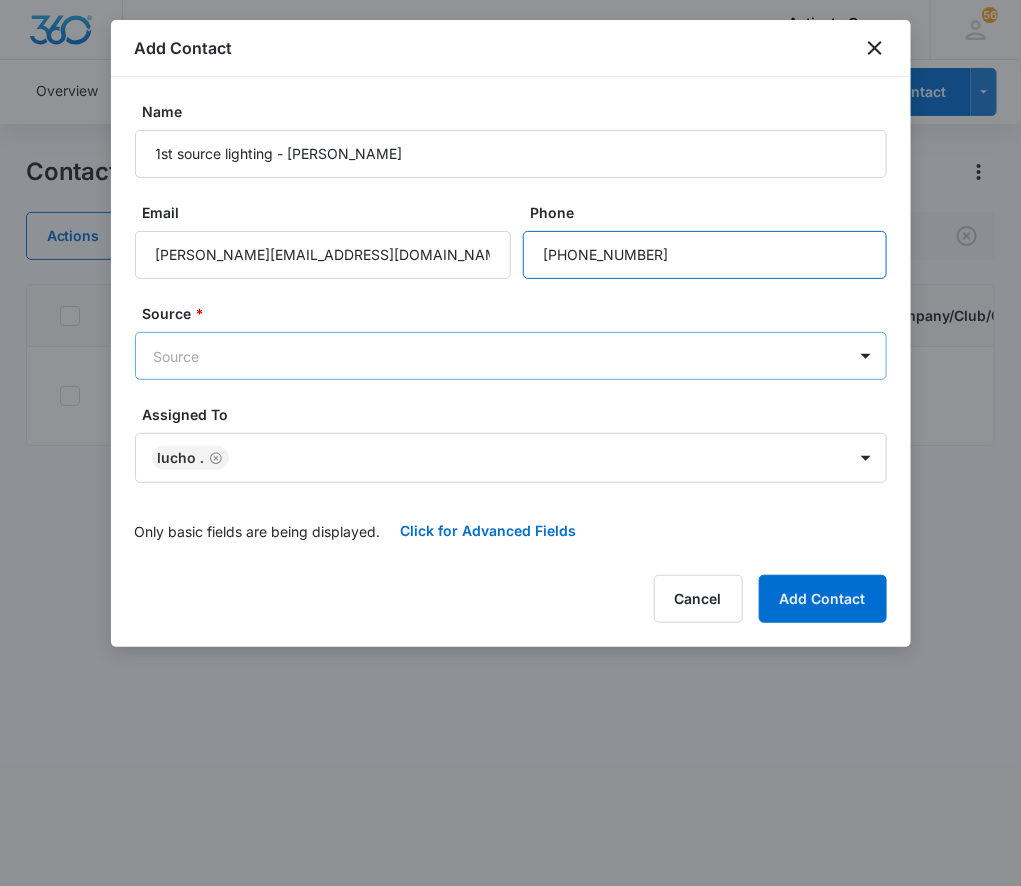 type on "[PHONE_NUMBER]" 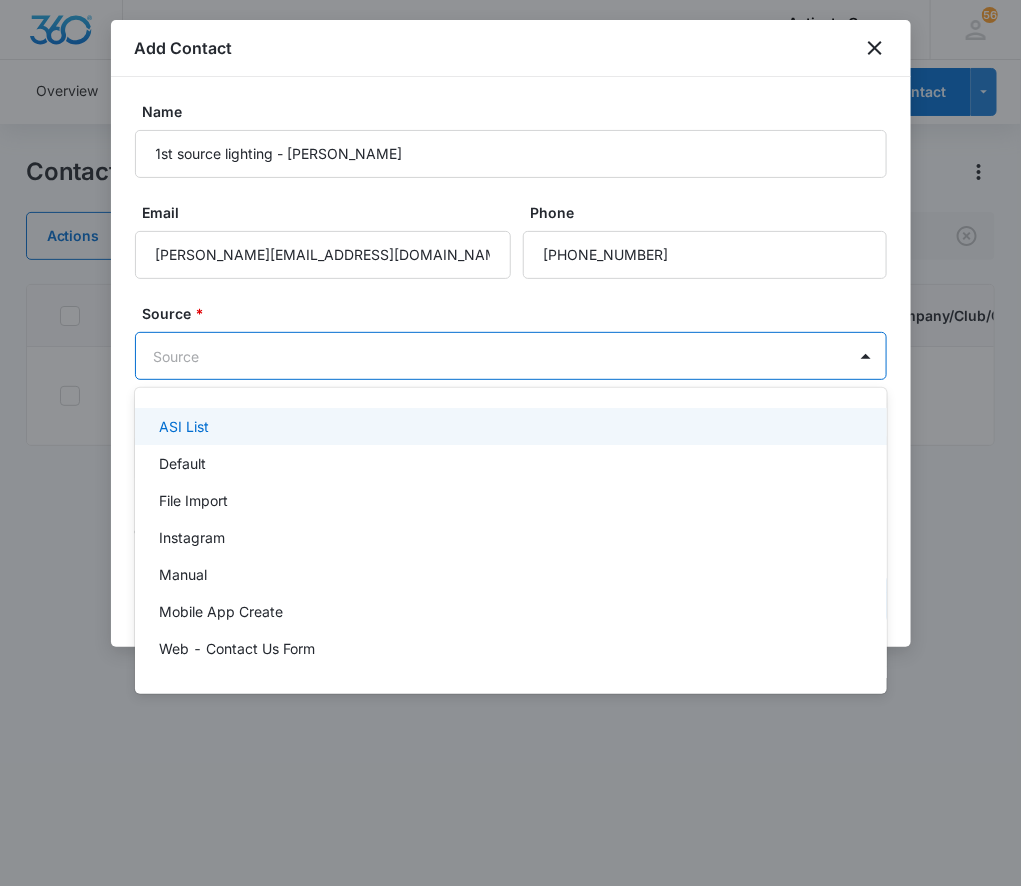 click on "CRM Apps Reputation Websites Forms CRM Email Social Content Ads Intelligence Files Brand Settings Activate Canopy M185527 Your Accounts View All 56 L. Lucho . [EMAIL_ADDRESS][DOMAIN_NAME] My Profile 56 Notifications Support Logout Terms & Conditions   •   Privacy Policy Overview Leads Inbox Contacts Organizations History Deals Projects Tasks Calendar Lists Reports Settings Add Contact Contacts Actions Contact Import Contacts Filters northern ID Contact Status Last History Company Name Company/Club/Organization Contact Name Email Phone Notes Contact Type Address 76016 Customer [DATE] by [PERSON_NAME] . 'northern SC - [PERSON_NAME]- waiting on drawings/response'
----------
Title:
[From]northern SC - [PERSON_NAME]- waiting on drawings/response
[To]northern... View More Add History --- --- NS Northern SC - [PERSON_NAME] [EMAIL_ADDRESS][DOMAIN_NAME] [PHONE_NUMBER] --- Lucho, Soccer, Soccer Club --- Showing   1-1   of   1
Activate Canopy - CRM Contacts - Marketing 360® Add Contact Name Email Phone *" at bounding box center (510, 443) 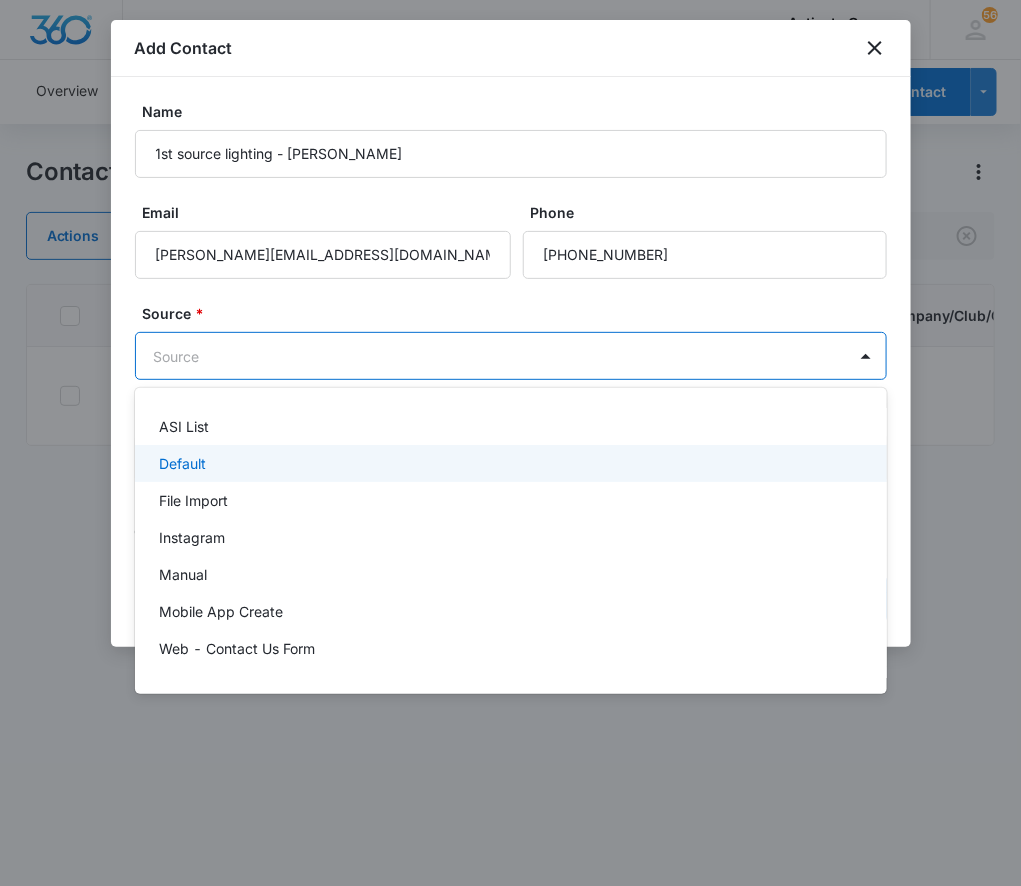 click on "Default" at bounding box center [509, 463] 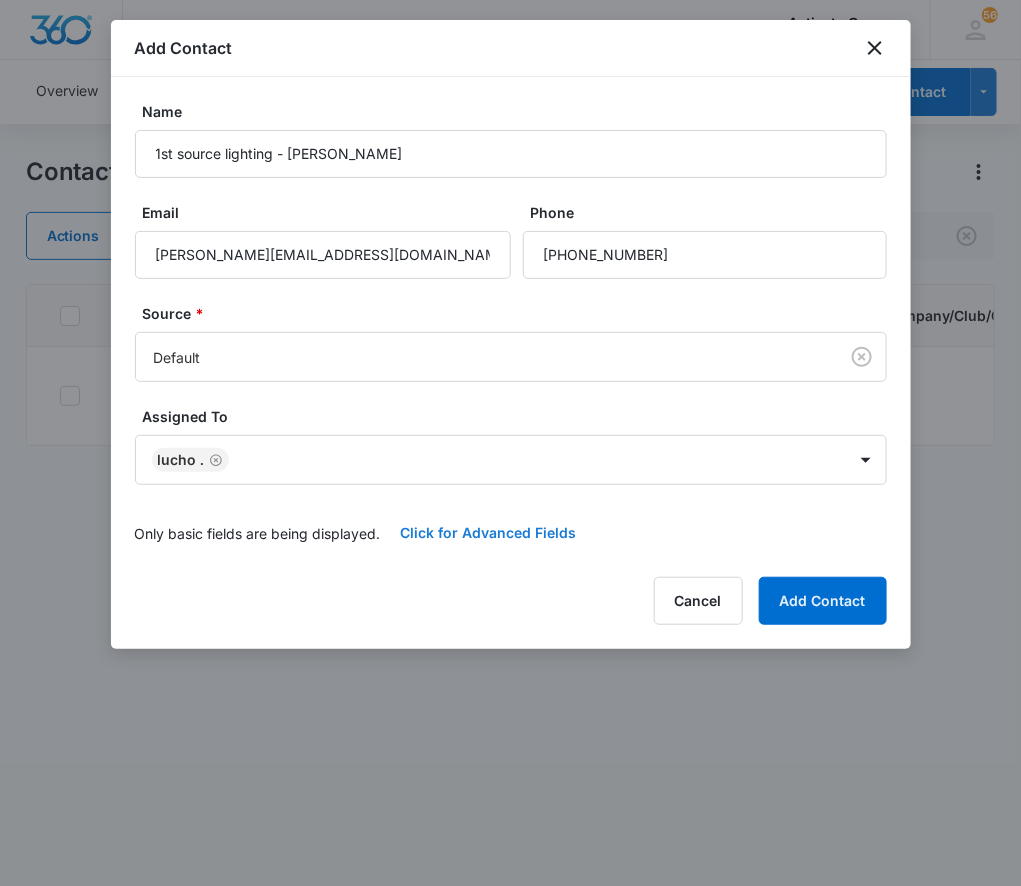 click on "Click for Advanced Fields" at bounding box center (489, 533) 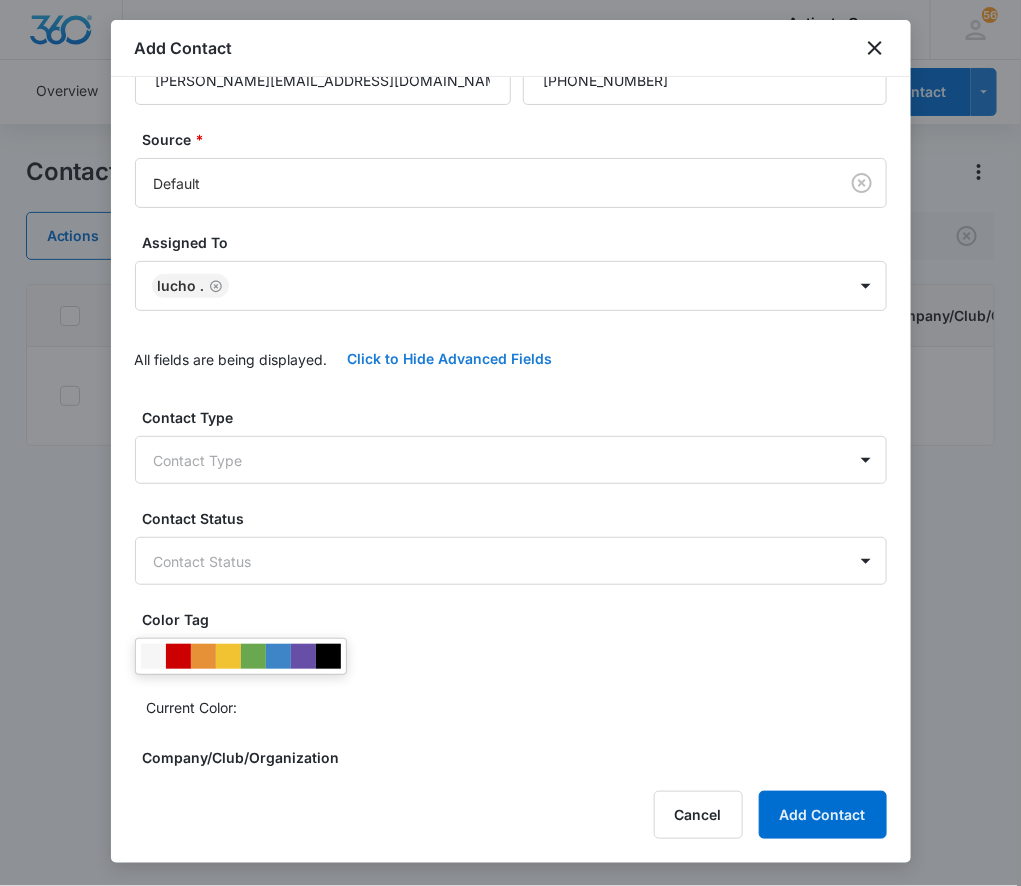 scroll, scrollTop: 175, scrollLeft: 0, axis: vertical 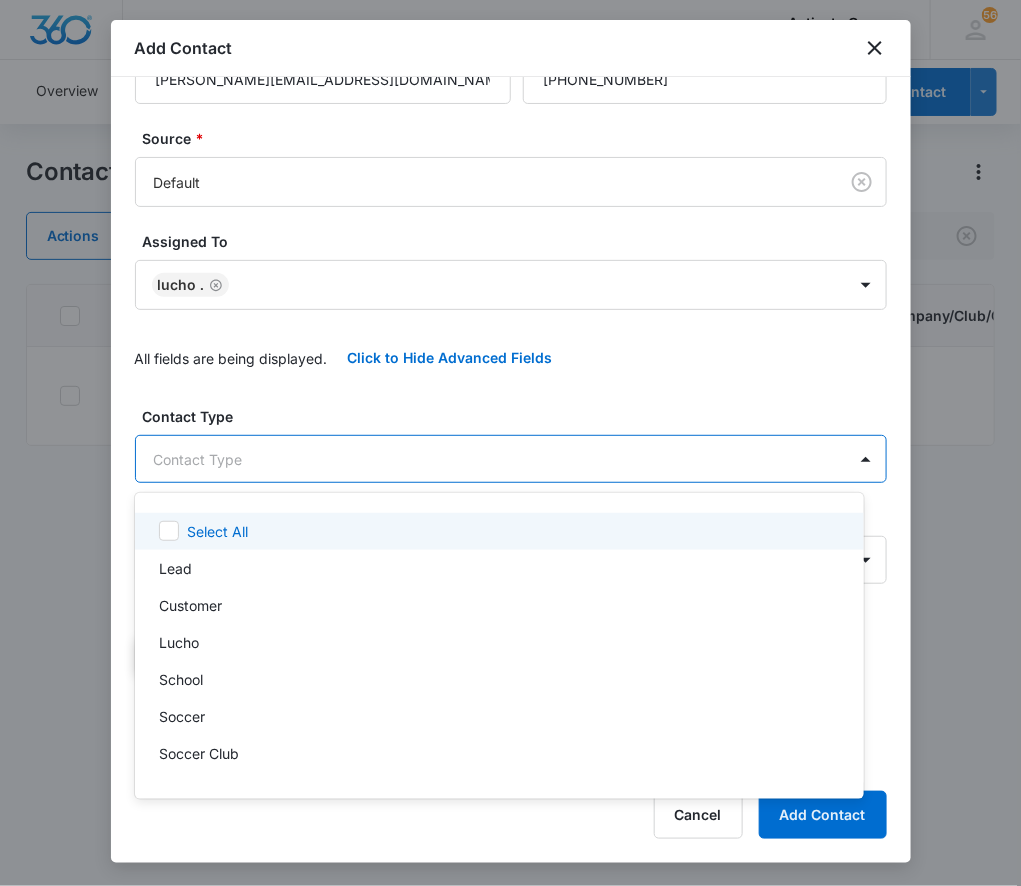 click on "CRM Apps Reputation Websites Forms CRM Email Social Content Ads Intelligence Files Brand Settings Activate Canopy M185527 Your Accounts View All 56 L. Lucho . [EMAIL_ADDRESS][DOMAIN_NAME] My Profile 56 Notifications Support Logout Terms & Conditions   •   Privacy Policy Overview Leads Inbox Contacts Organizations History Deals Projects Tasks Calendar Lists Reports Settings Add Contact Contacts Actions Contact Import Contacts Filters northern ID Contact Status Last History Company Name Company/Club/Organization Contact Name Email Phone Notes Contact Type Address 76016 Customer [DATE] by [PERSON_NAME] . 'northern SC - [PERSON_NAME]- waiting on drawings/response'
----------
Title:
[From]northern SC - [PERSON_NAME]- waiting on drawings/response
[To]northern... View More Add History --- --- NS Northern SC - [PERSON_NAME] [EMAIL_ADDRESS][DOMAIN_NAME] [PHONE_NUMBER] --- Lucho, Soccer, Soccer Club --- Showing   1-1   of   1
Activate Canopy - CRM Contacts - Marketing 360® Add Contact Name Email Phone *" at bounding box center (510, 443) 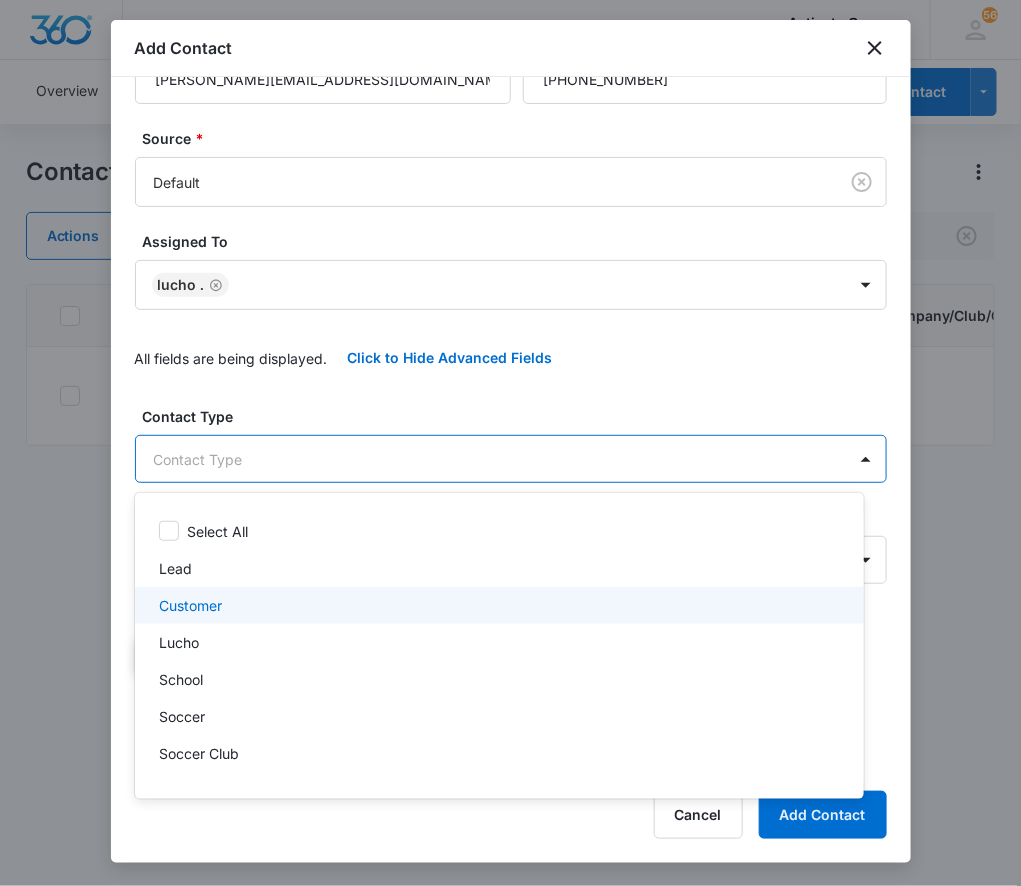 click on "Customer" at bounding box center (499, 605) 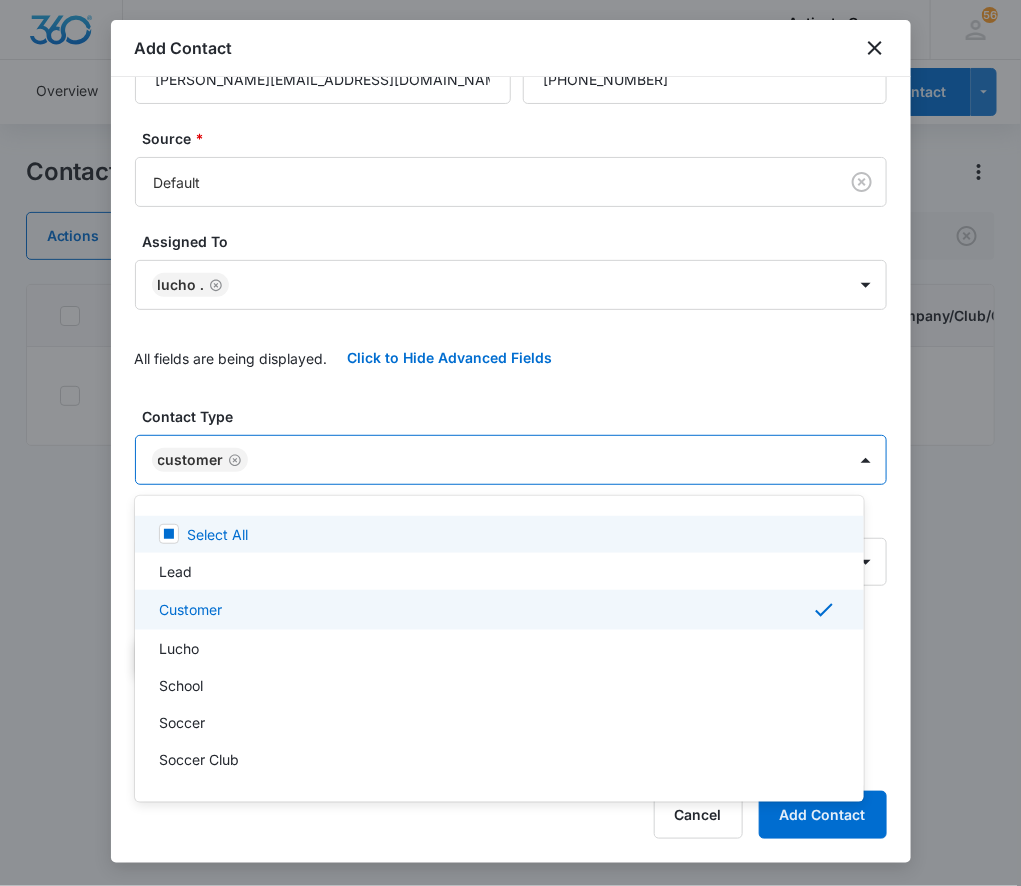 click at bounding box center [510, 443] 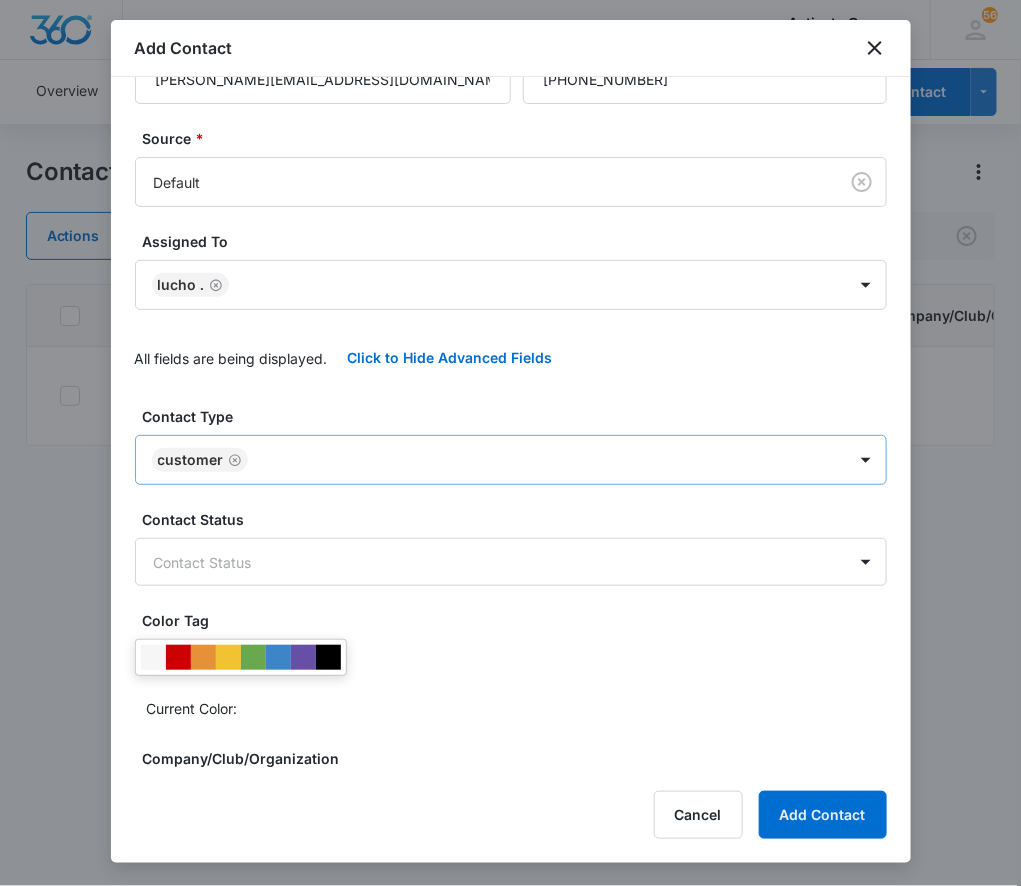 click 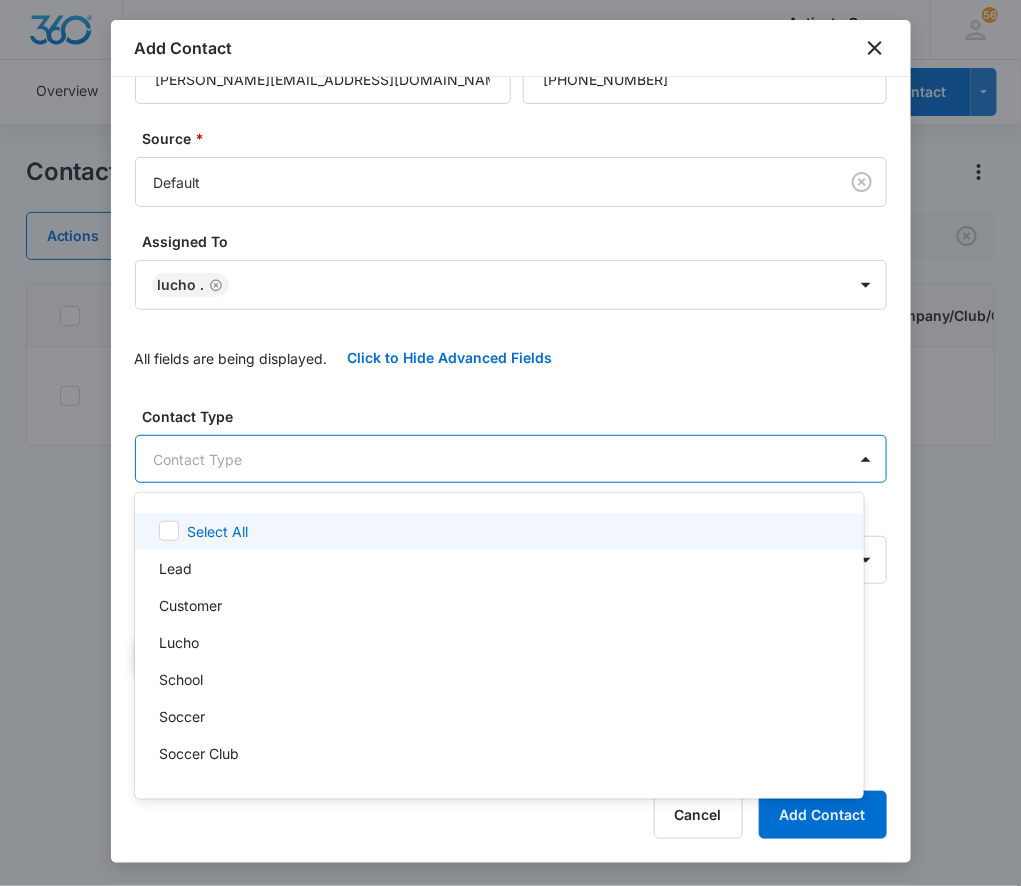click on "CRM Apps Reputation Websites Forms CRM Email Social Content Ads Intelligence Files Brand Settings Activate Canopy M185527 Your Accounts View All 56 L. Lucho . [EMAIL_ADDRESS][DOMAIN_NAME] My Profile 56 Notifications Support Logout Terms & Conditions   •   Privacy Policy Overview Leads Inbox Contacts Organizations History Deals Projects Tasks Calendar Lists Reports Settings Add Contact Contacts Actions Contact Import Contacts Filters northern ID Contact Status Last History Company Name Company/Club/Organization Contact Name Email Phone Notes Contact Type Address 76016 Customer [DATE] by [PERSON_NAME] . 'northern SC - [PERSON_NAME]- waiting on drawings/response'
----------
Title:
[From]northern SC - [PERSON_NAME]- waiting on drawings/response
[To]northern... View More Add History --- --- NS Northern SC - [PERSON_NAME] [EMAIL_ADDRESS][DOMAIN_NAME] [PHONE_NUMBER] --- Lucho, Soccer, Soccer Club --- Showing   1-1   of   1
Activate Canopy - CRM Contacts - Marketing 360® Add Contact Name Email Phone *" at bounding box center [510, 443] 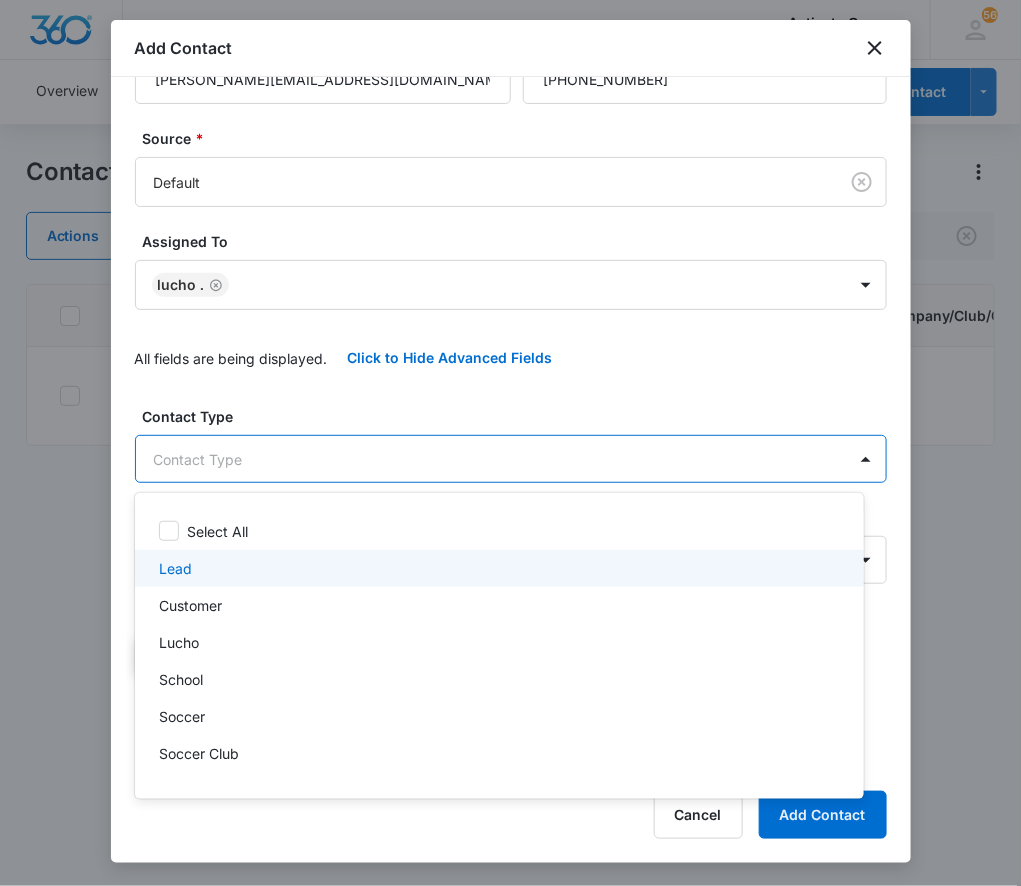 click on "Lead" at bounding box center (175, 568) 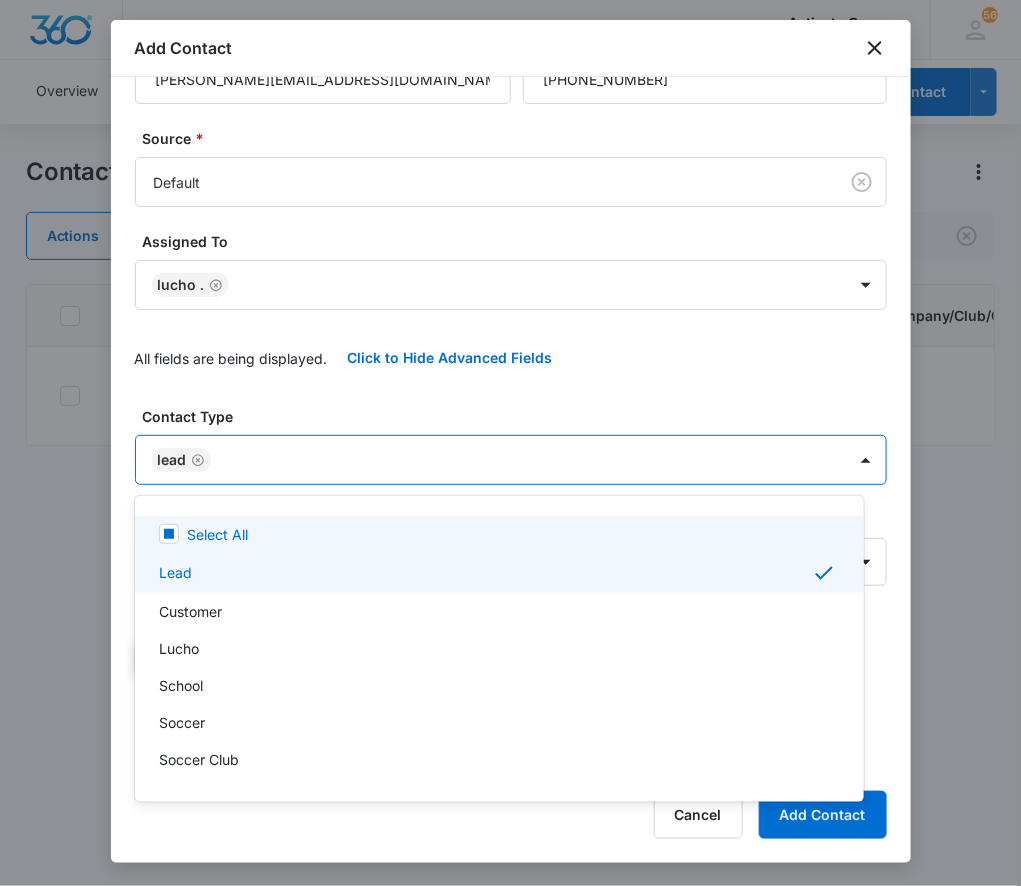 click at bounding box center (510, 443) 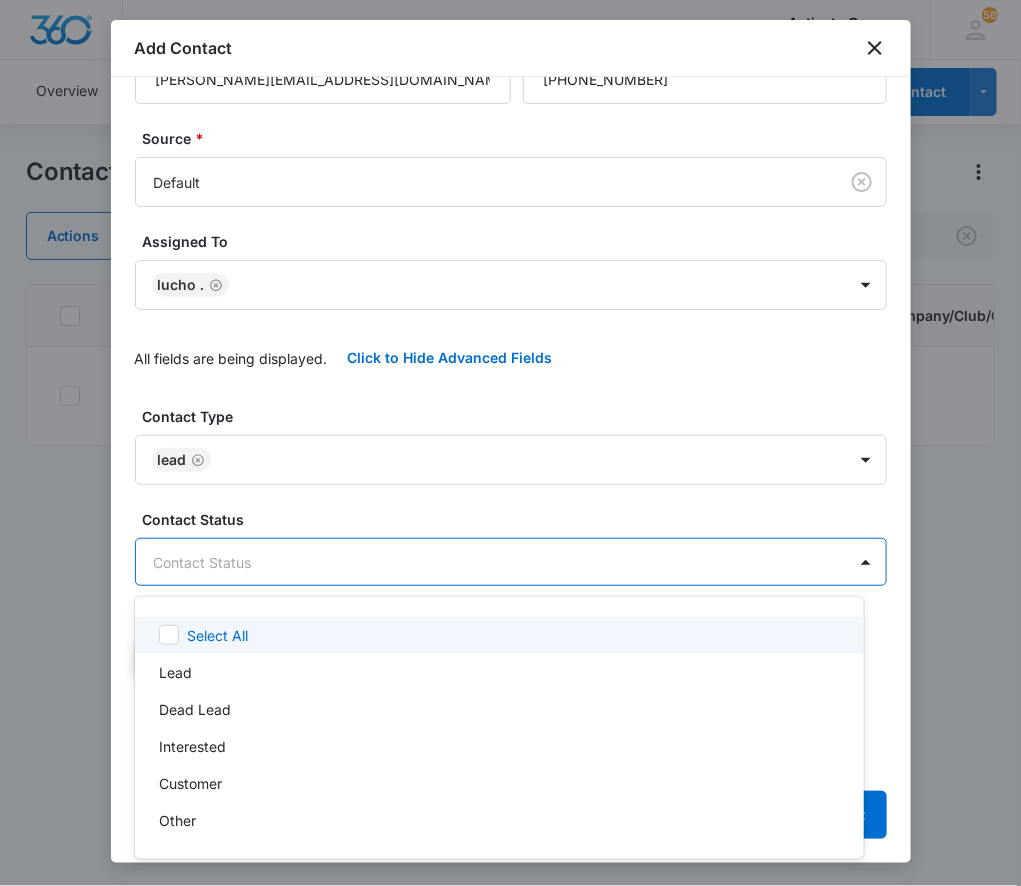 click on "CRM Apps Reputation Websites Forms CRM Email Social Content Ads Intelligence Files Brand Settings Activate Canopy M185527 Your Accounts View All 56 L. Lucho . [EMAIL_ADDRESS][DOMAIN_NAME] My Profile 56 Notifications Support Logout Terms & Conditions   •   Privacy Policy Overview Leads Inbox Contacts Organizations History Deals Projects Tasks Calendar Lists Reports Settings Add Contact Contacts Actions Contact Import Contacts Filters northern ID Contact Status Last History Company Name Company/Club/Organization Contact Name Email Phone Notes Contact Type Address 76016 Customer [DATE] by [PERSON_NAME] . 'northern SC - [PERSON_NAME]- waiting on drawings/response'
----------
Title:
[From]northern SC - [PERSON_NAME]- waiting on drawings/response
[To]northern... View More Add History --- --- NS Northern SC - [PERSON_NAME] [EMAIL_ADDRESS][DOMAIN_NAME] [PHONE_NUMBER] --- Lucho, Soccer, Soccer Club --- Showing   1-1   of   1
Activate Canopy - CRM Contacts - Marketing 360® Add Contact Name Email Phone *" at bounding box center [510, 443] 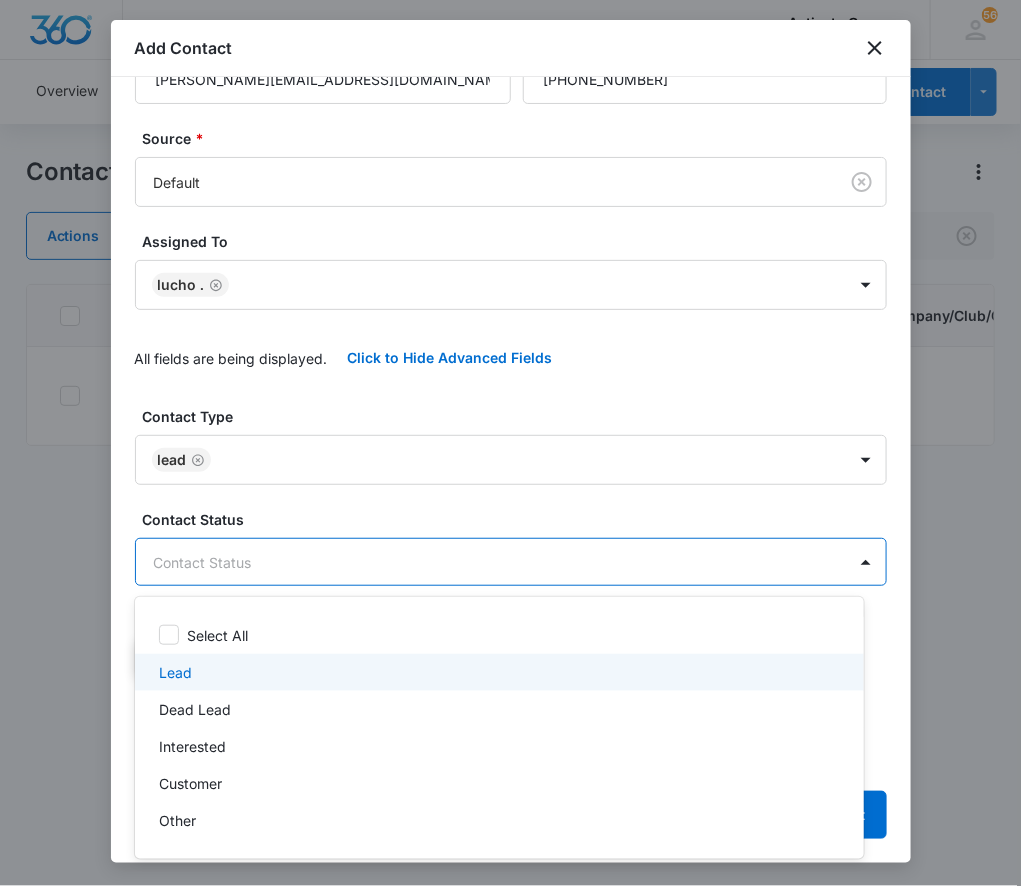 click at bounding box center [510, 443] 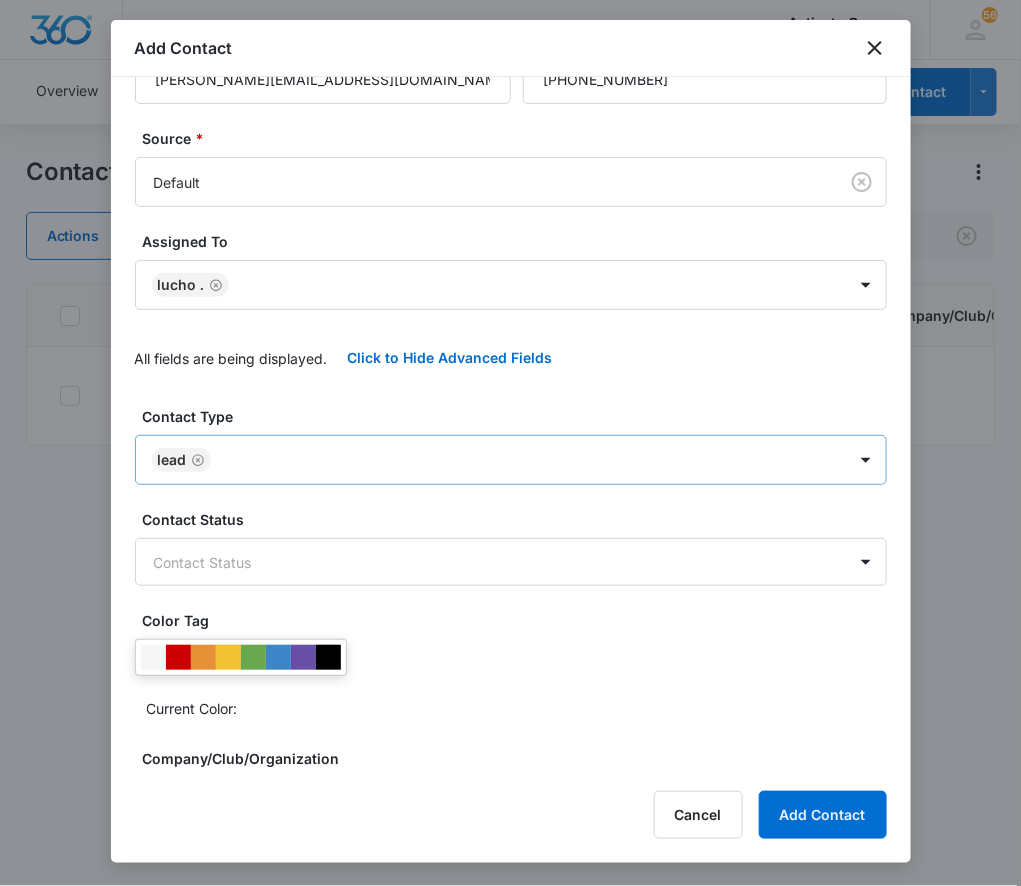 click 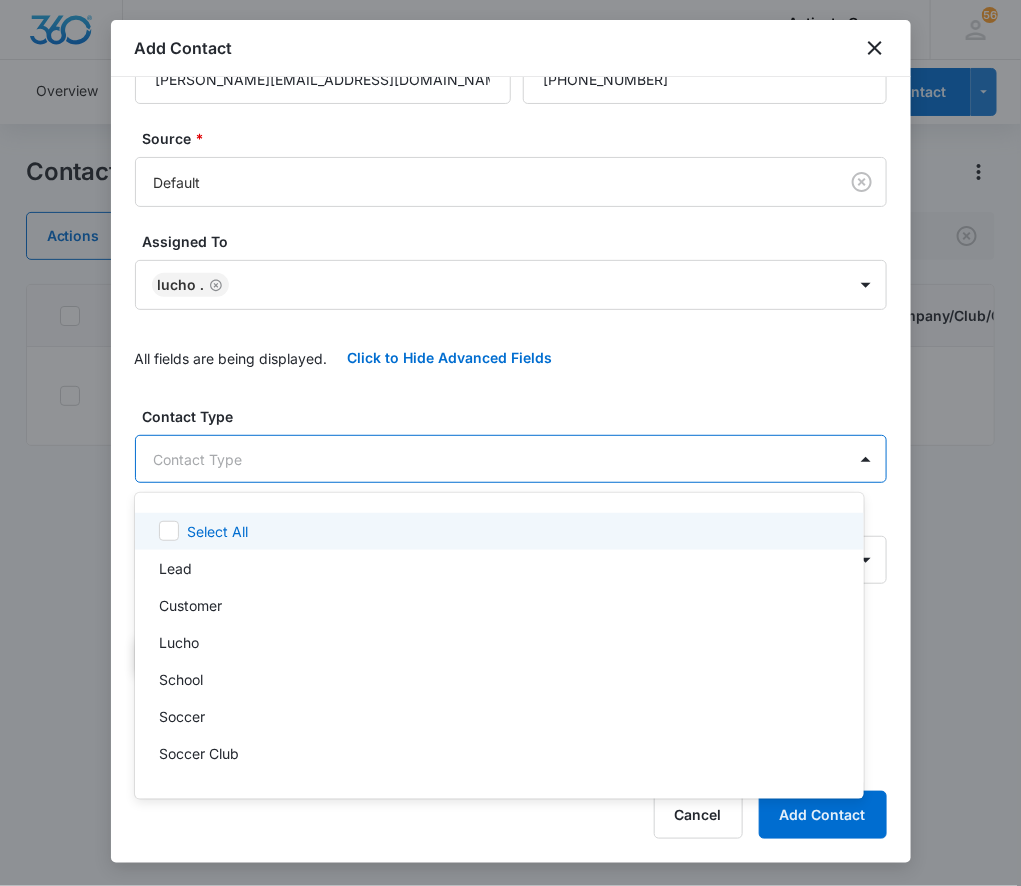 click on "CRM Apps Reputation Websites Forms CRM Email Social Content Ads Intelligence Files Brand Settings Activate Canopy M185527 Your Accounts View All 56 L. Lucho . [EMAIL_ADDRESS][DOMAIN_NAME] My Profile 56 Notifications Support Logout Terms & Conditions   •   Privacy Policy Overview Leads Inbox Contacts Organizations History Deals Projects Tasks Calendar Lists Reports Settings Add Contact Contacts Actions Contact Import Contacts Filters northern ID Contact Status Last History Company Name Company/Club/Organization Contact Name Email Phone Notes Contact Type Address 76016 Customer [DATE] by [PERSON_NAME] . 'northern SC - [PERSON_NAME]- waiting on drawings/response'
----------
Title:
[From]northern SC - [PERSON_NAME]- waiting on drawings/response
[To]northern... View More Add History --- --- NS Northern SC - [PERSON_NAME] [EMAIL_ADDRESS][DOMAIN_NAME] [PHONE_NUMBER] --- Lucho, Soccer, Soccer Club --- Showing   1-1   of   1
Activate Canopy - CRM Contacts - Marketing 360® Add Contact Name Email Phone *" at bounding box center [510, 443] 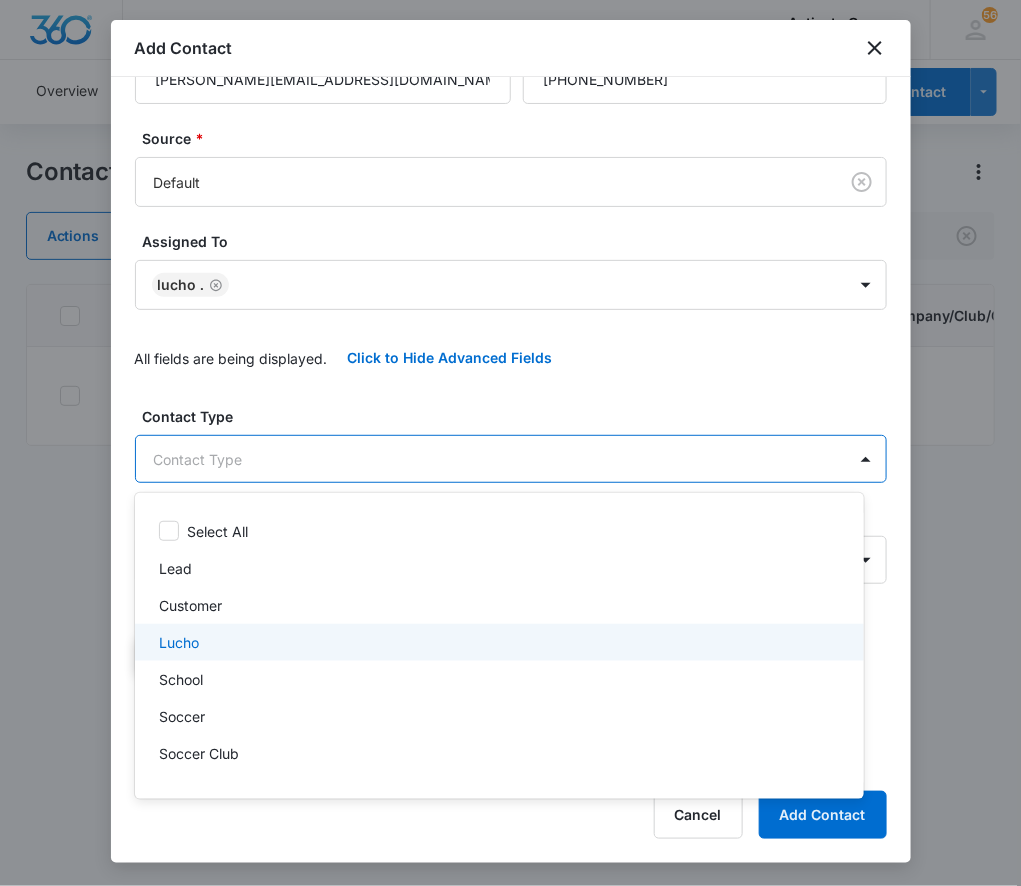 click on "Lucho" at bounding box center (179, 642) 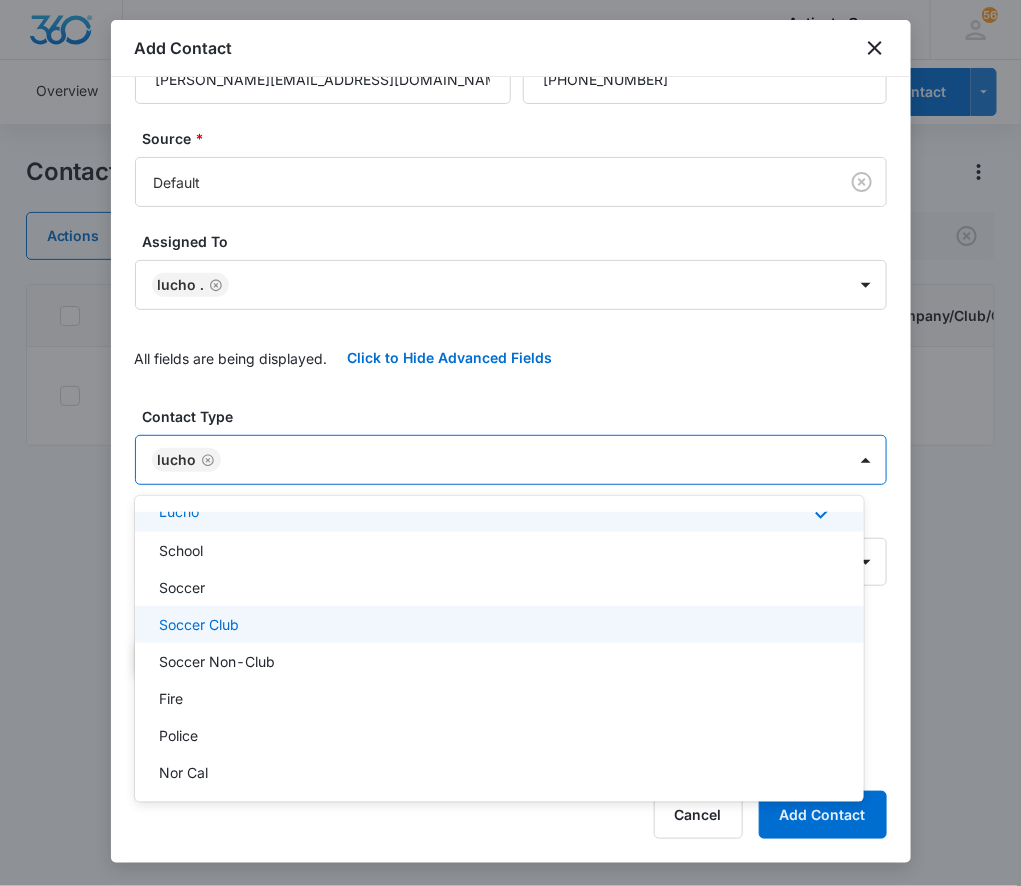 scroll, scrollTop: 136, scrollLeft: 0, axis: vertical 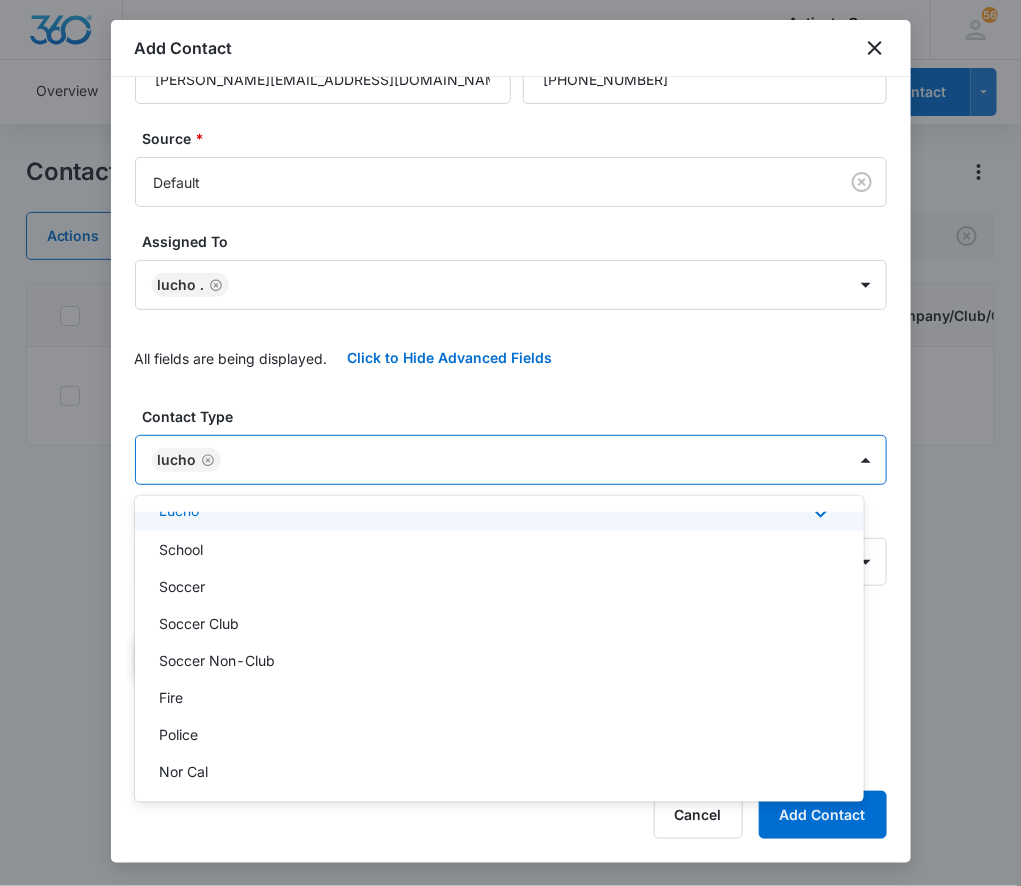 click at bounding box center [510, 443] 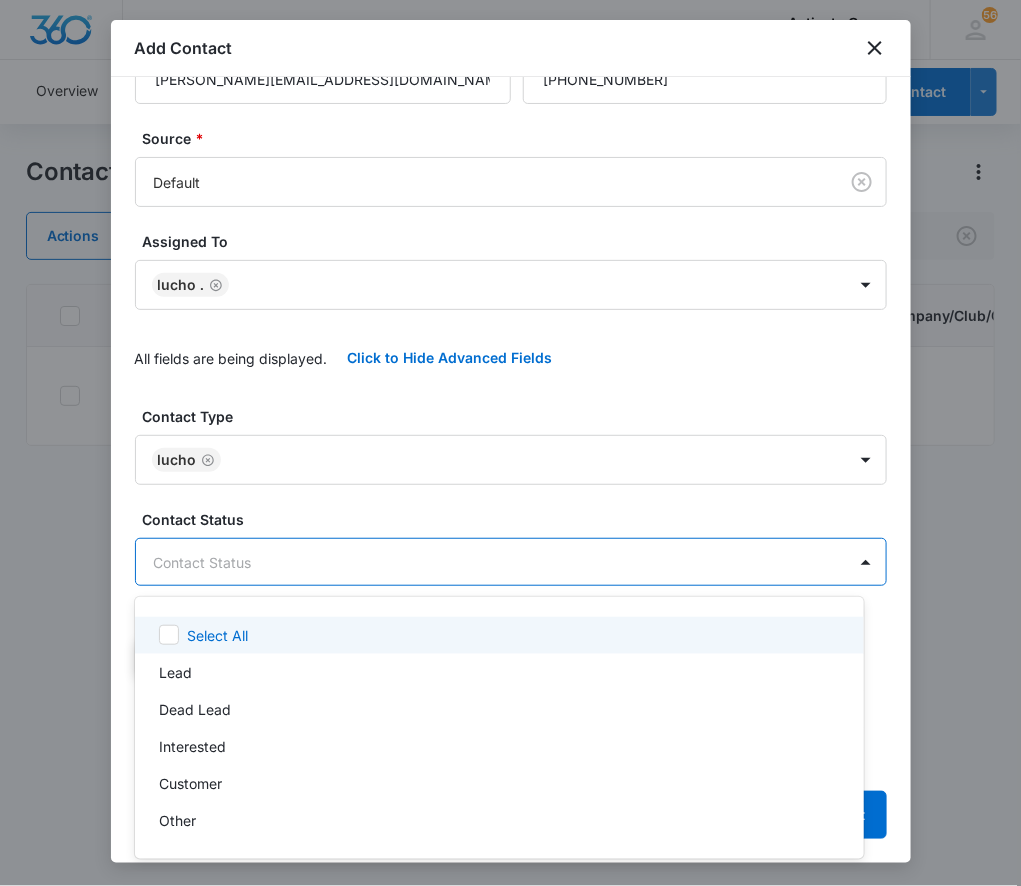 click on "CRM Apps Reputation Websites Forms CRM Email Social Content Ads Intelligence Files Brand Settings Activate Canopy M185527 Your Accounts View All 56 L. Lucho . [EMAIL_ADDRESS][DOMAIN_NAME] My Profile 56 Notifications Support Logout Terms & Conditions   •   Privacy Policy Overview Leads Inbox Contacts Organizations History Deals Projects Tasks Calendar Lists Reports Settings Add Contact Contacts Actions Contact Import Contacts Filters northern ID Contact Status Last History Company Name Company/Club/Organization Contact Name Email Phone Notes Contact Type Address 76016 Customer [DATE] by [PERSON_NAME] . 'northern SC - [PERSON_NAME]- waiting on drawings/response'
----------
Title:
[From]northern SC - [PERSON_NAME]- waiting on drawings/response
[To]northern... View More Add History --- --- NS Northern SC - [PERSON_NAME] [EMAIL_ADDRESS][DOMAIN_NAME] [PHONE_NUMBER] --- Lucho, Soccer, Soccer Club --- Showing   1-1   of   1
Activate Canopy - CRM Contacts - Marketing 360® Add Contact Name Email Phone *" at bounding box center (510, 443) 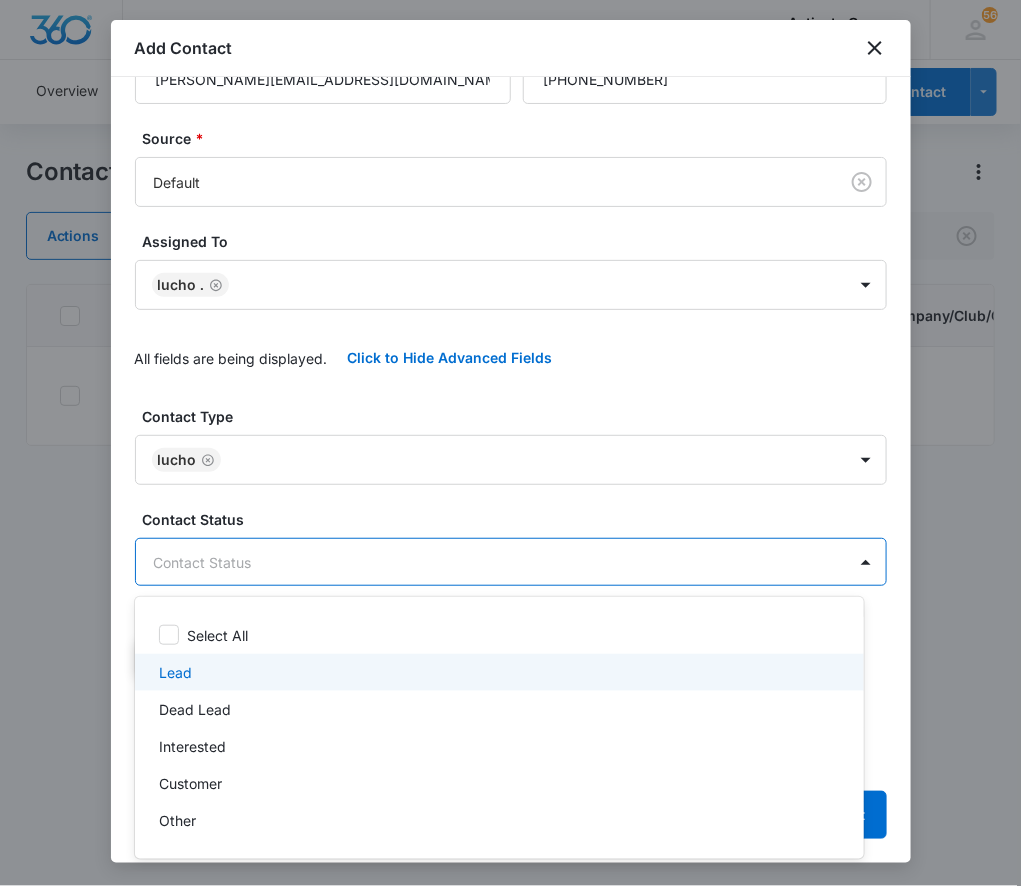 click on "Lead" at bounding box center (497, 672) 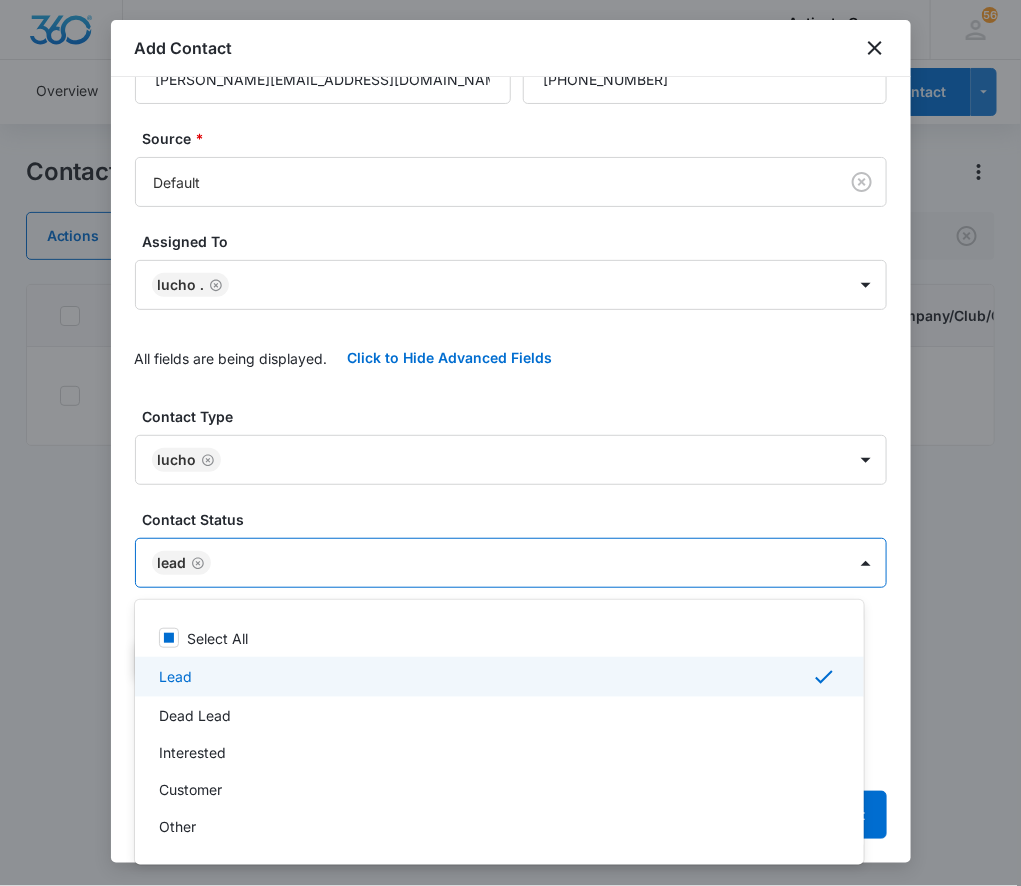 click at bounding box center [510, 443] 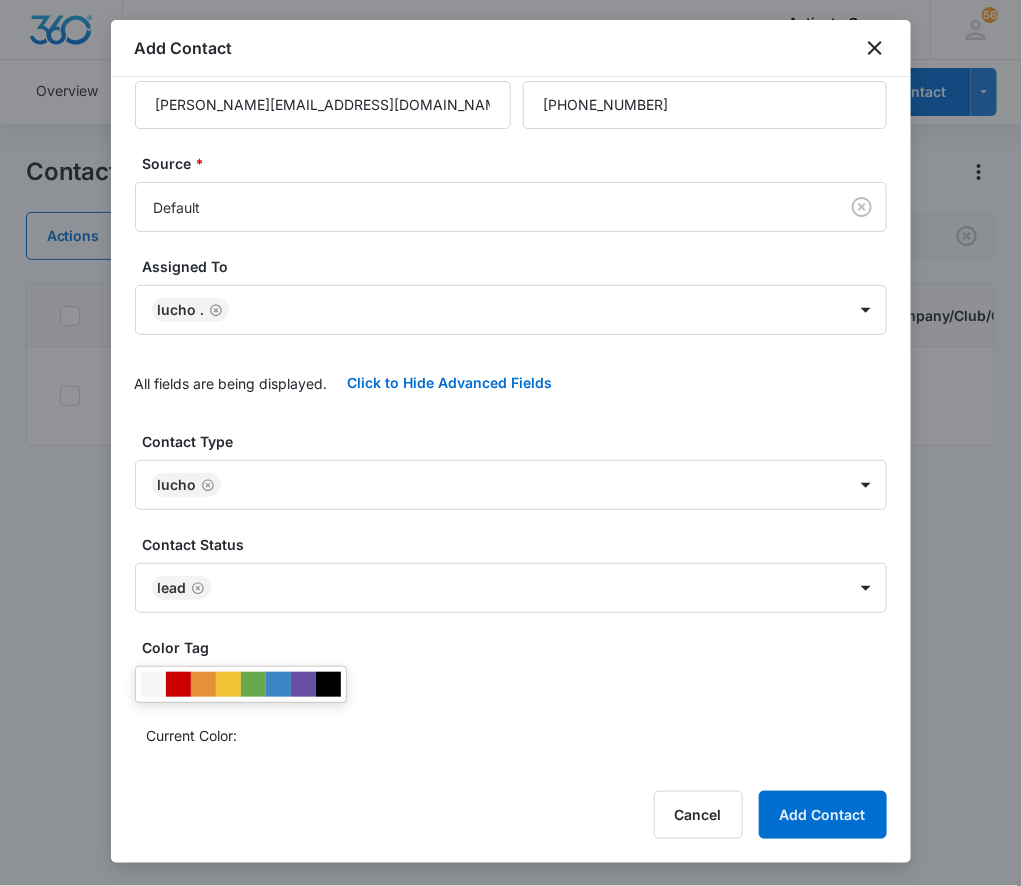 scroll, scrollTop: 0, scrollLeft: 0, axis: both 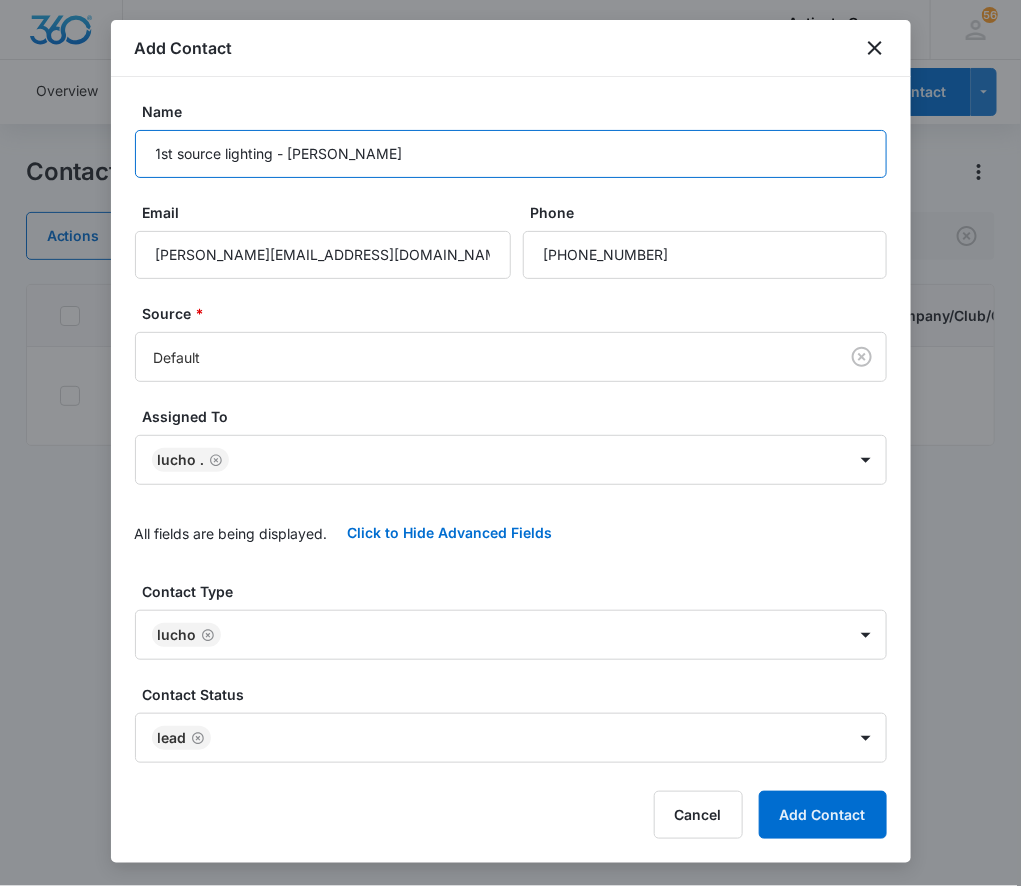 click on "1st source lighting - [PERSON_NAME]" at bounding box center (511, 154) 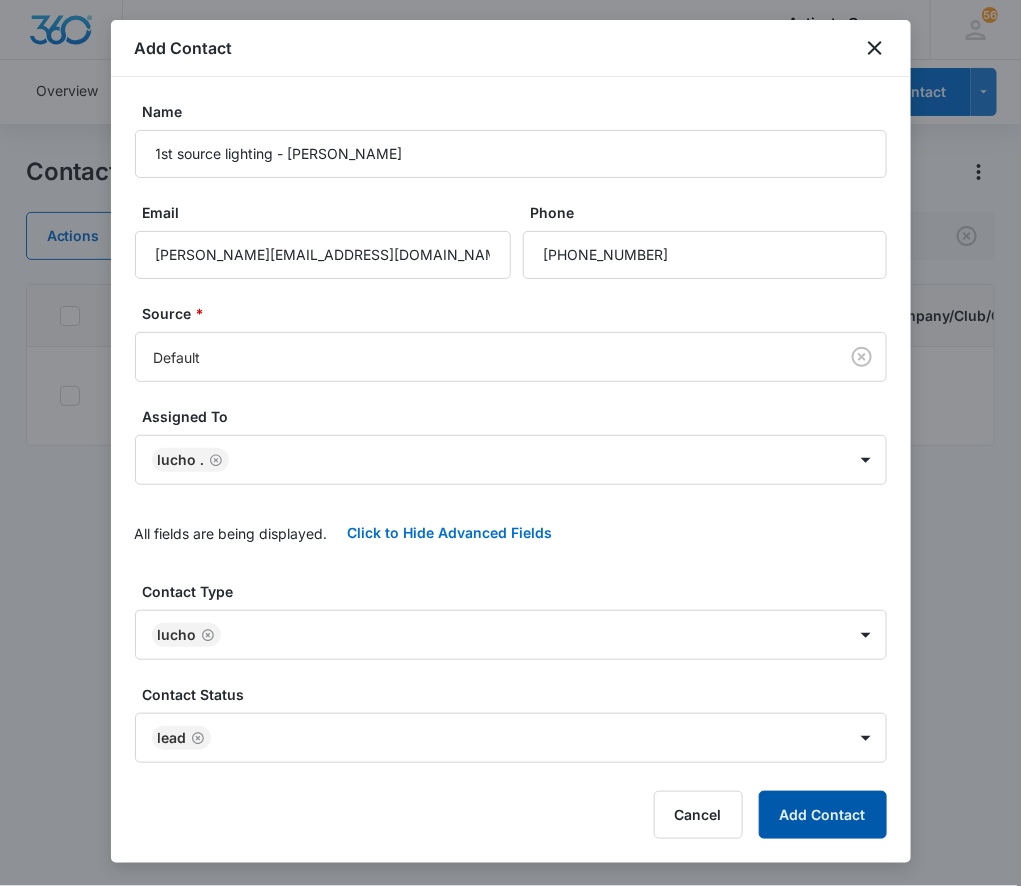 click on "Add Contact" at bounding box center (823, 815) 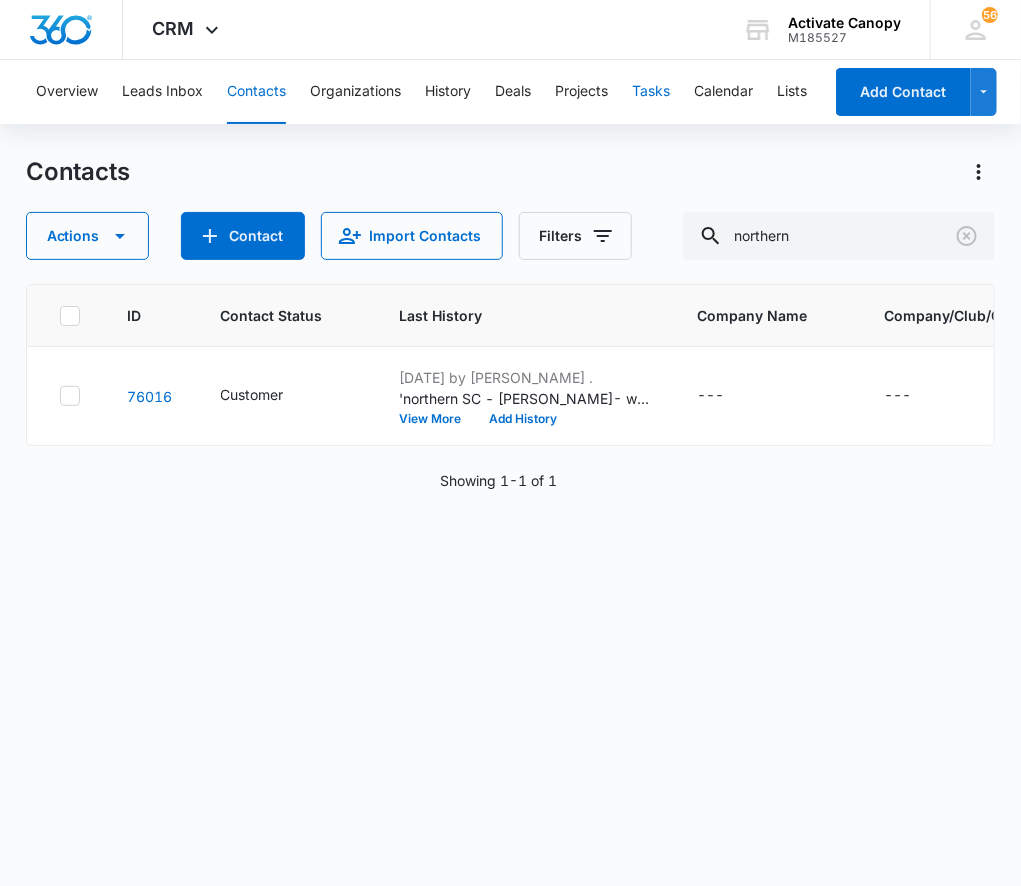 click on "Tasks" at bounding box center [651, 92] 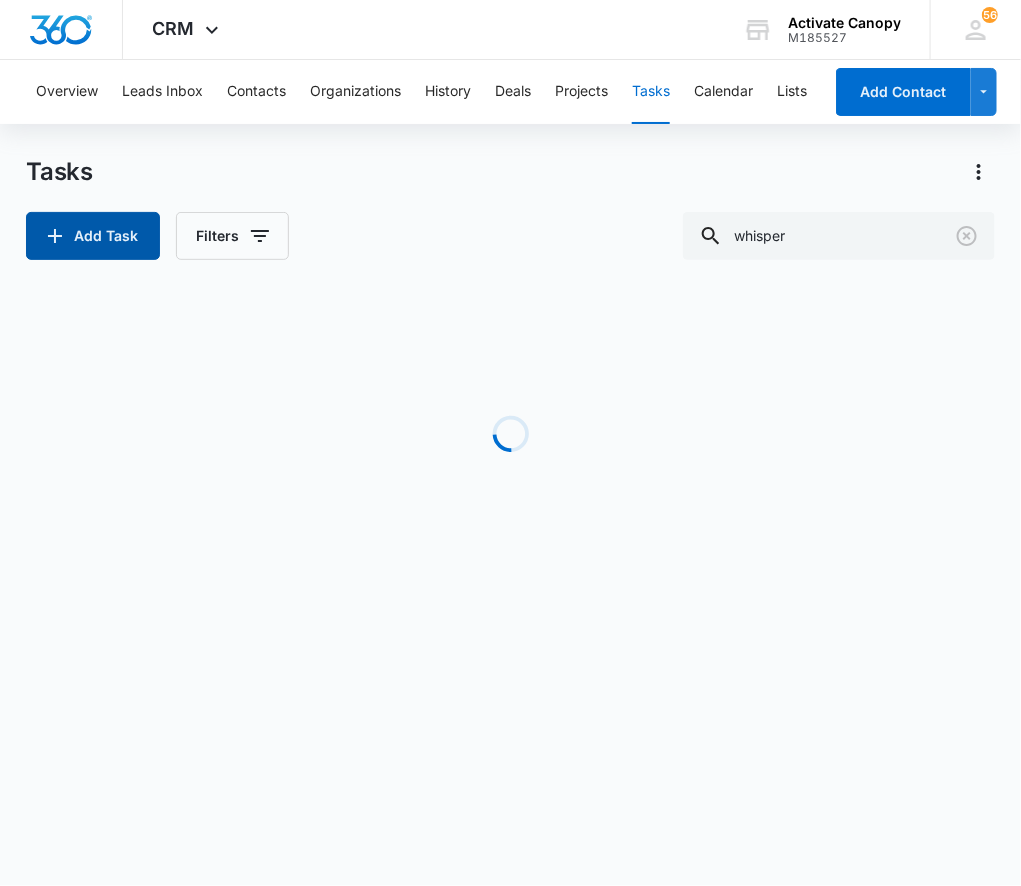 click on "Add Task" at bounding box center (93, 236) 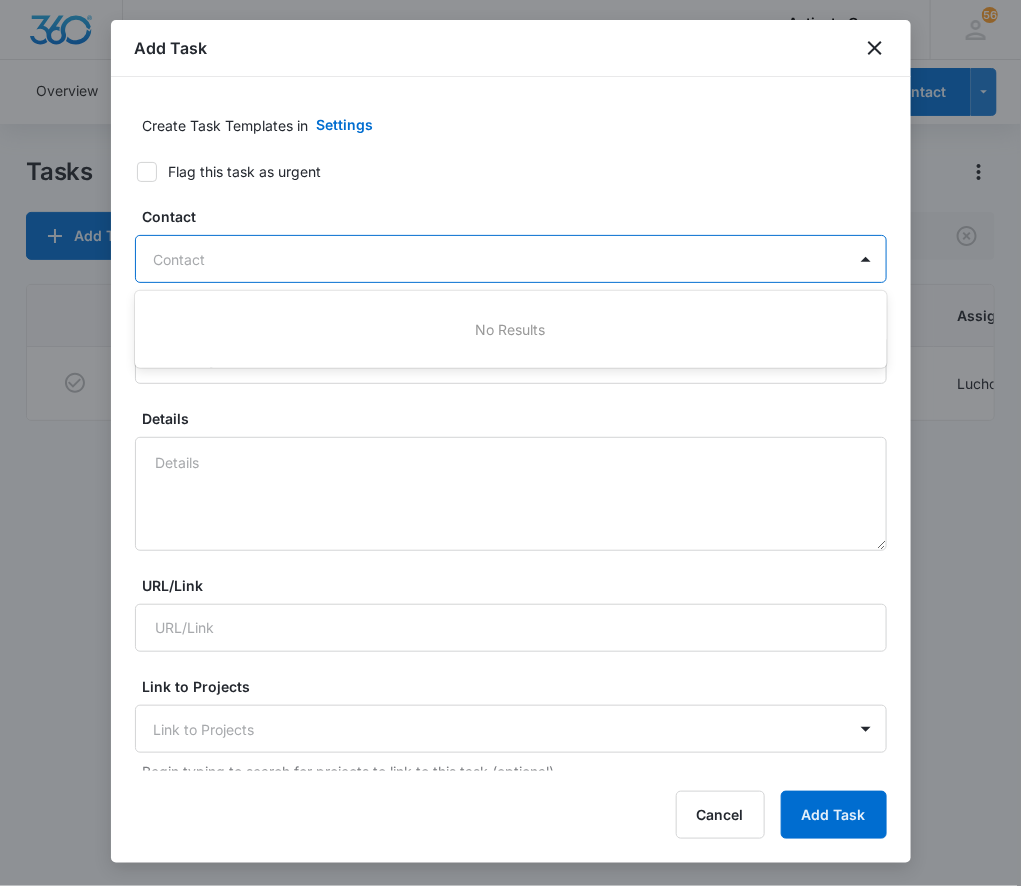 click at bounding box center (499, 259) 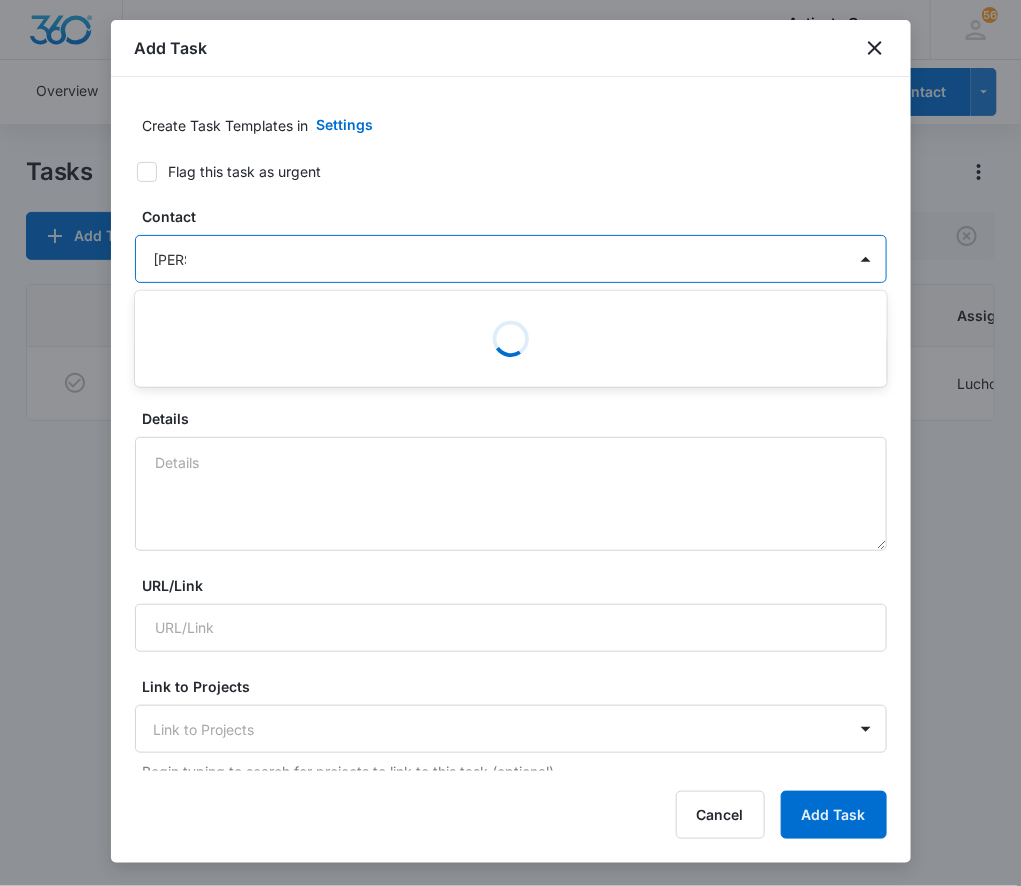 type on "[PERSON_NAME]" 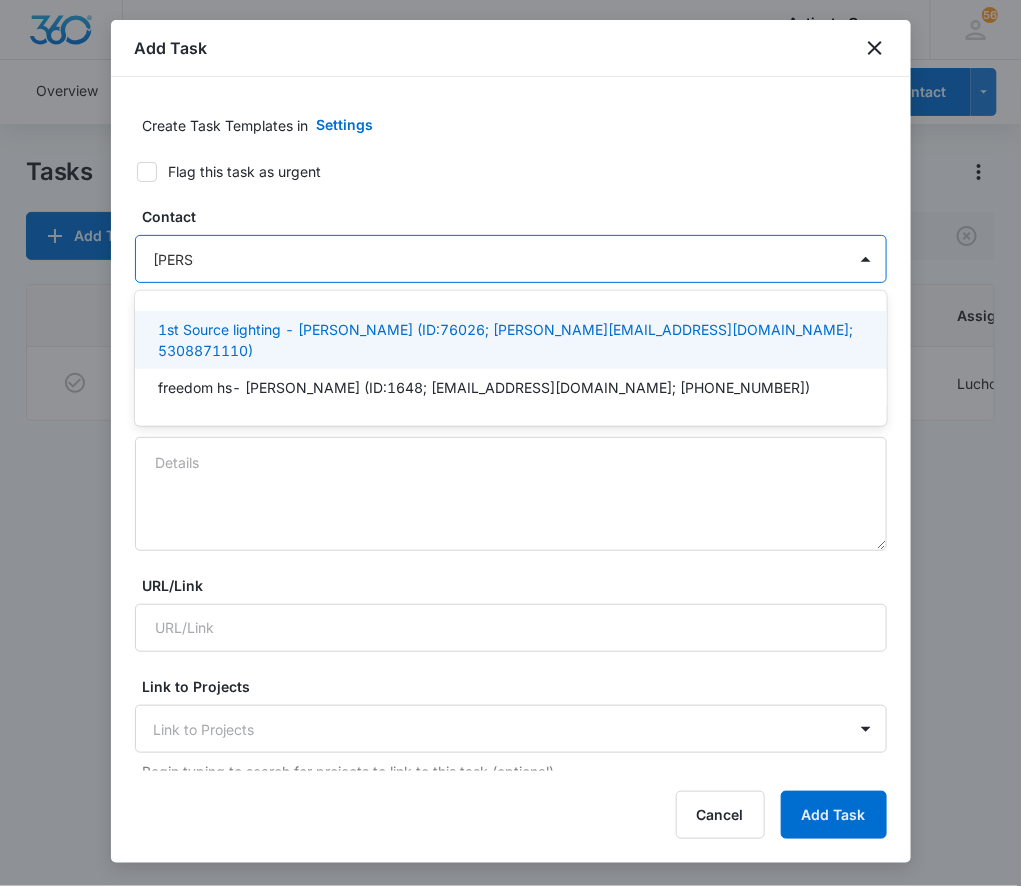 click on "1st Source lighting - [PERSON_NAME] (ID:76026; [PERSON_NAME][EMAIL_ADDRESS][DOMAIN_NAME]; 5308871110)" at bounding box center [509, 340] 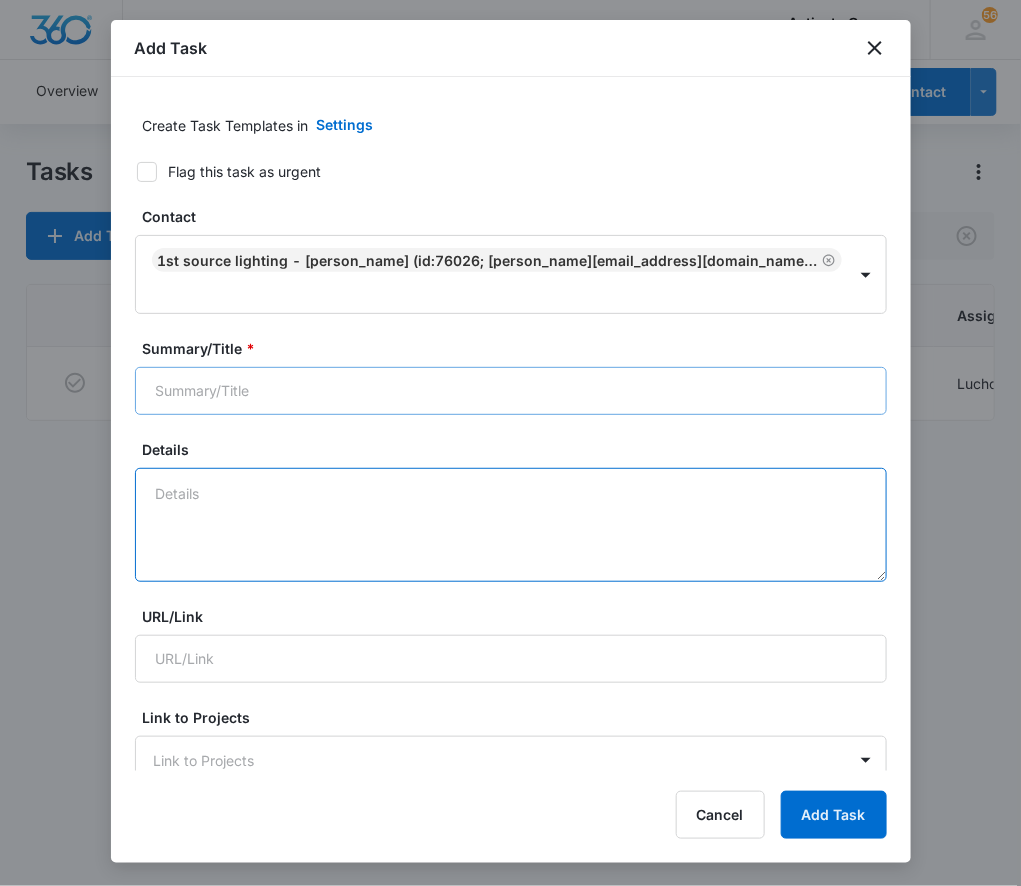 drag, startPoint x: 205, startPoint y: 451, endPoint x: 202, endPoint y: 366, distance: 85.052925 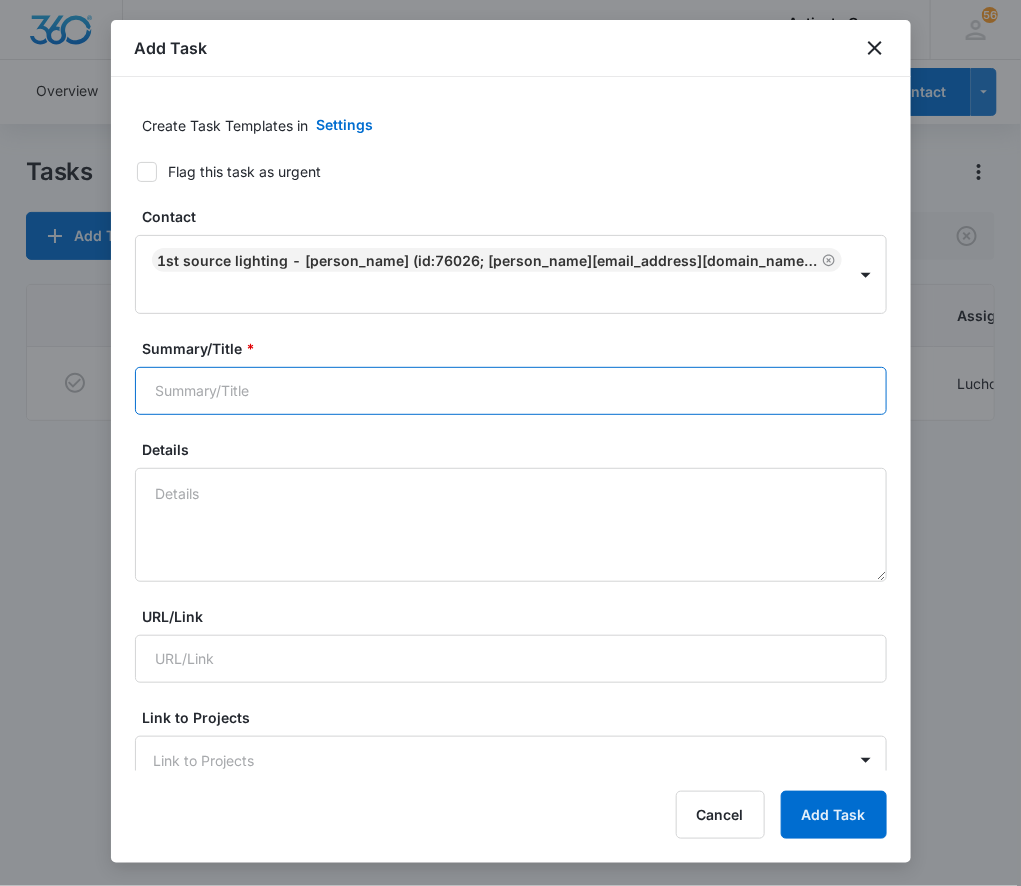 click on "Summary/Title *" at bounding box center (511, 391) 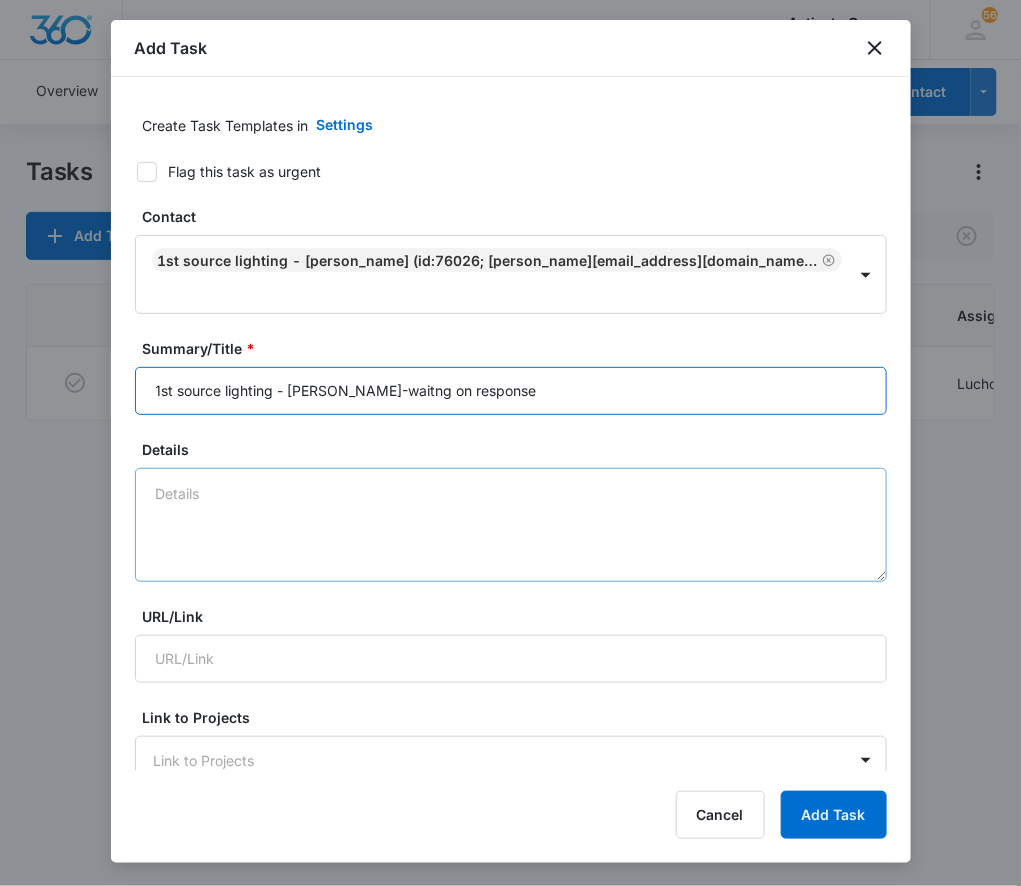 type on "1st source lighting - [PERSON_NAME]-waitng on response" 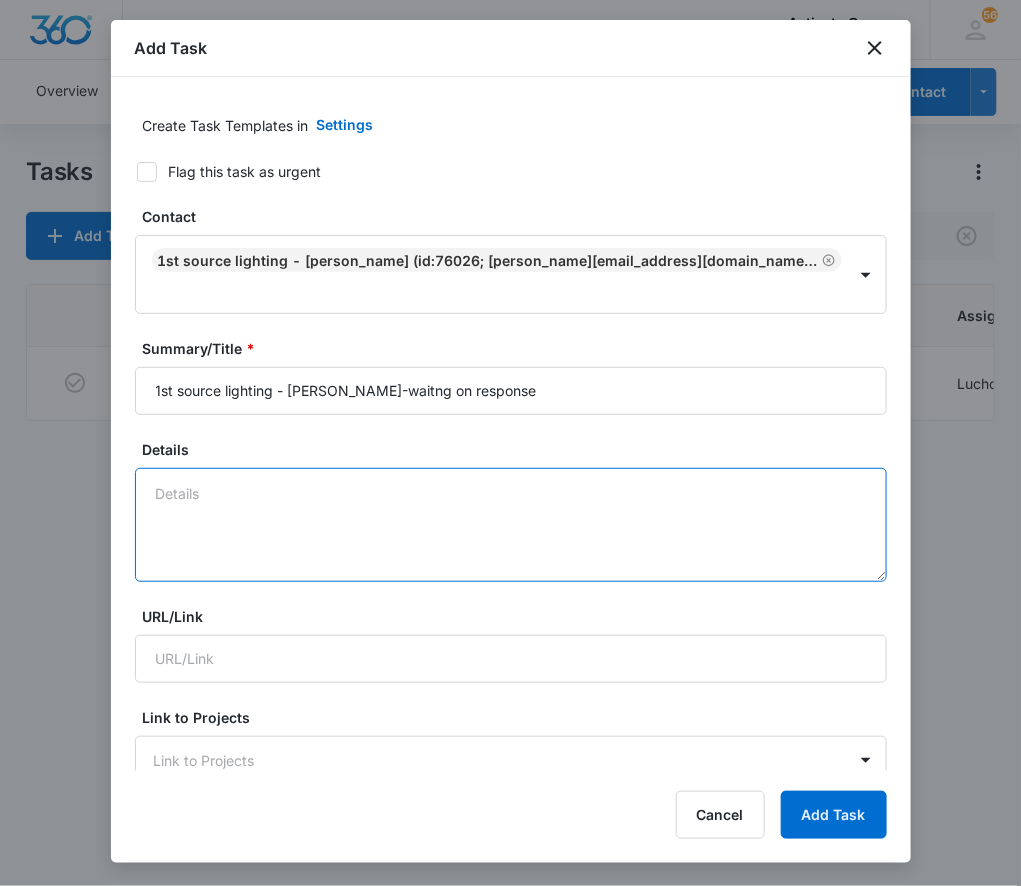click on "Details" at bounding box center [511, 525] 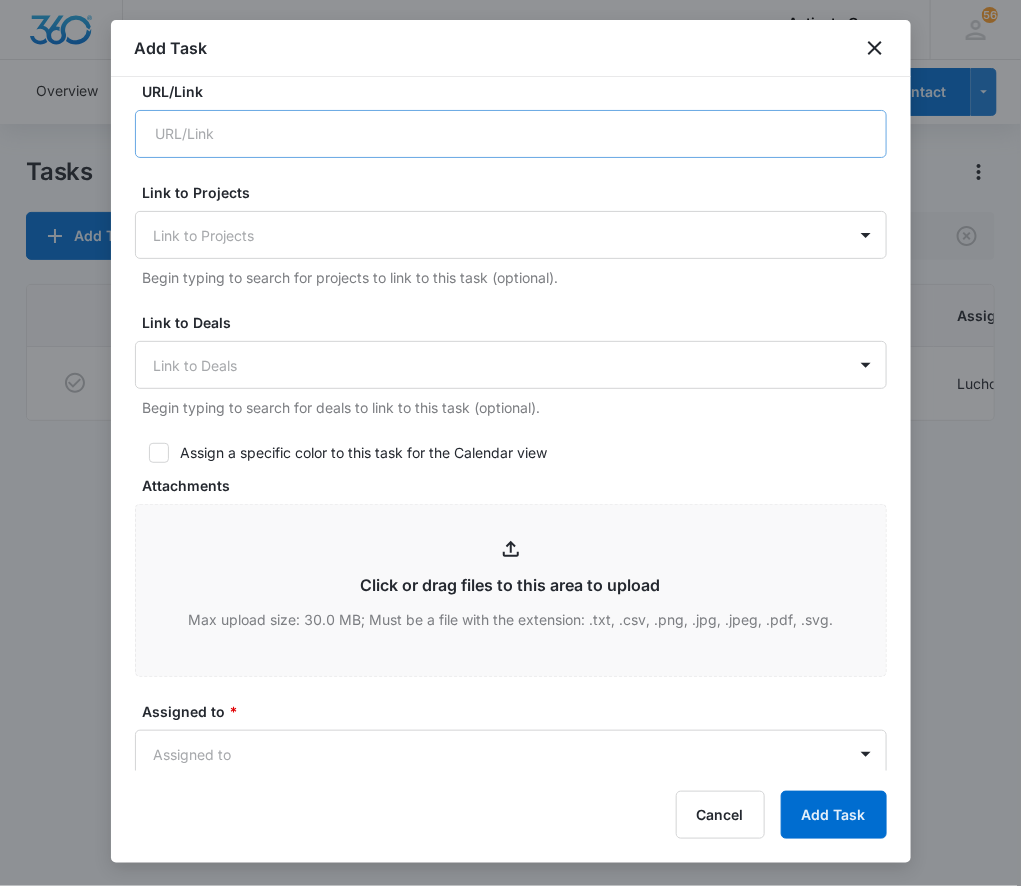 scroll, scrollTop: 522, scrollLeft: 0, axis: vertical 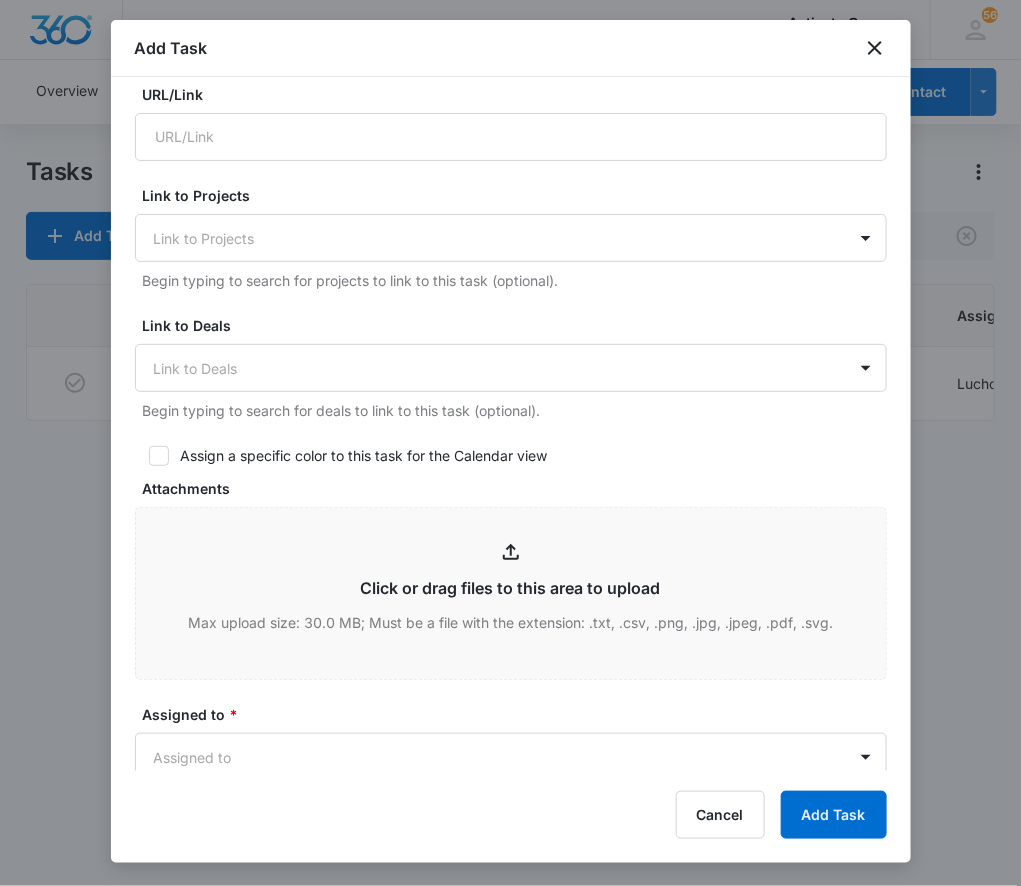 type on "7/10 sent email
notes
7/10 booth activation products" 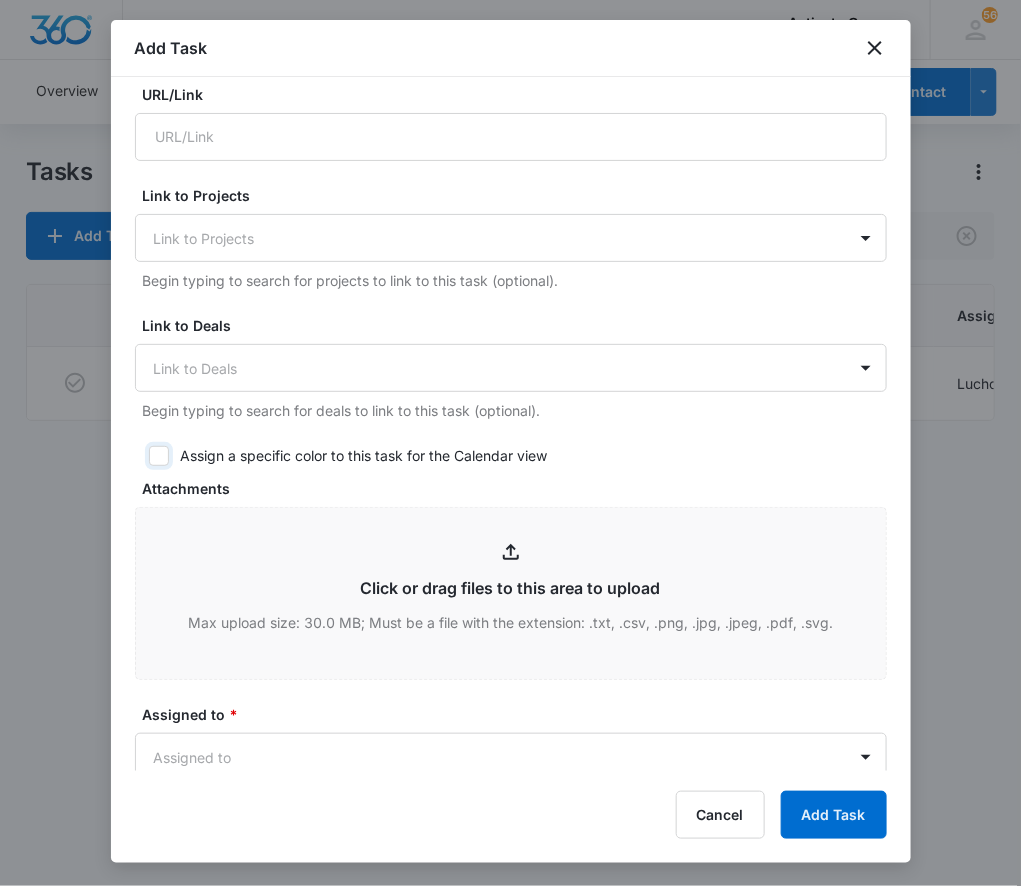 click on "Assign a specific color to this task for the Calendar view" at bounding box center (142, 456) 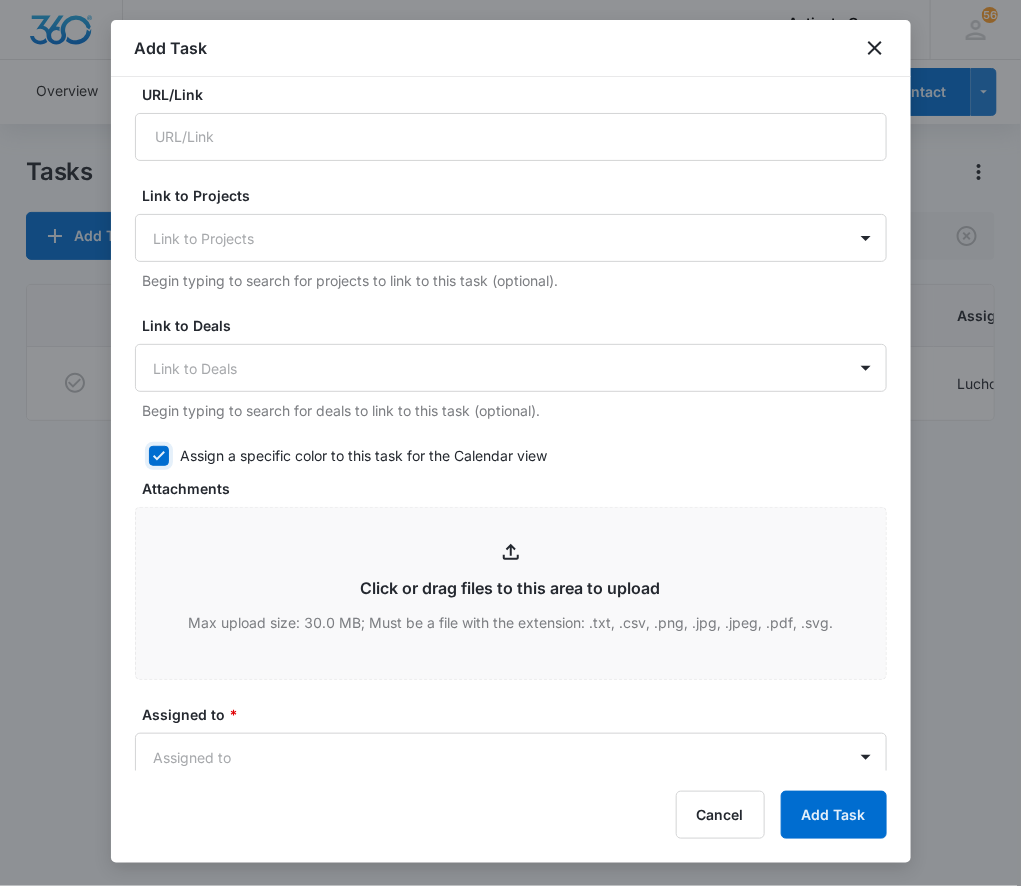 checkbox on "true" 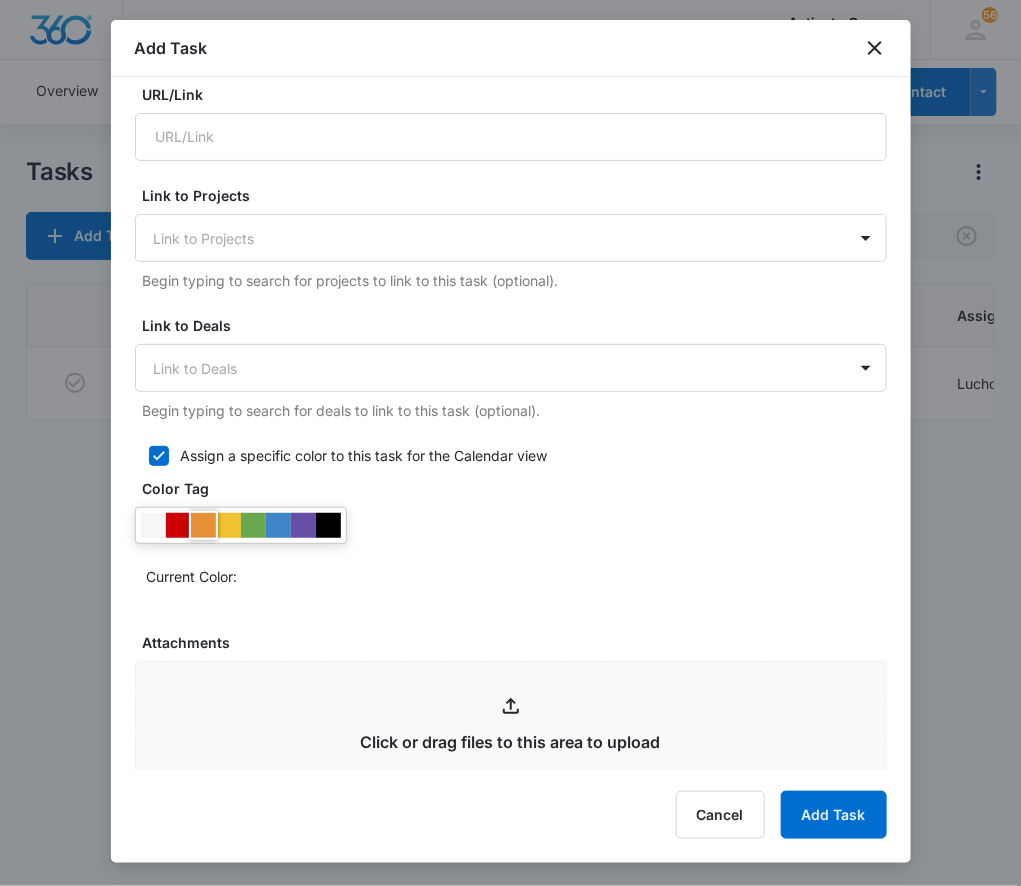 click at bounding box center [203, 525] 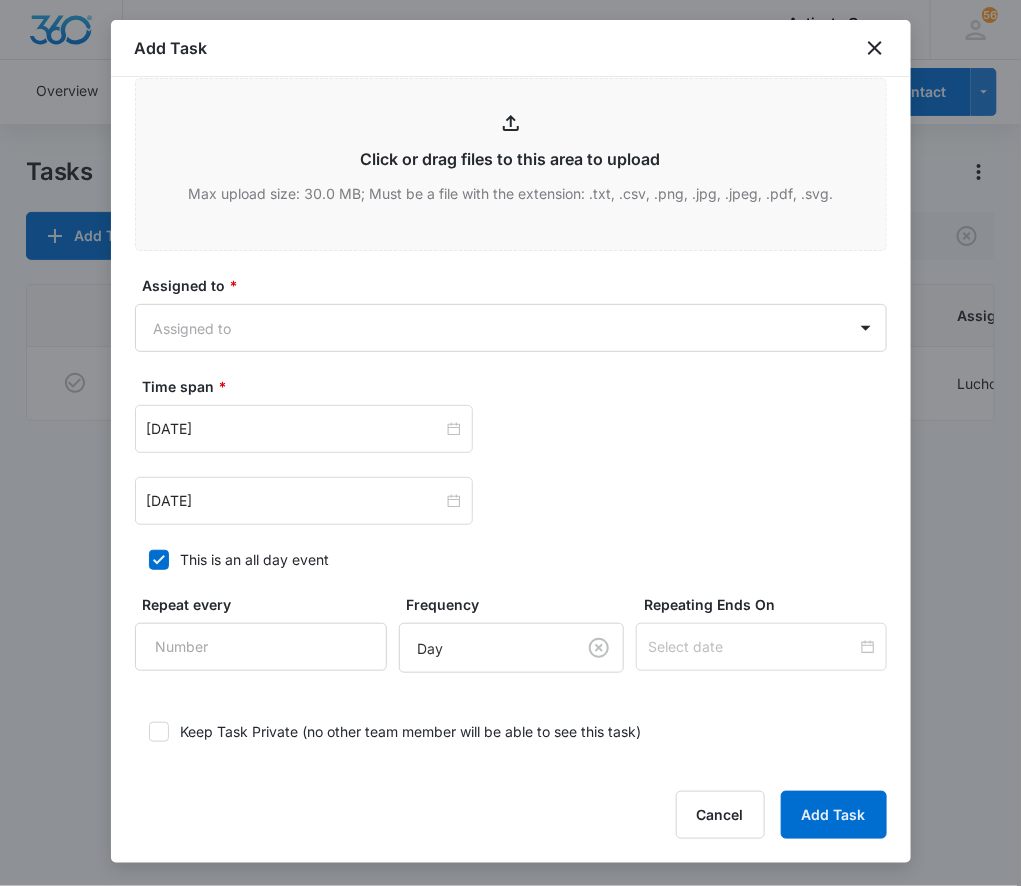 scroll, scrollTop: 1107, scrollLeft: 0, axis: vertical 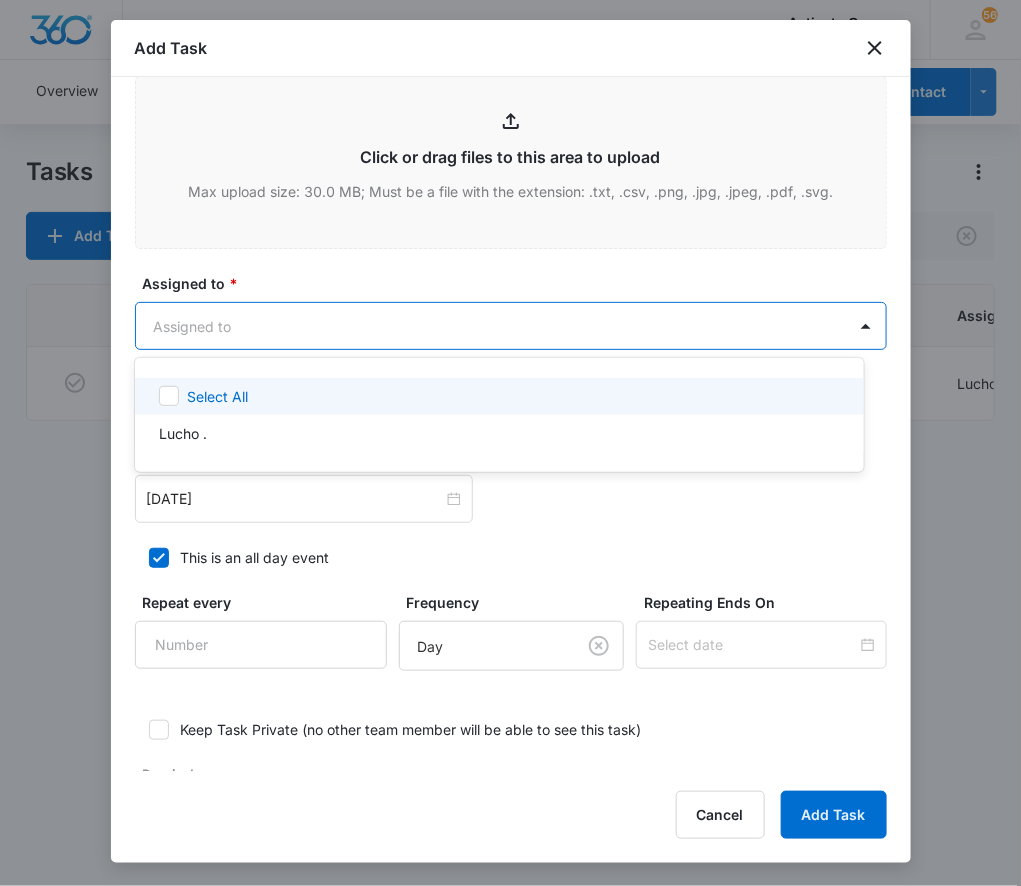 click on "CRM Apps Reputation Websites Forms CRM Email Social Content Ads Intelligence Files Brand Settings Activate Canopy M185527 Your Accounts View All 56 L. Lucho . [EMAIL_ADDRESS][DOMAIN_NAME] My Profile 56 Notifications Support Logout Terms & Conditions   •   Privacy Policy Overview Leads Inbox Contacts Organizations History Deals Projects Tasks Calendar Lists Reports Settings Add Contact Tasks Add Task Filters whisper Task Start End Contacts Assigned By Assigned To Created Date Whisper Paddles- [PERSON_NAME]- waiting on response  [DATE] [DATE] Whisper Paddles- [PERSON_NAME] Lucho . Lucho . [DATE] Showing   1-1   of   1
Activate Canopy - CRM Tasks - Marketing 360® Add Task Create Task Templates in  Settings Flag this task as urgent Contact 1st Source lighting - [PERSON_NAME] (ID:76026; [PERSON_NAME][EMAIL_ADDRESS][DOMAIN_NAME]; 5308871110) Summary/Title * 1st source lighting - [PERSON_NAME]-waitng on response Details 7/10 sent email
notes
7/10 booth activation products URL/Link Link to Projects Link to Projects Color Tag" at bounding box center [510, 443] 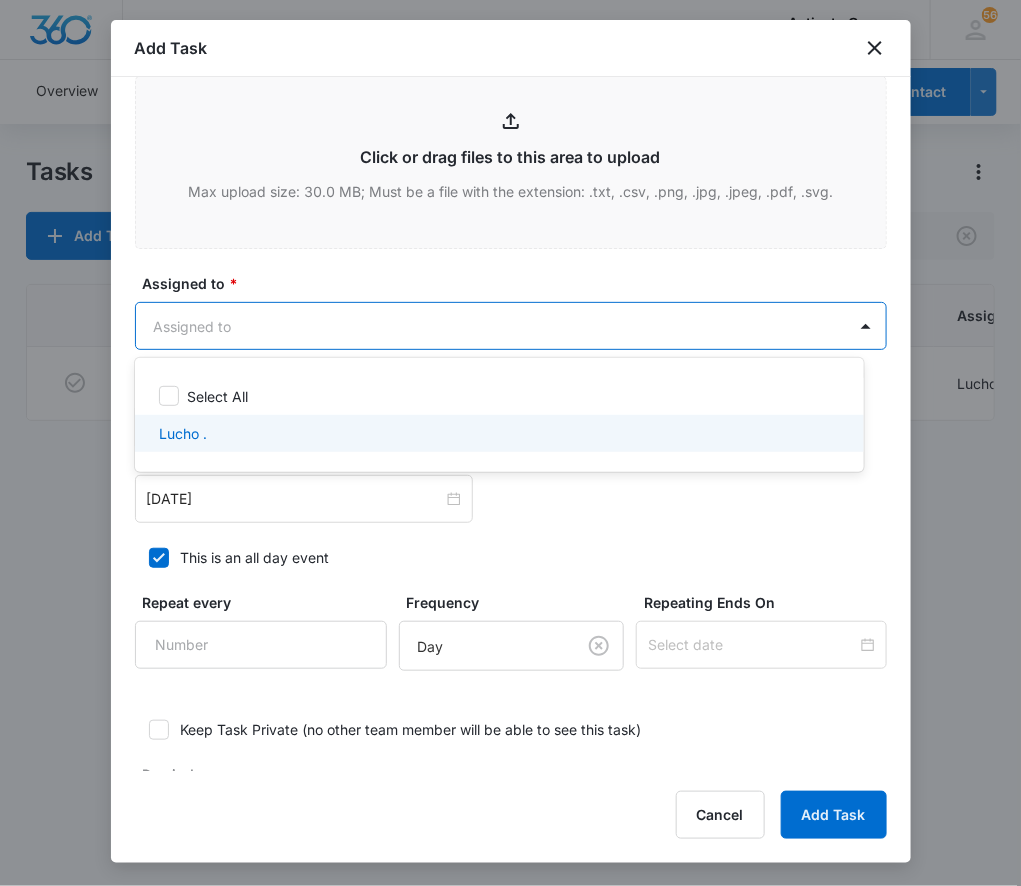 click on "Lucho ." at bounding box center [497, 433] 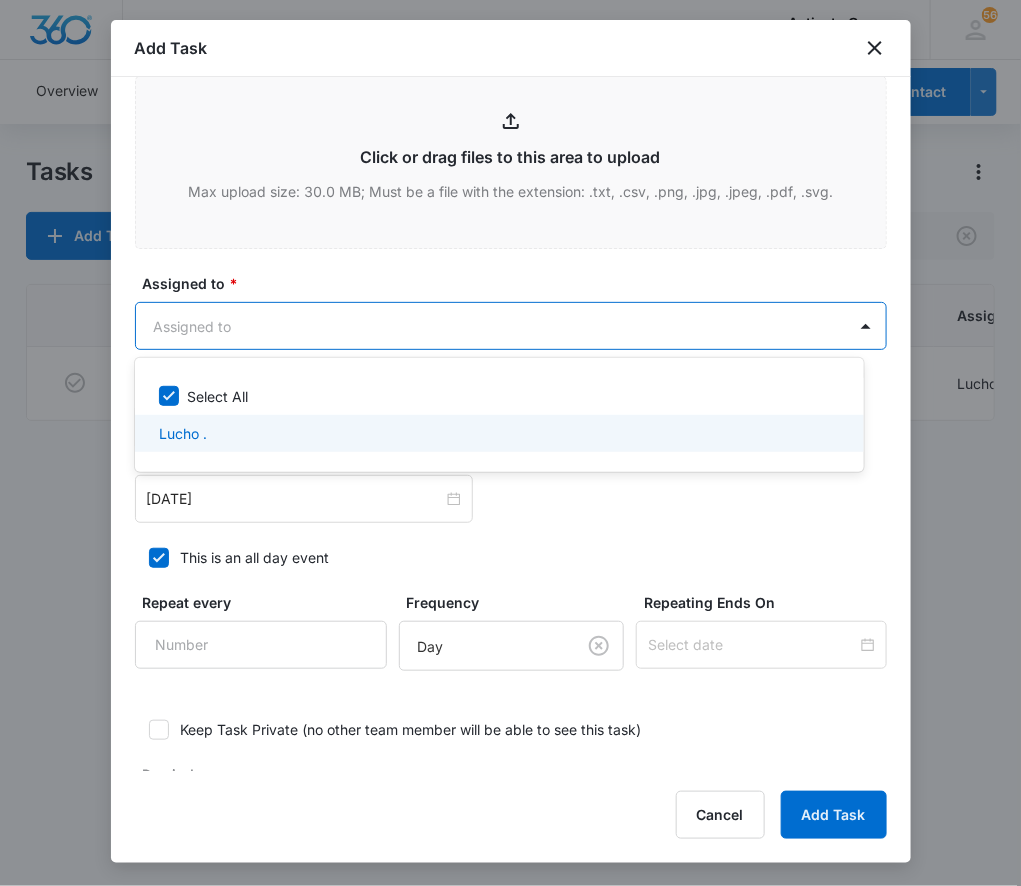checkbox on "true" 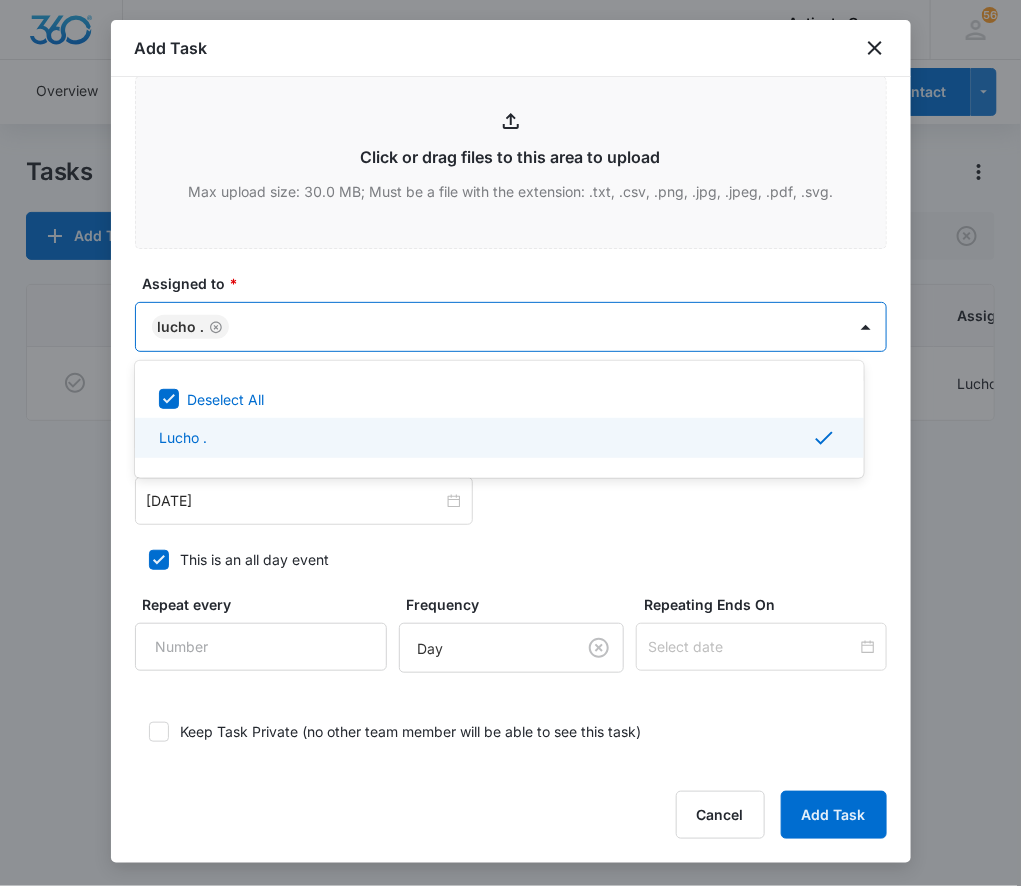 click at bounding box center (510, 443) 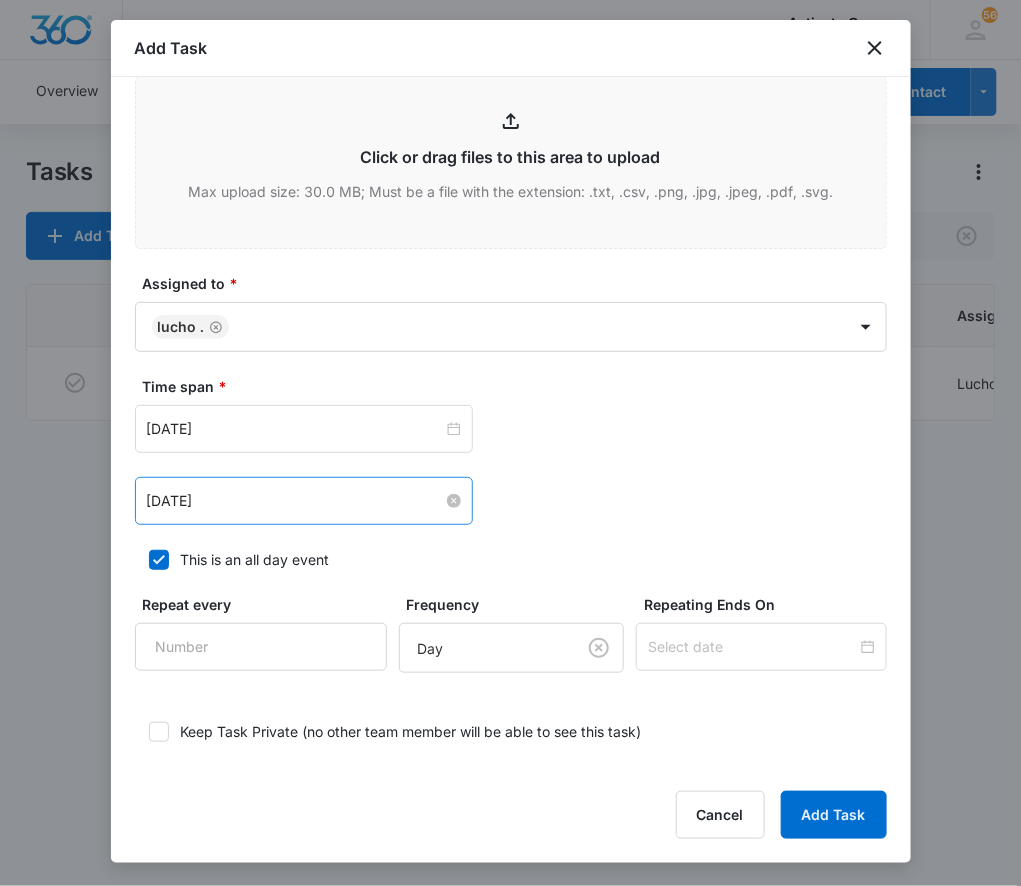 click on "[DATE]" at bounding box center [295, 501] 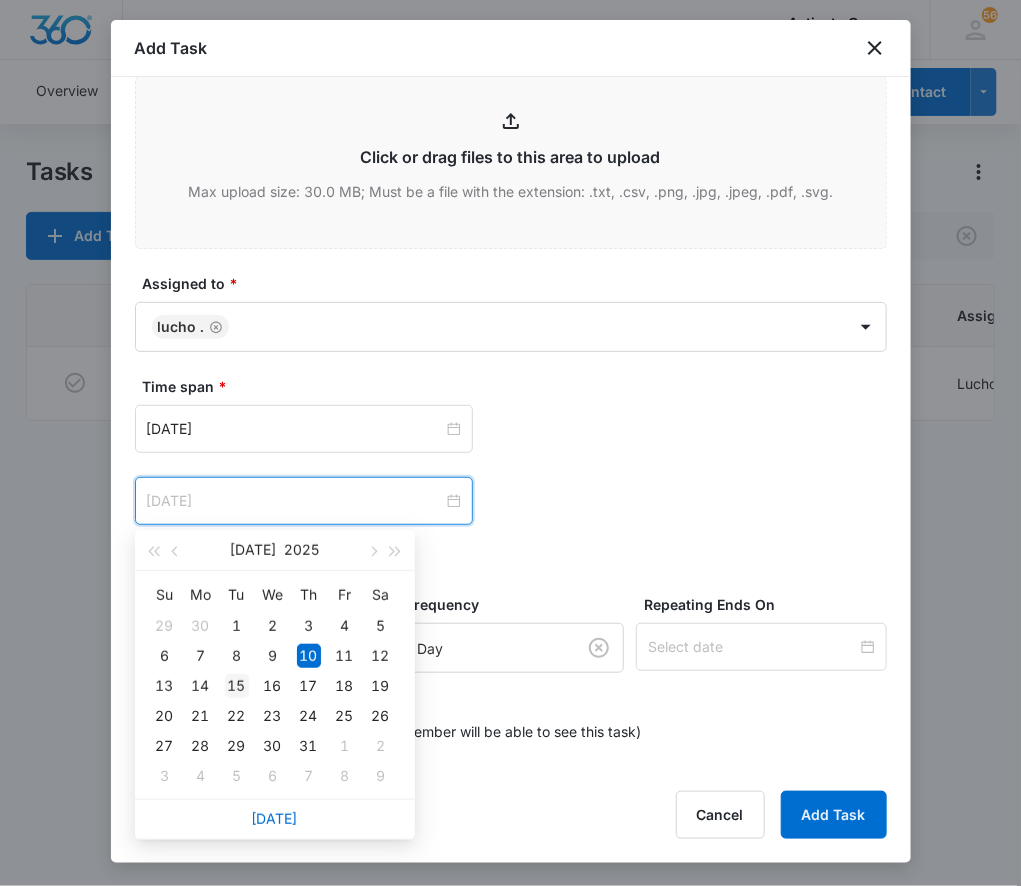 type on "[DATE]" 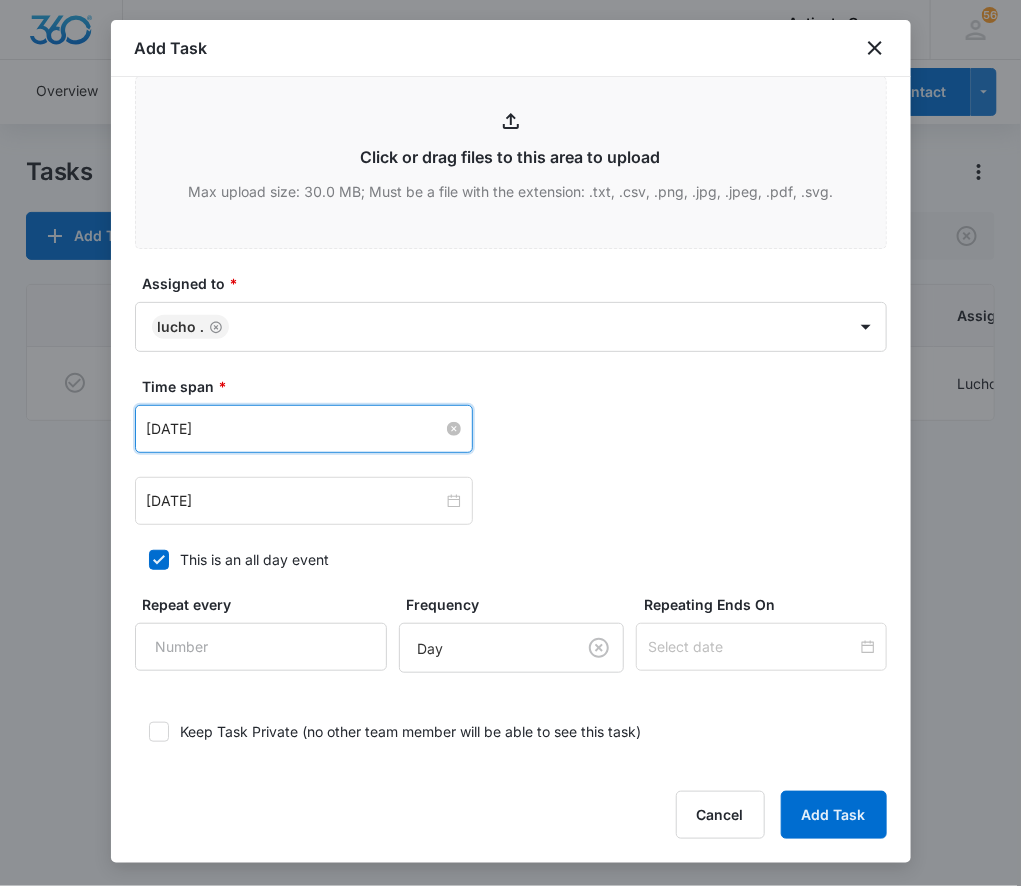 click on "[DATE]" at bounding box center [295, 429] 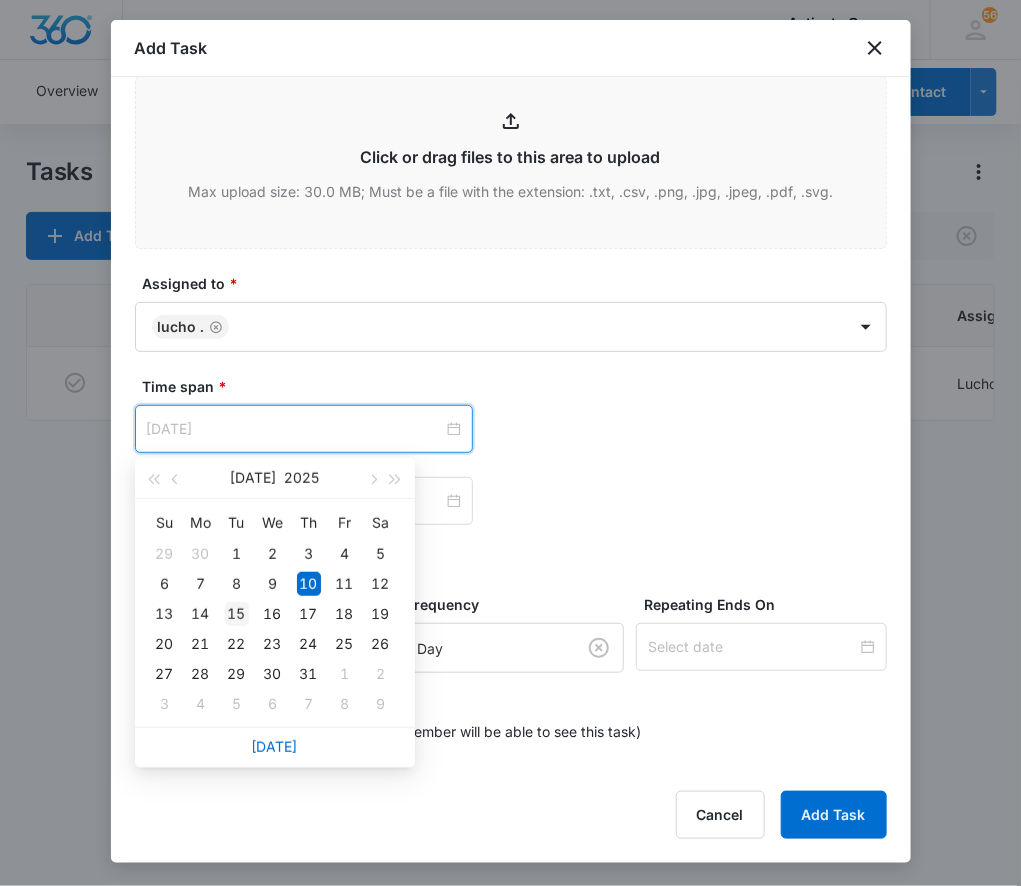 type on "[DATE]" 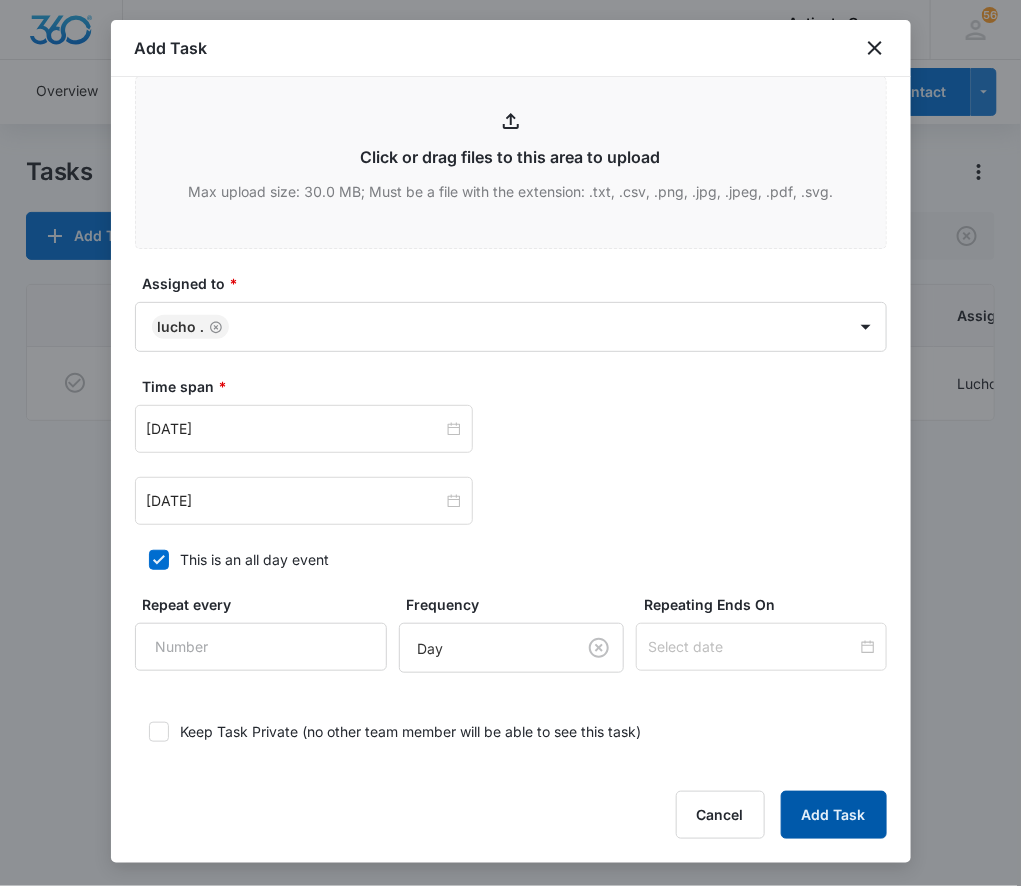 click on "Add Task" at bounding box center [834, 815] 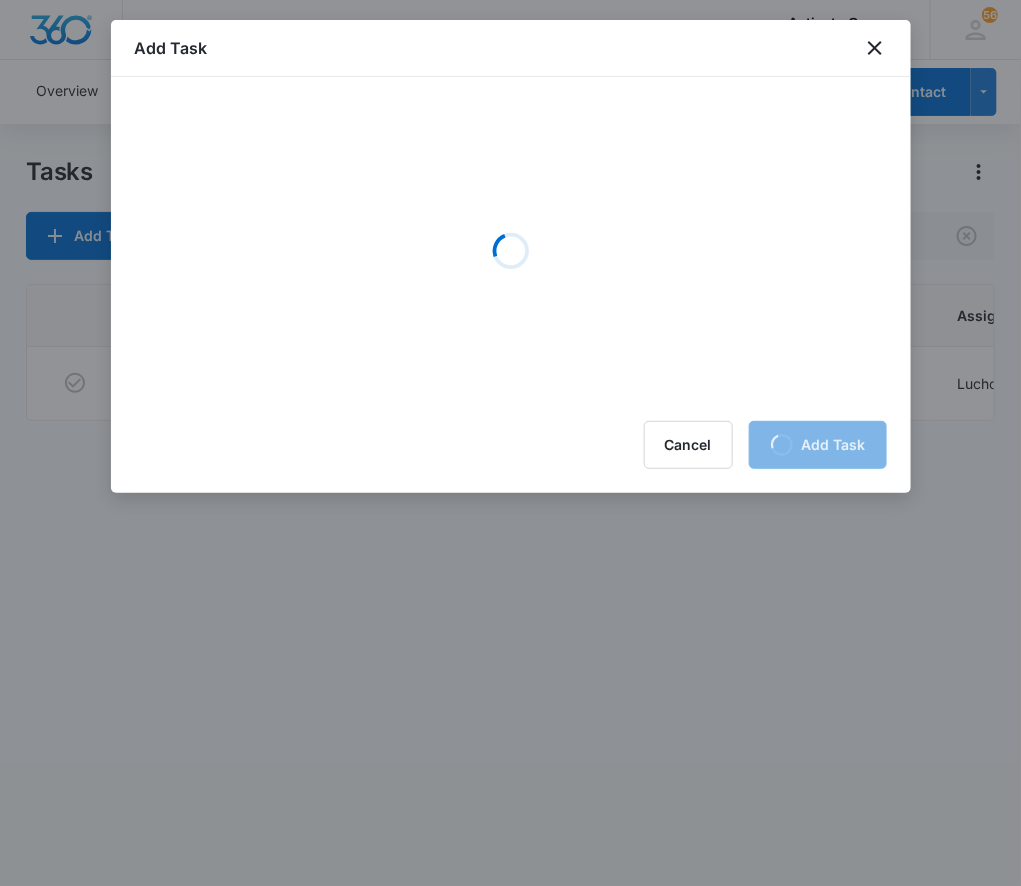 scroll, scrollTop: 0, scrollLeft: 0, axis: both 